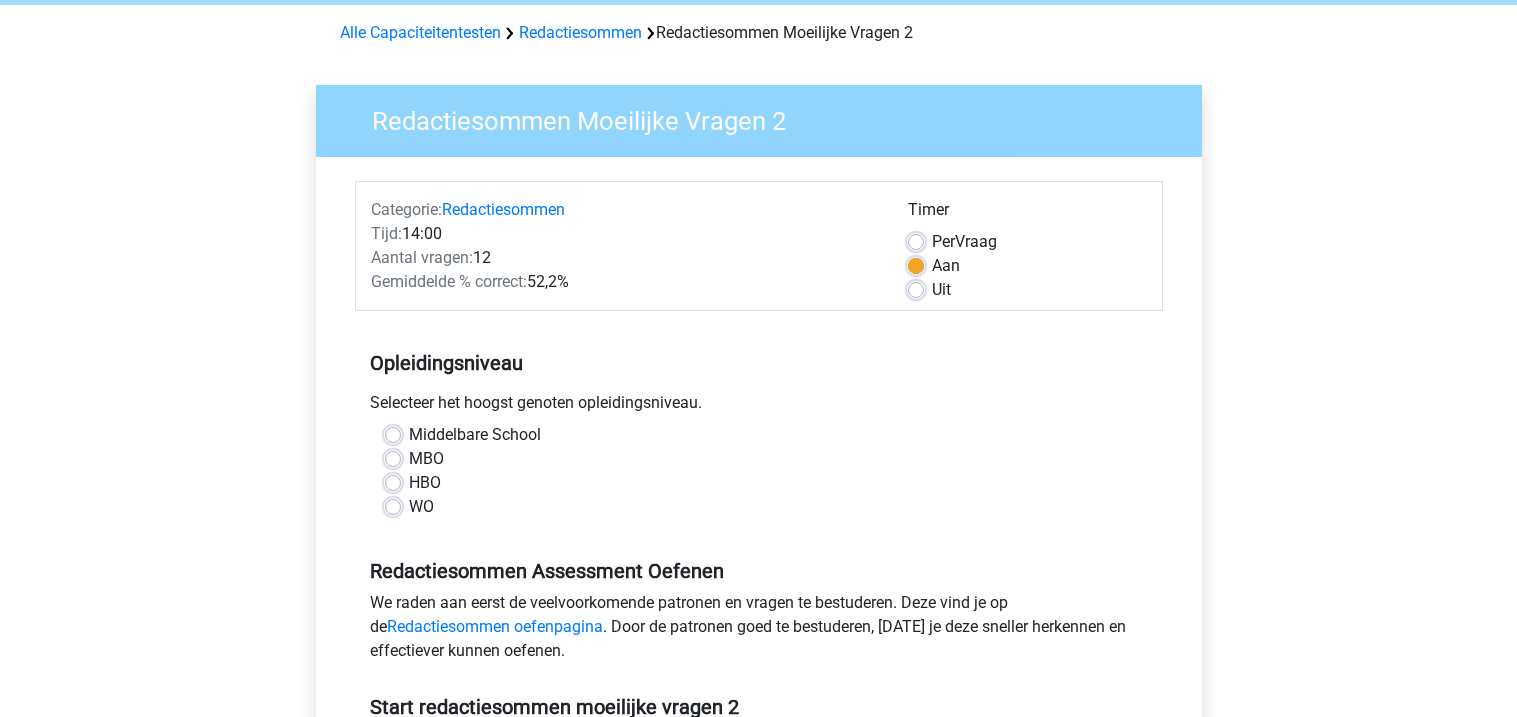 scroll, scrollTop: 119, scrollLeft: 0, axis: vertical 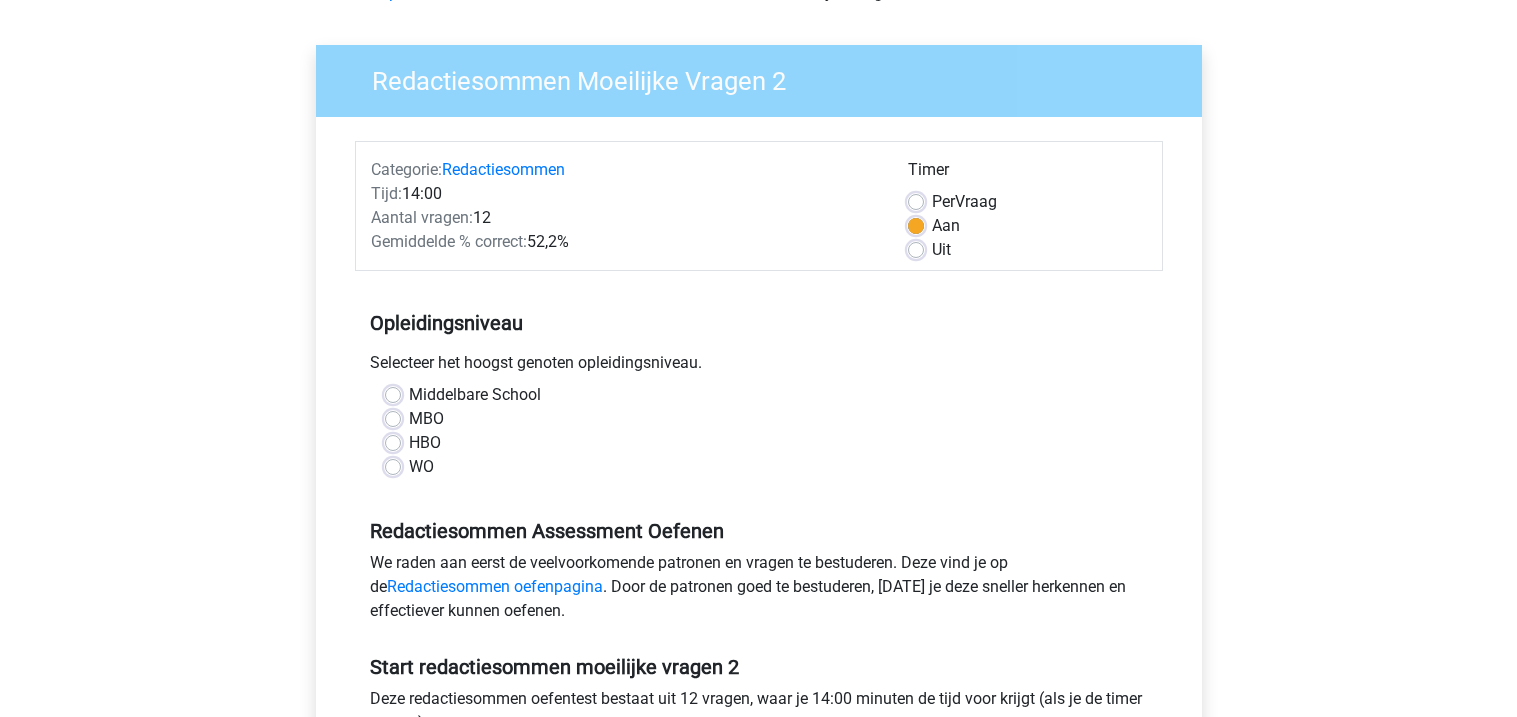 click on "WO" at bounding box center (421, 467) 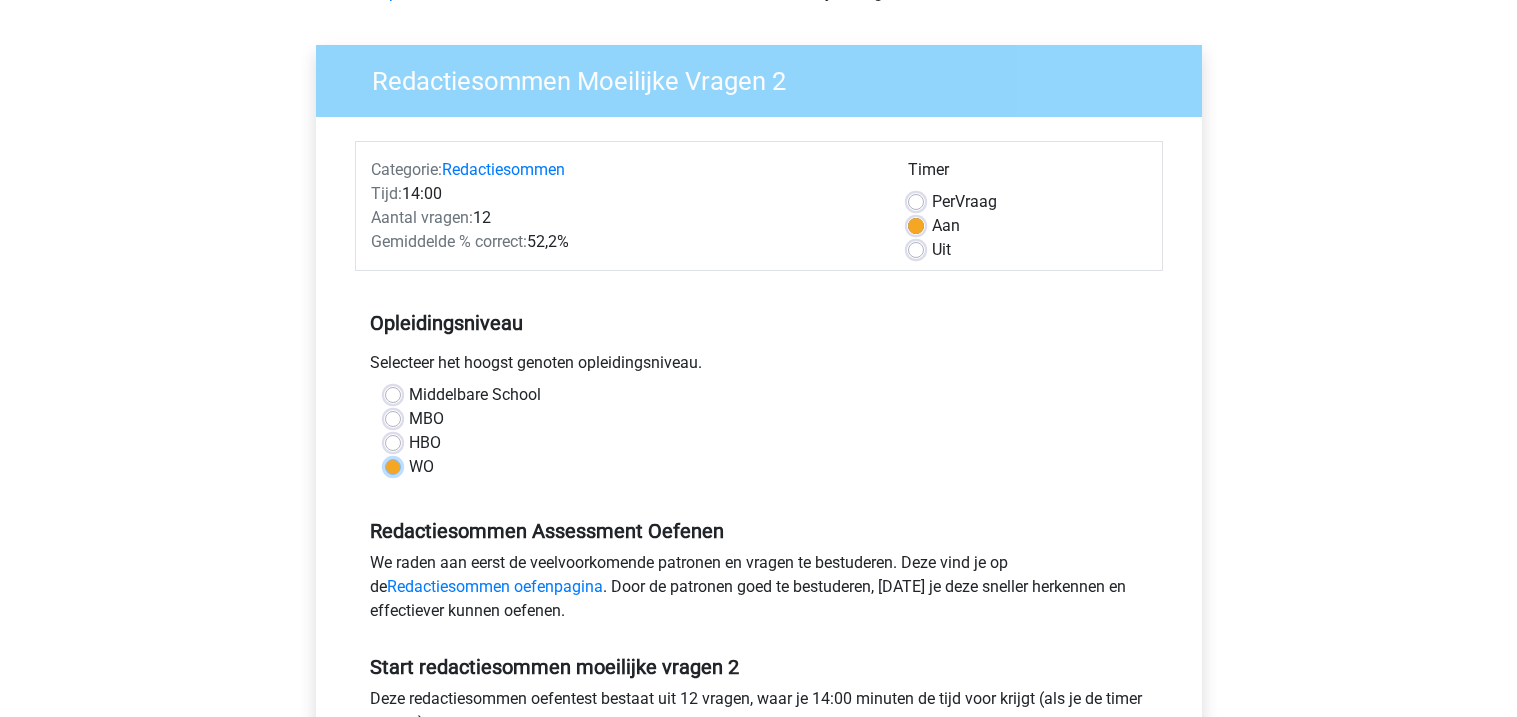 click on "WO" at bounding box center (393, 465) 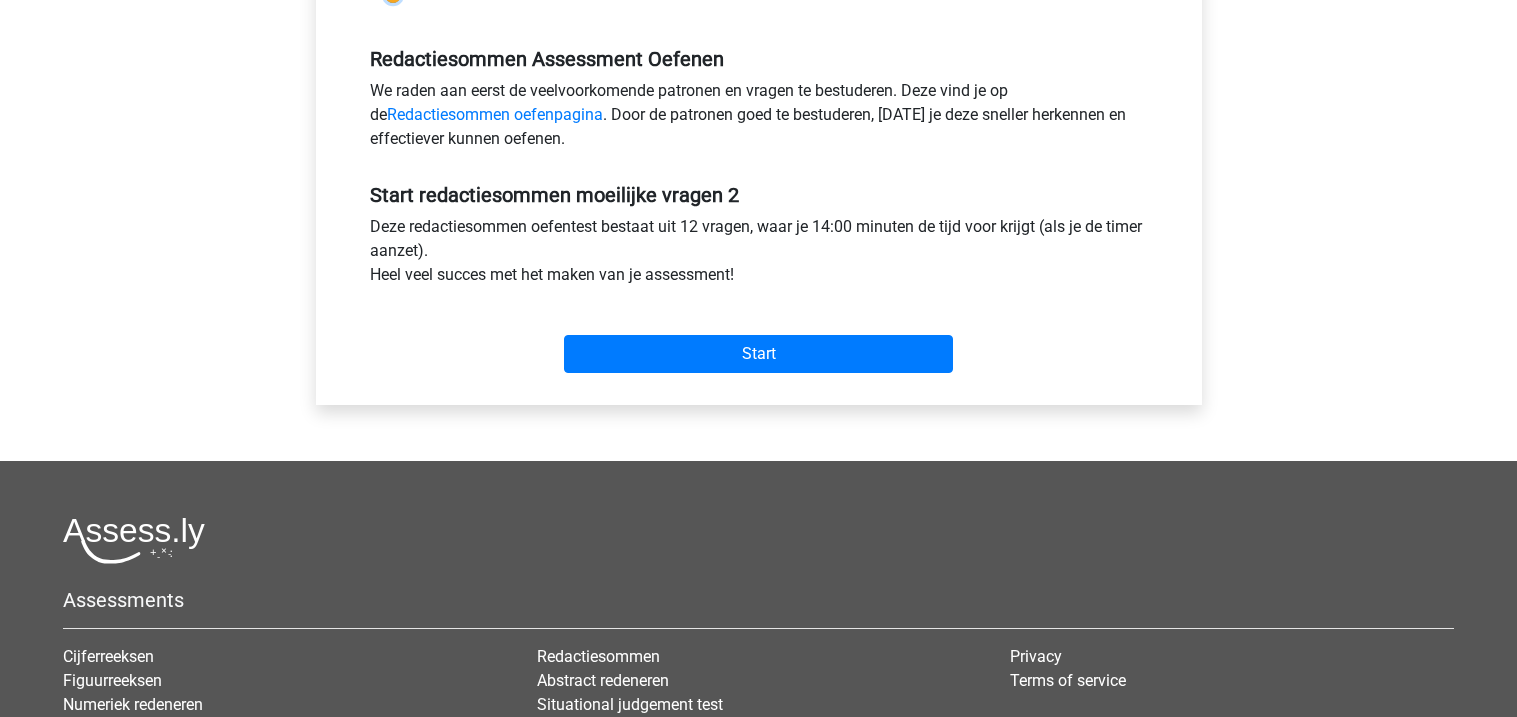 scroll, scrollTop: 594, scrollLeft: 0, axis: vertical 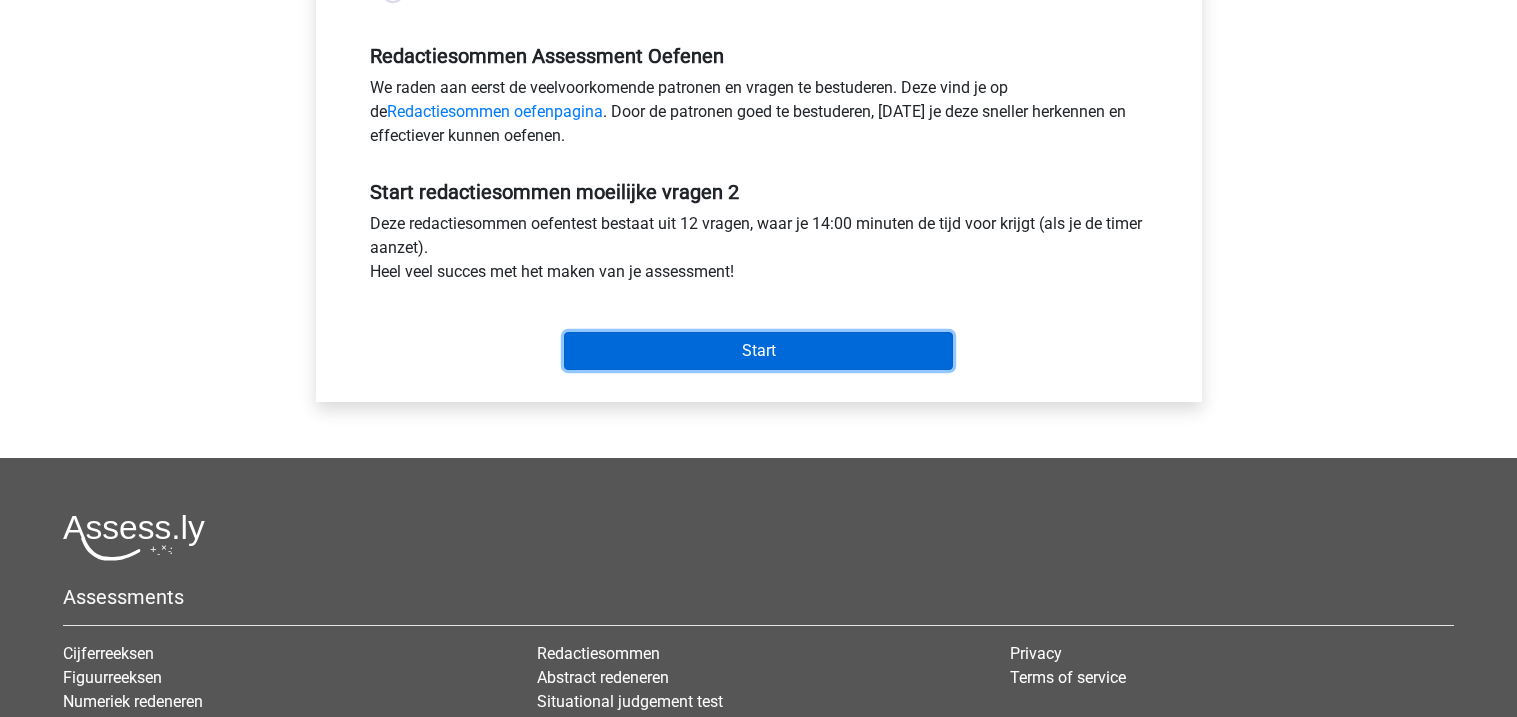 click on "Start" at bounding box center (758, 351) 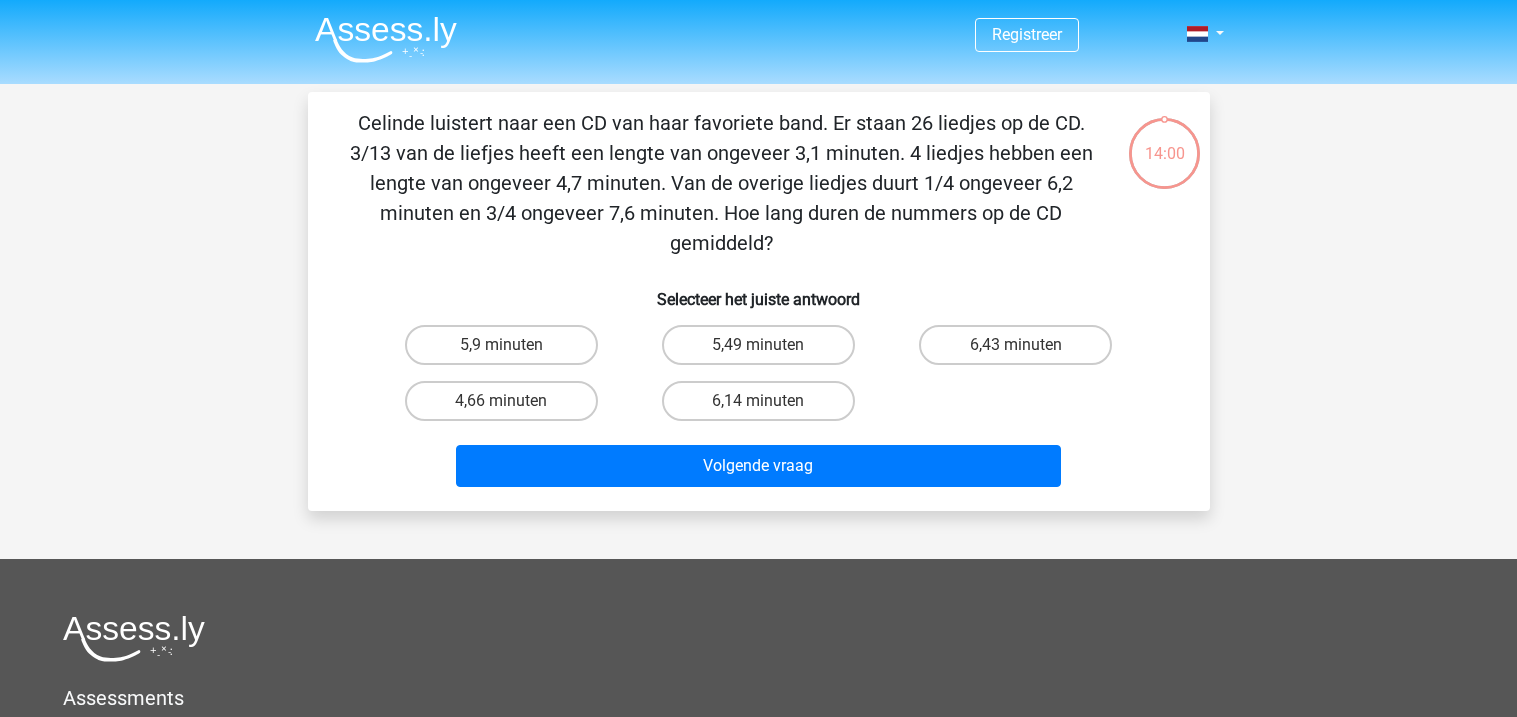 scroll, scrollTop: 0, scrollLeft: 0, axis: both 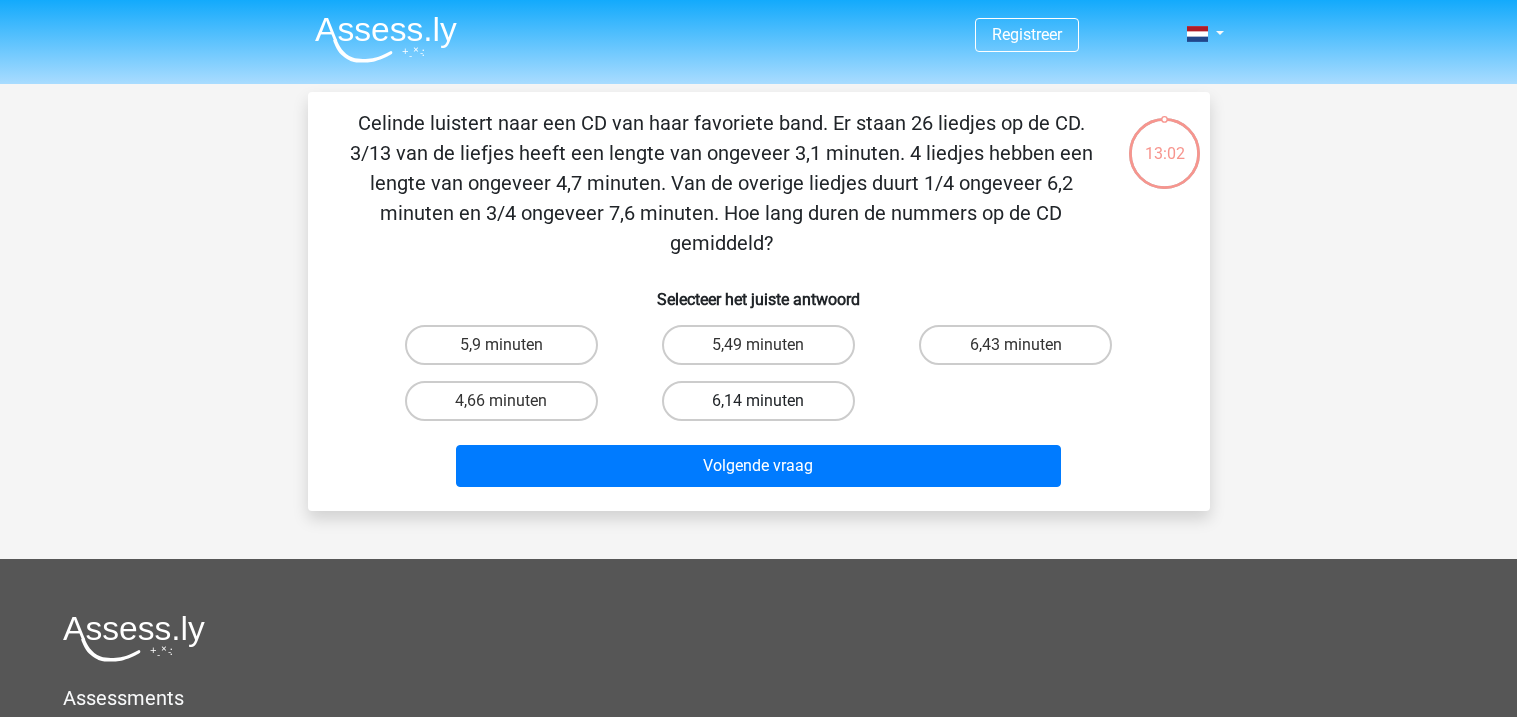 click on "6,14 minuten" at bounding box center [758, 401] 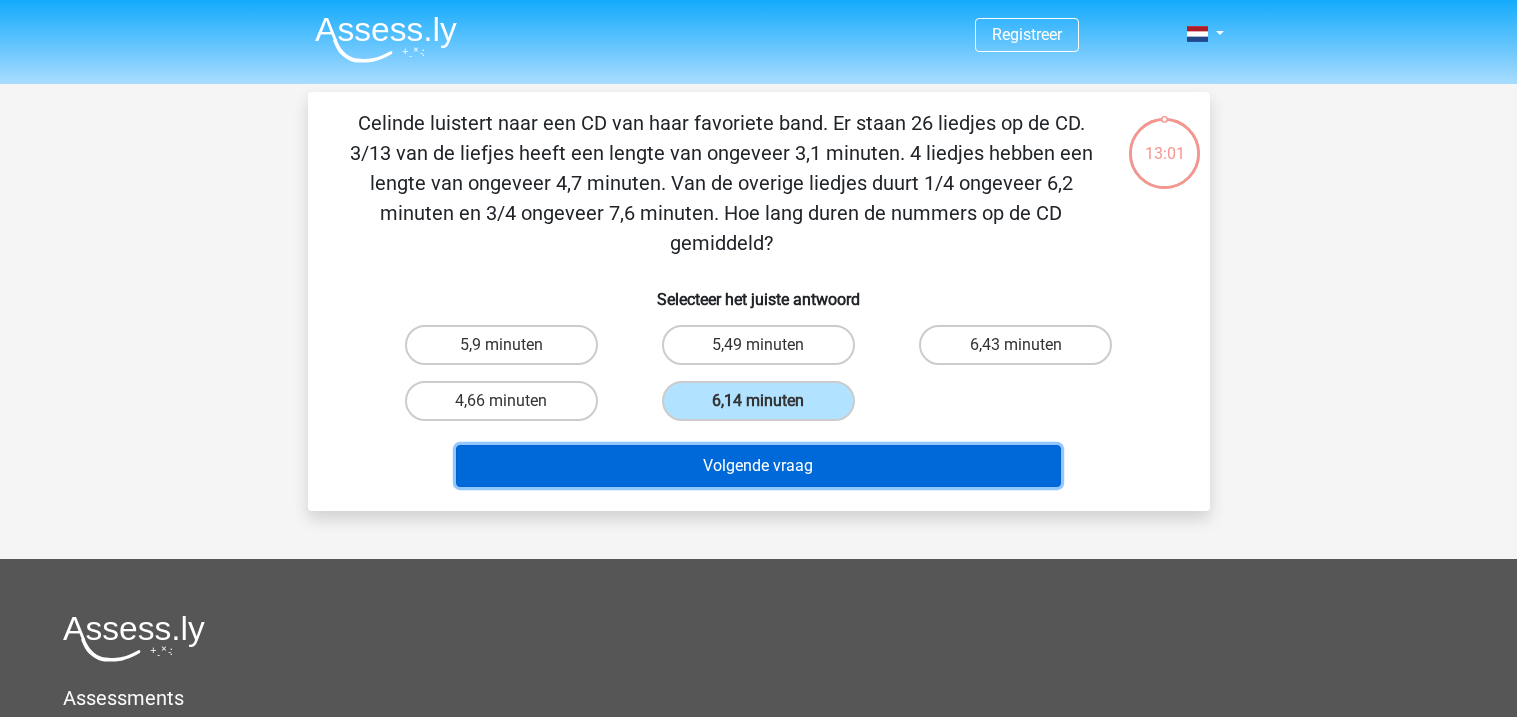 click on "Volgende vraag" at bounding box center (758, 466) 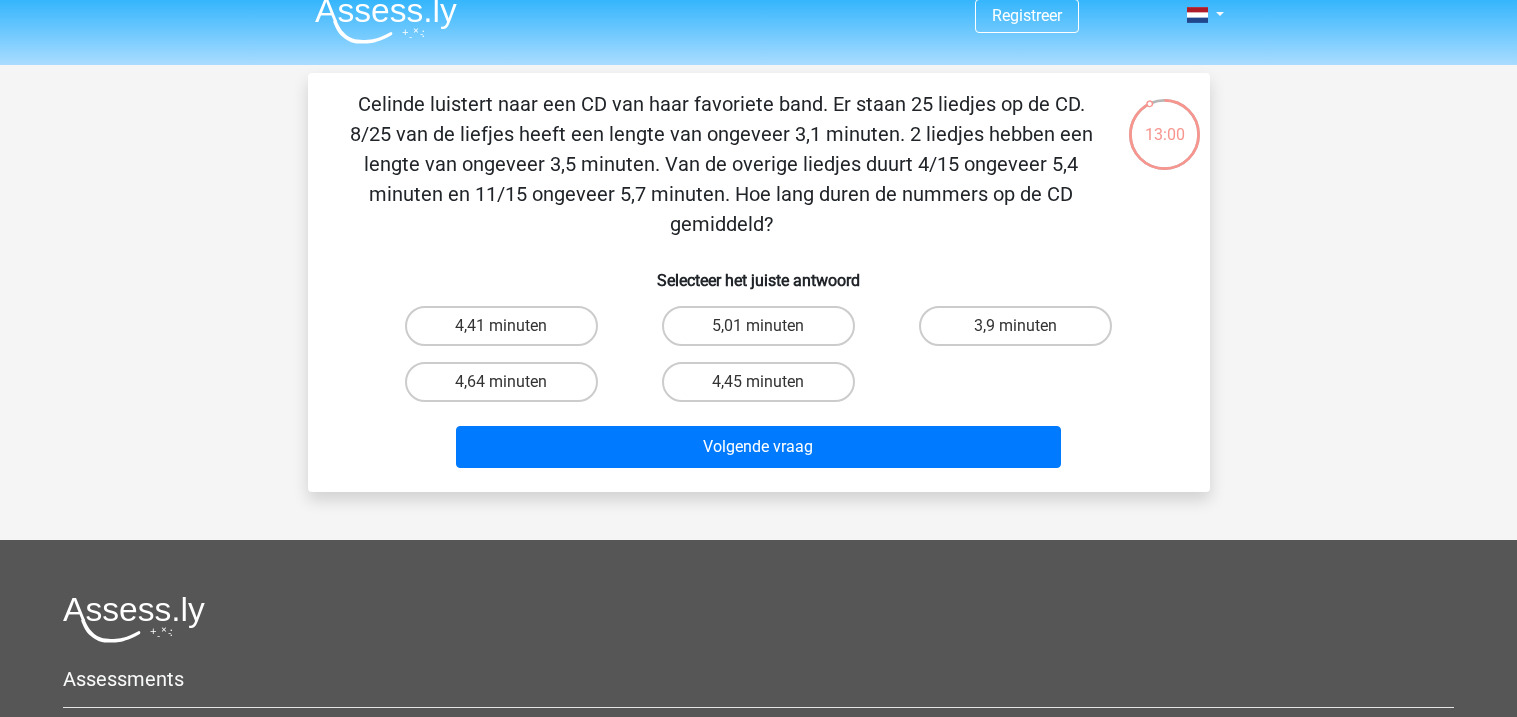 scroll, scrollTop: 16, scrollLeft: 0, axis: vertical 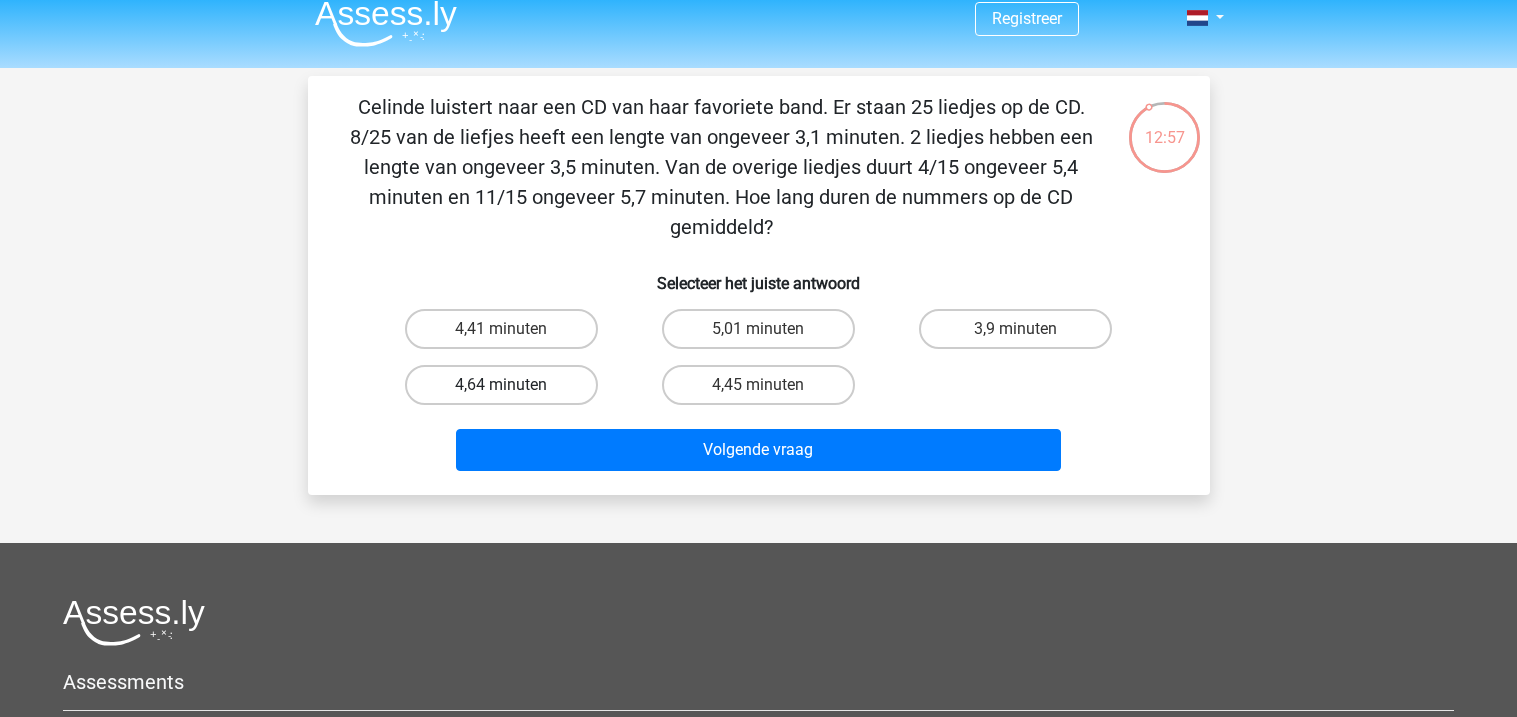 click on "4,64 minuten" at bounding box center [501, 385] 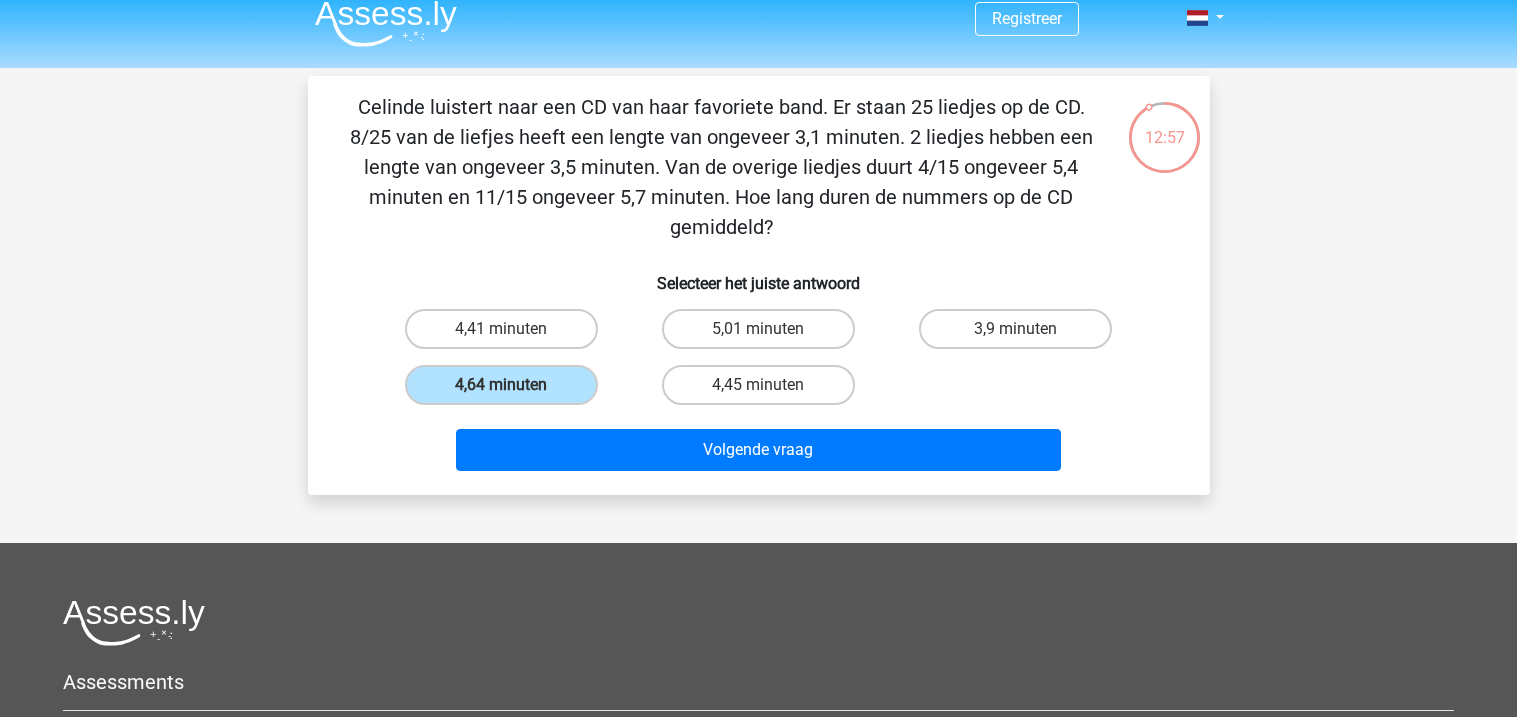 click on "Registreer
Nederlands
English" at bounding box center [758, 527] 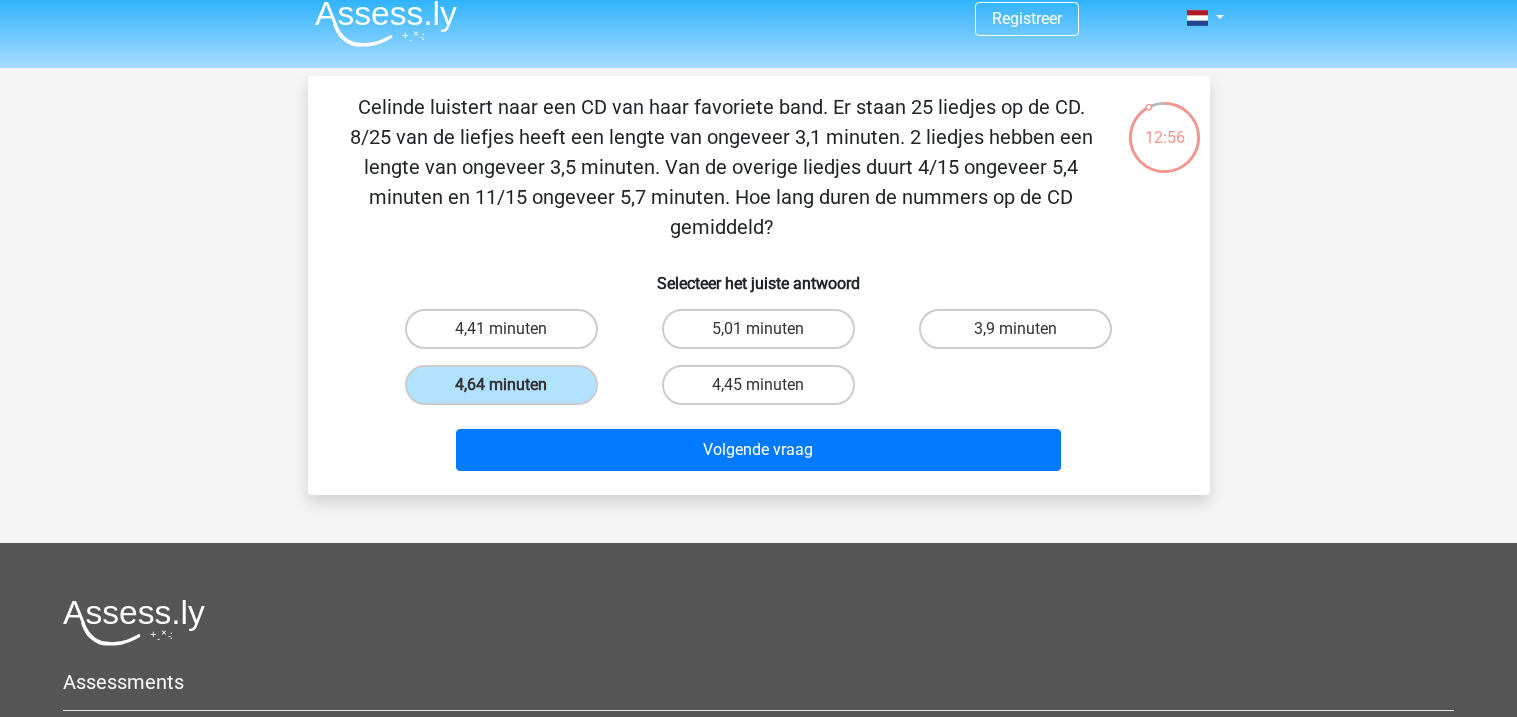 click on "Celinde luistert naar een CD van haar favoriete band. Er staan 25 liedjes op de CD.  8/25 van de liefjes heeft een lengte van ongeveer 3,1 minuten. 2 liedjes hebben een lengte van ongeveer 3,5 minuten. Van de overige liedjes duurt  4/15 ongeveer 5,4 minuten en 11/15 ongeveer 5,7 minuten. Hoe lang duren de nummers op de CD gemiddeld?
Selecteer het juiste antwoord
4,41 minuten
5,01 minuten" at bounding box center [759, 285] 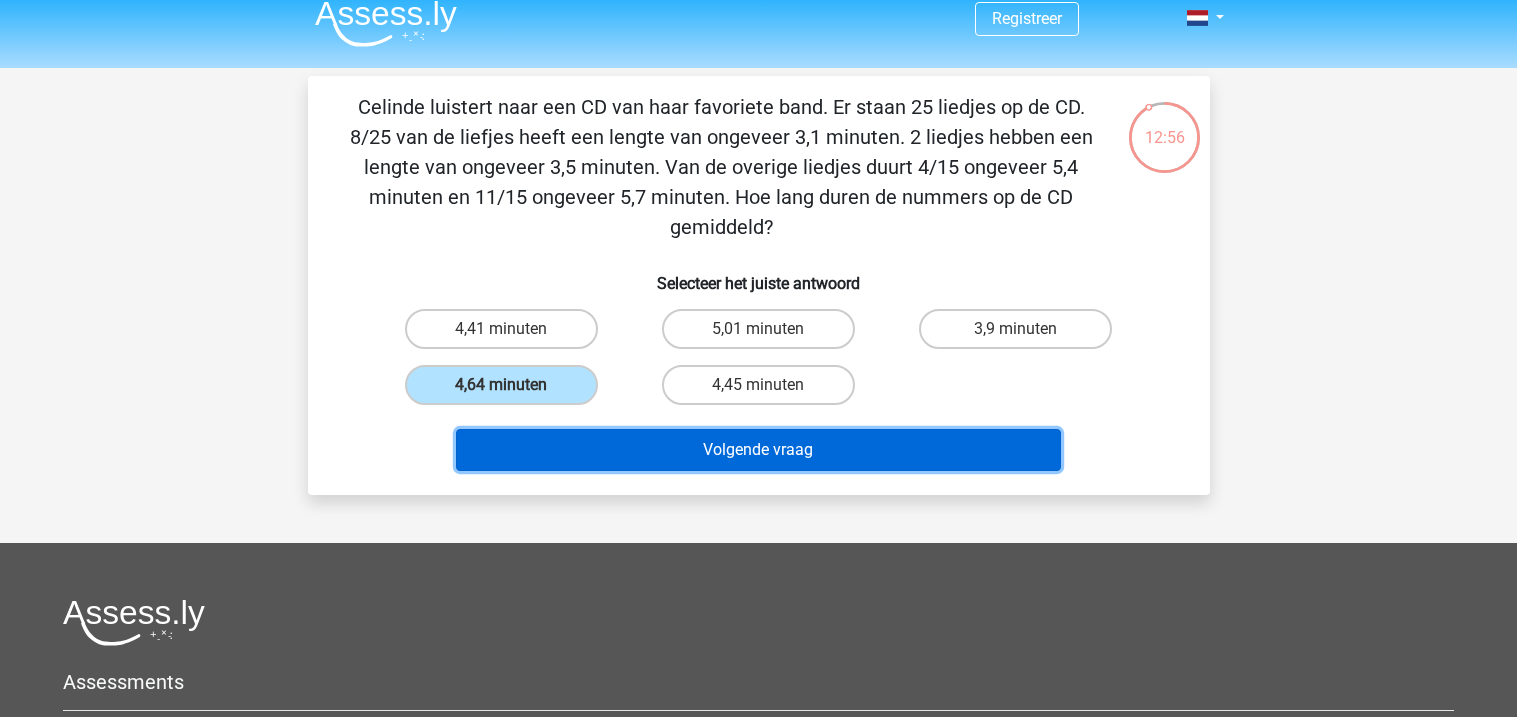 click on "Volgende vraag" at bounding box center [758, 450] 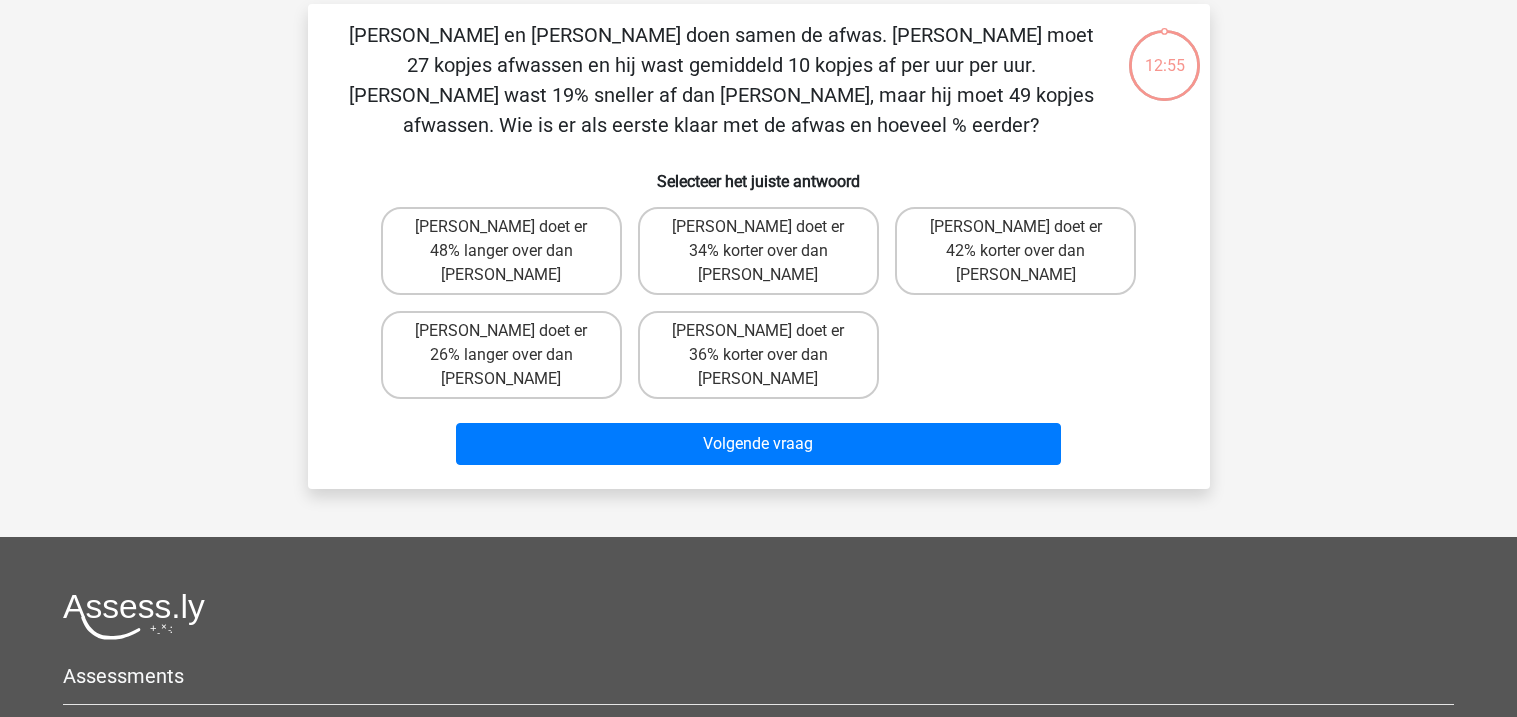 scroll, scrollTop: 92, scrollLeft: 0, axis: vertical 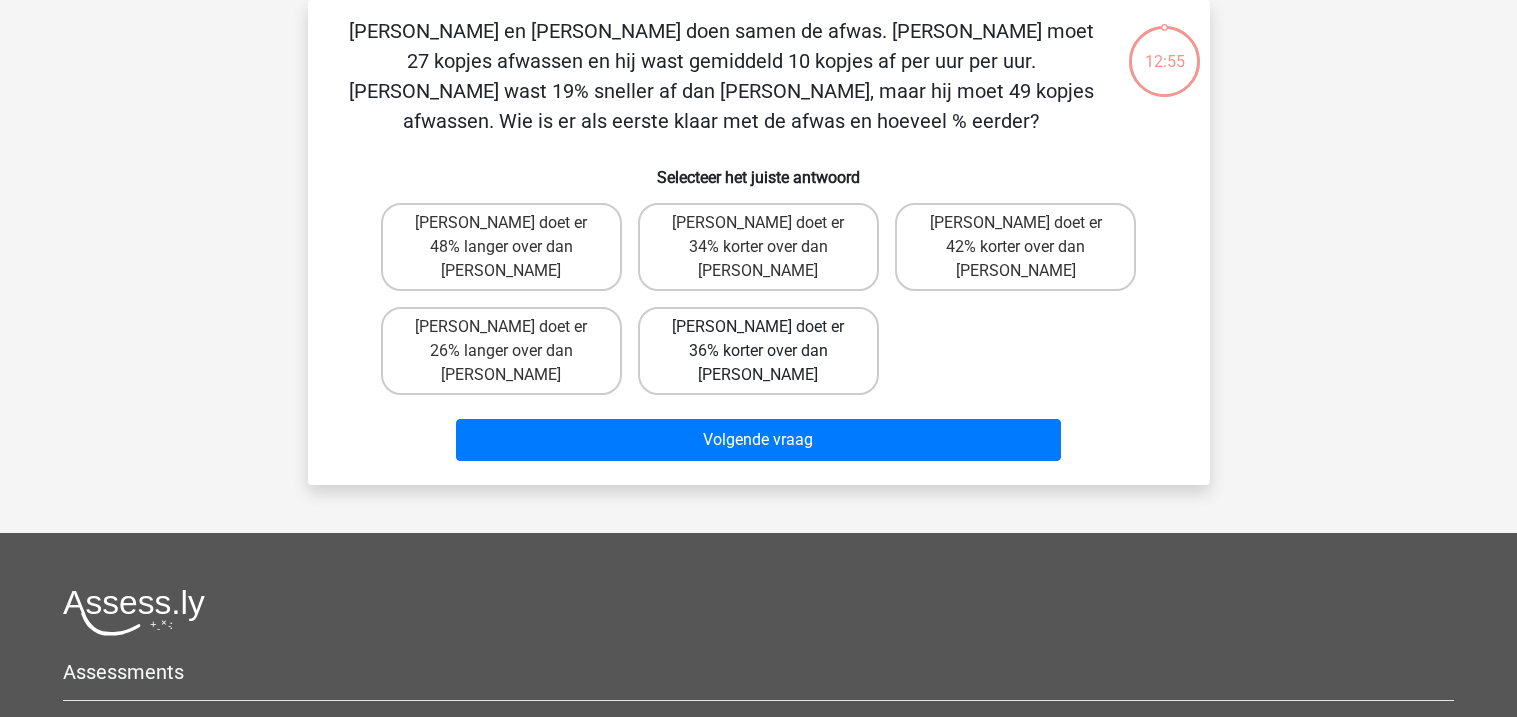 click on "Tom doet er 36% korter over dan Umberto" at bounding box center (758, 351) 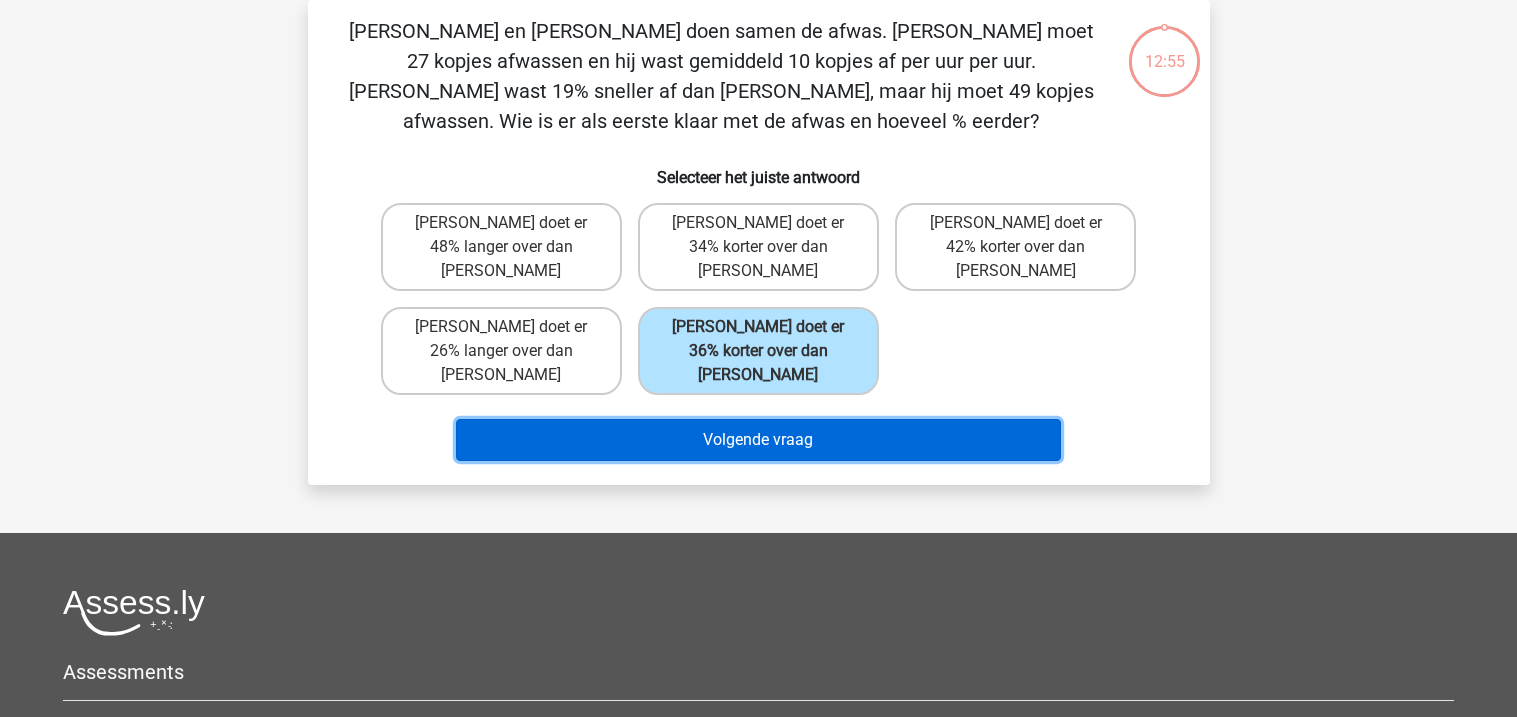 click on "Volgende vraag" at bounding box center [758, 440] 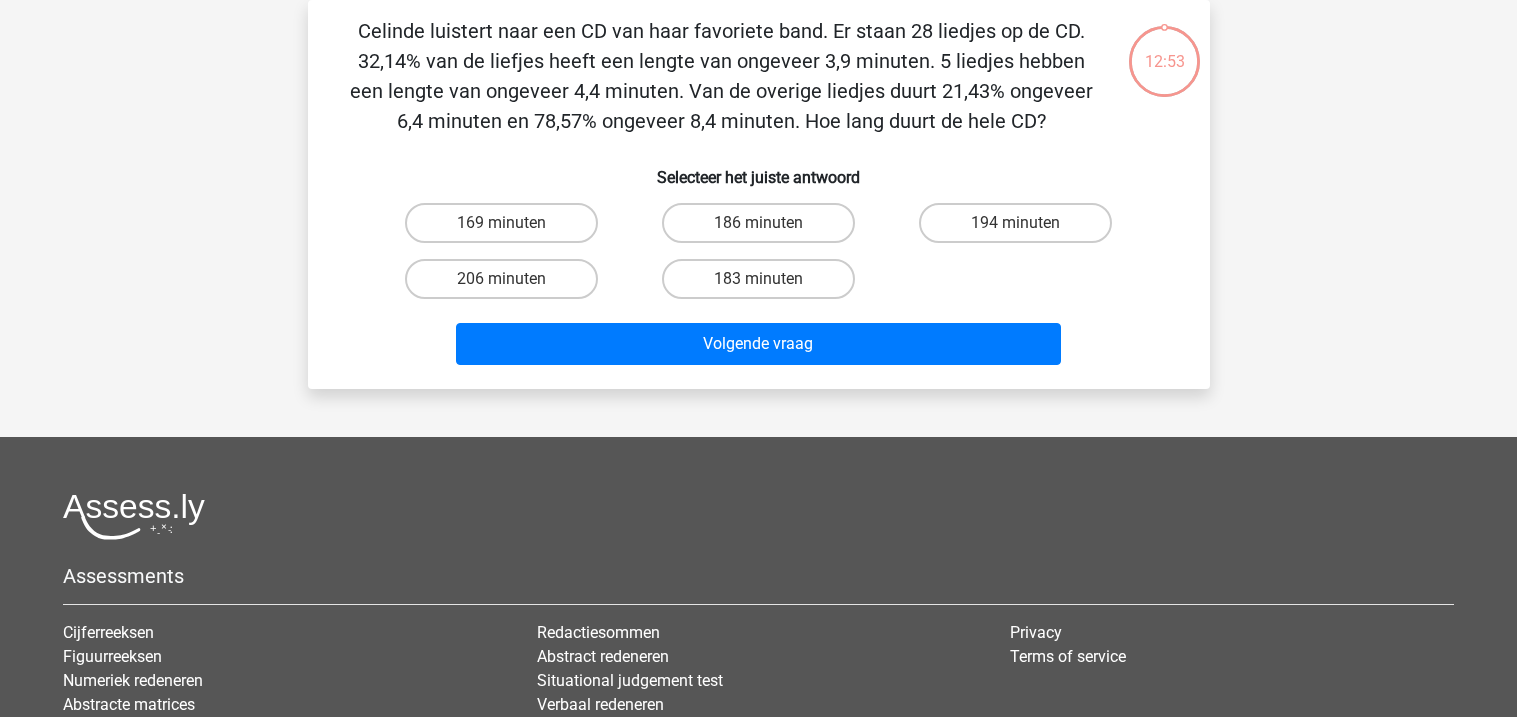 click on "183 minuten" at bounding box center (758, 279) 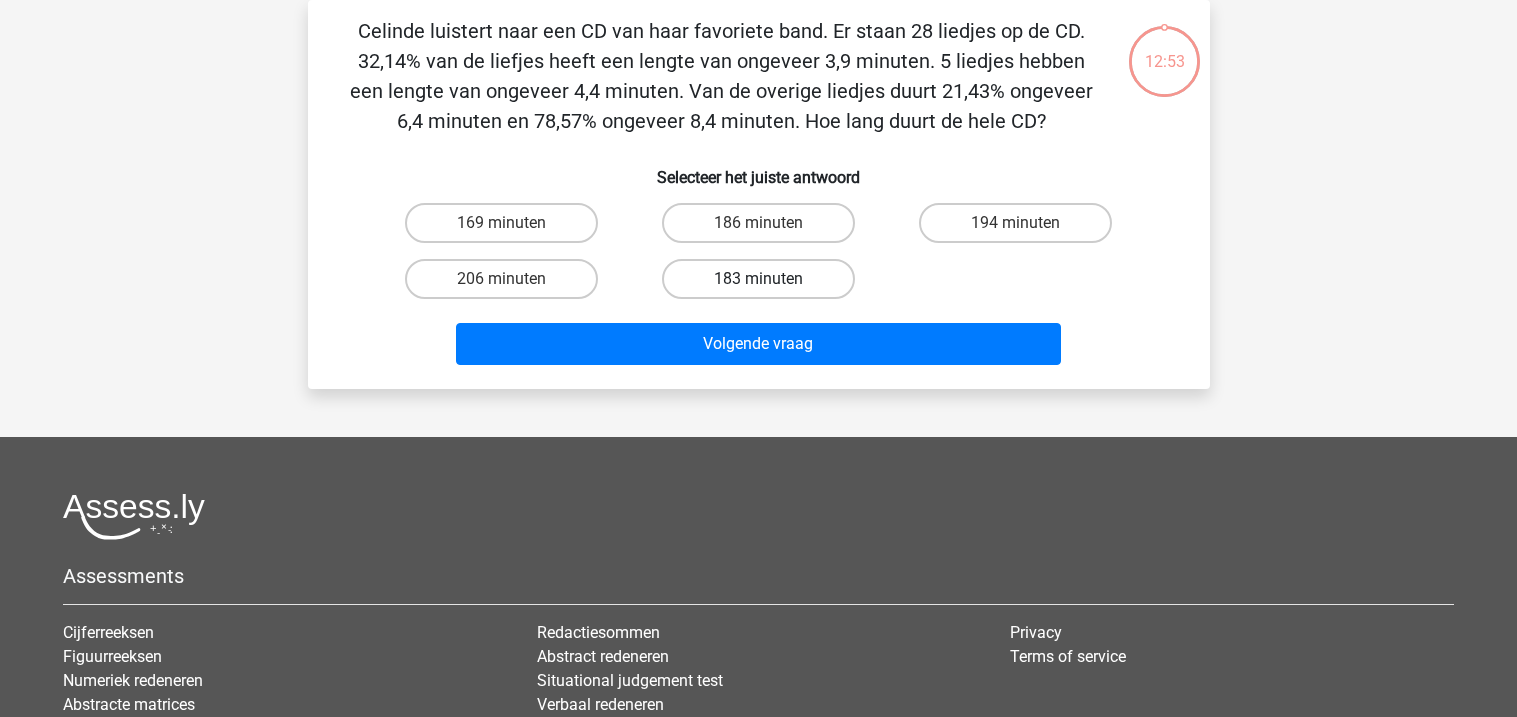 click on "183 minuten" at bounding box center [764, 285] 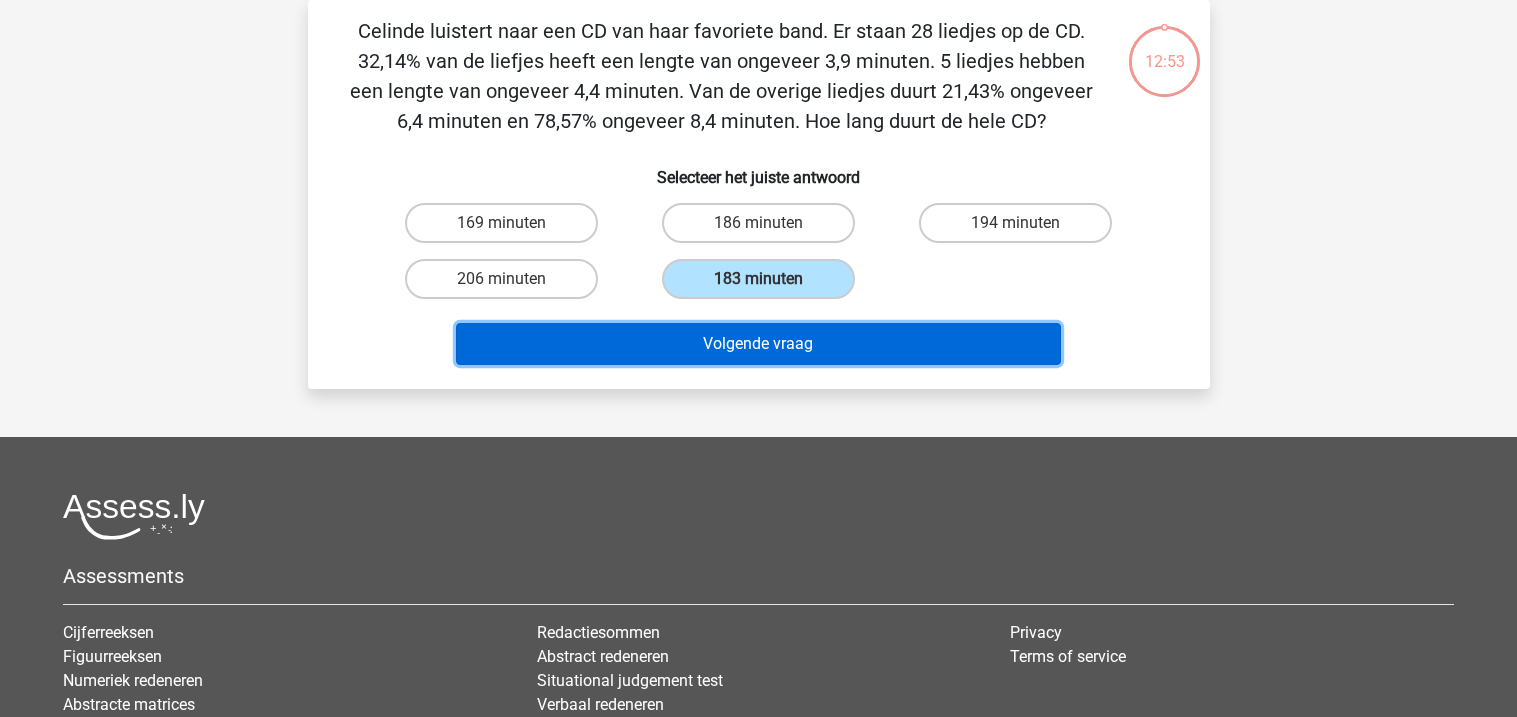 click on "Volgende vraag" at bounding box center (758, 344) 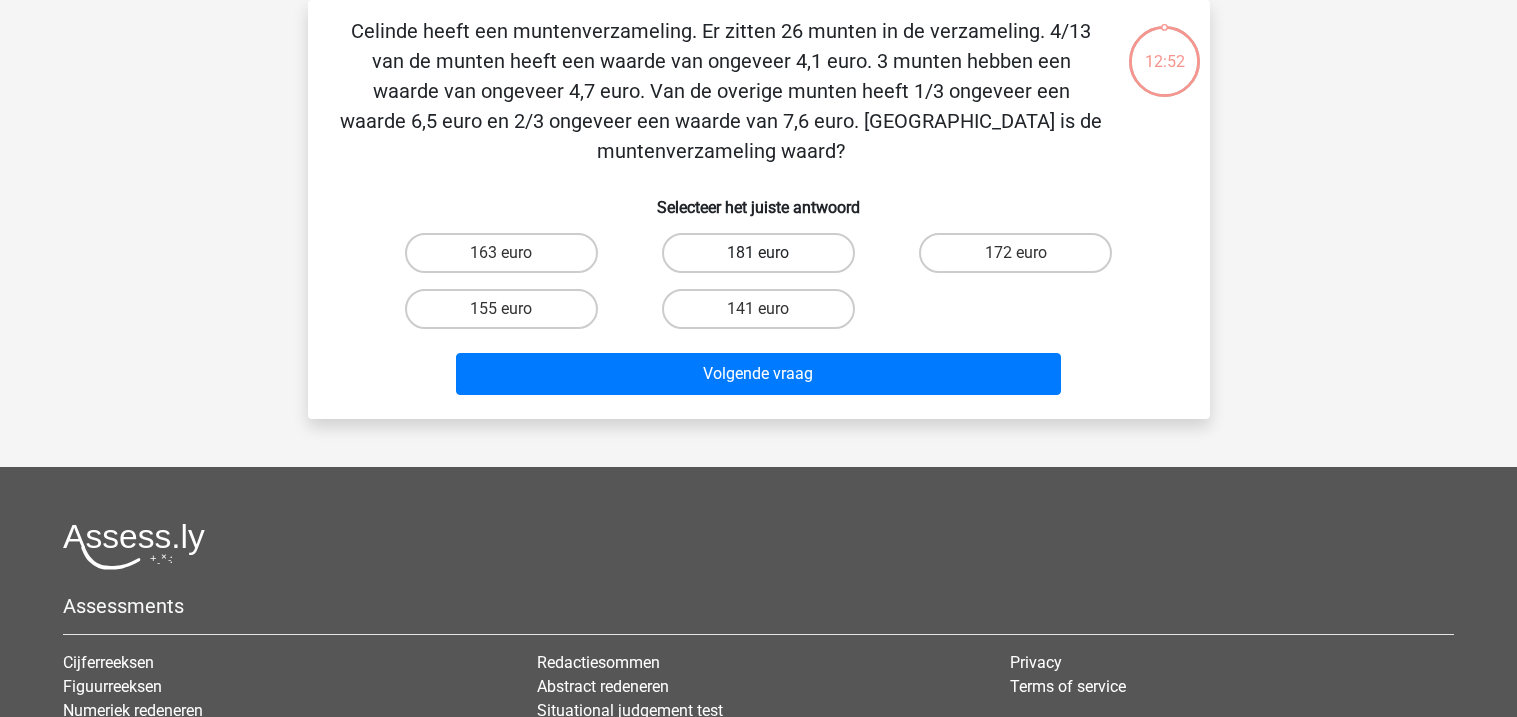 click on "181 euro" at bounding box center [758, 253] 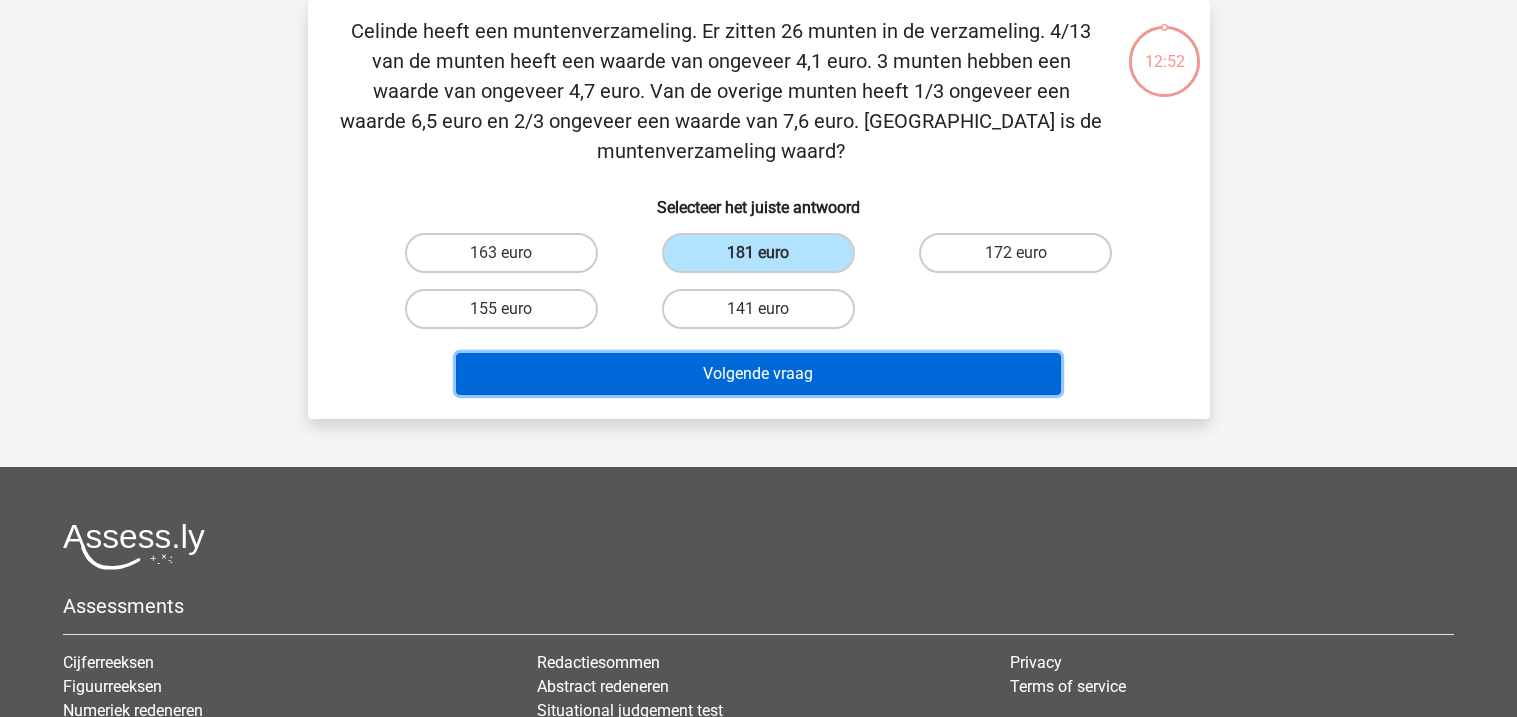 click on "Volgende vraag" at bounding box center [758, 374] 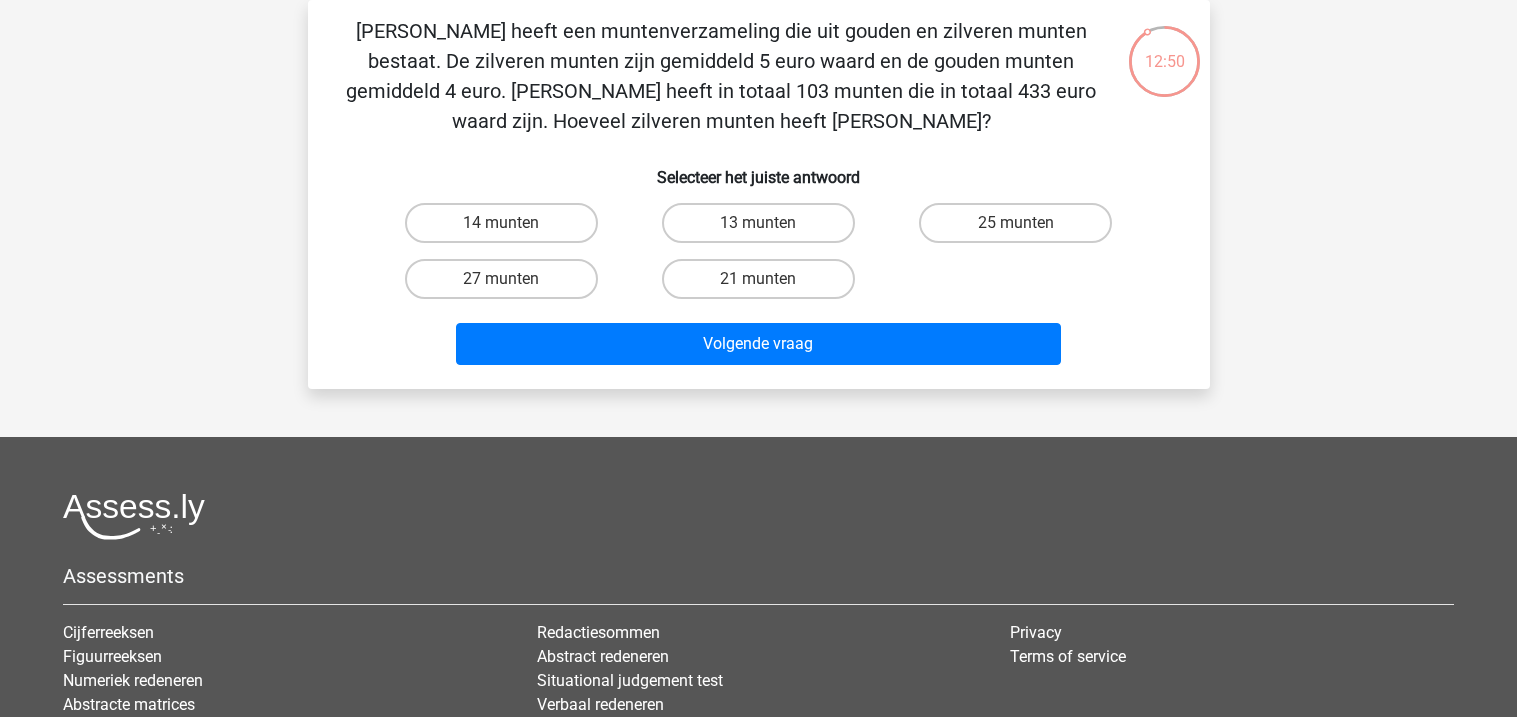 click on "14 munten" at bounding box center [501, 223] 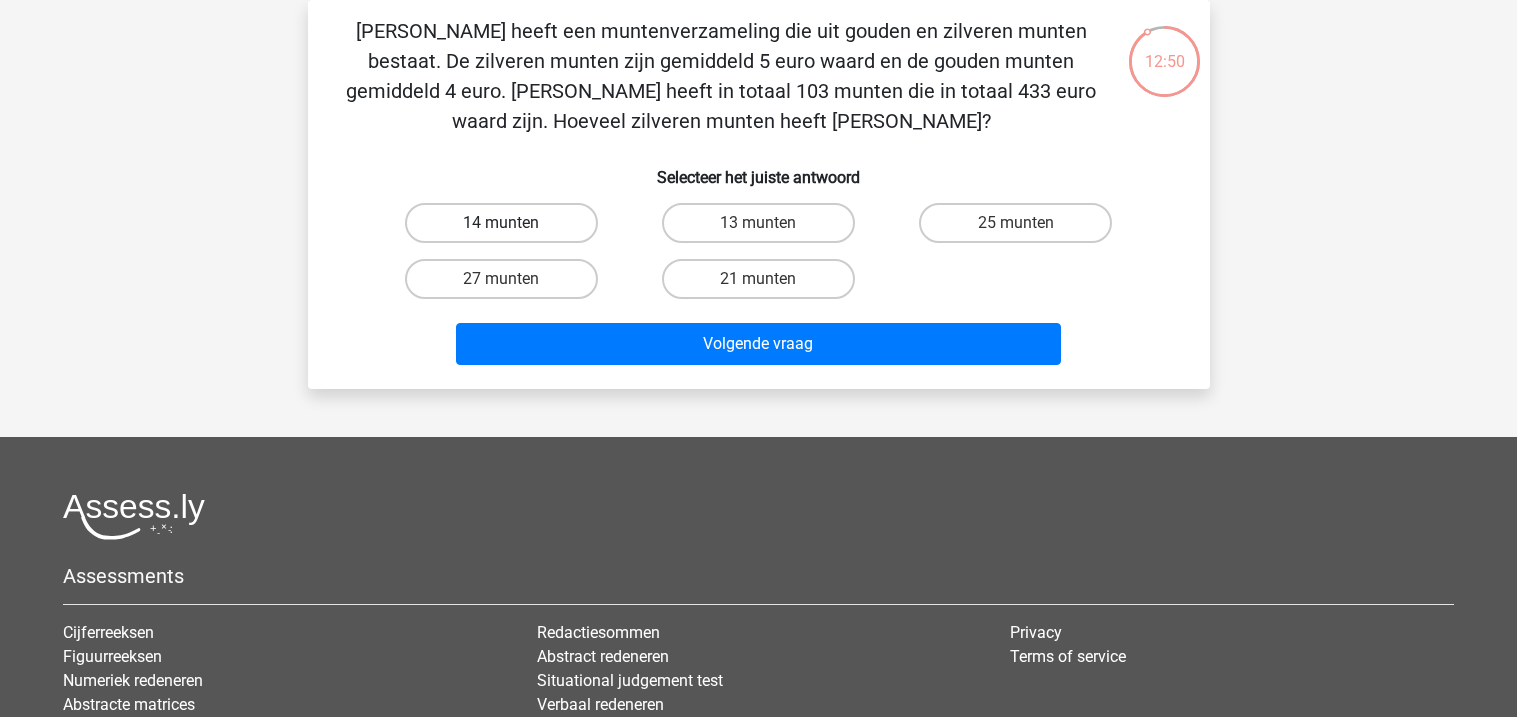 click on "14 munten" at bounding box center [507, 229] 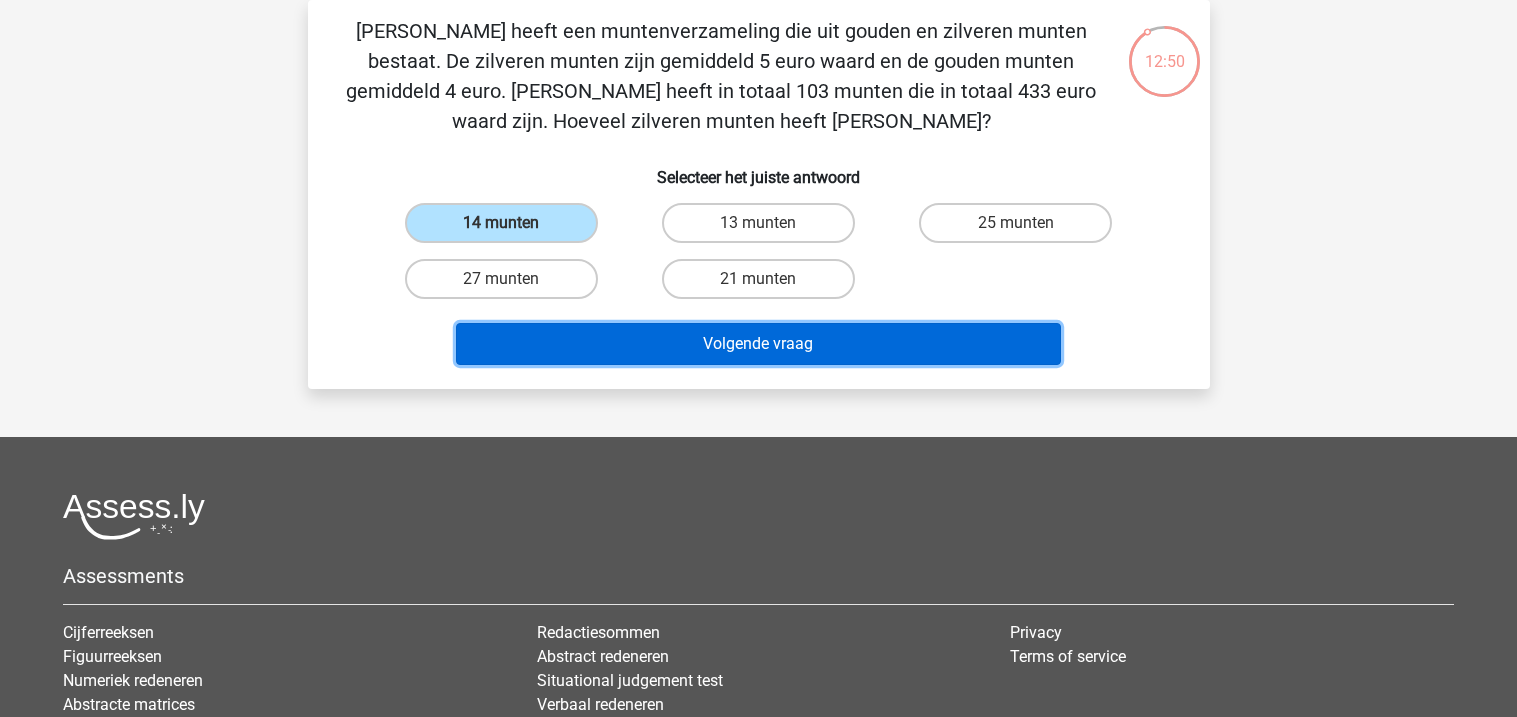 click on "Volgende vraag" at bounding box center (758, 344) 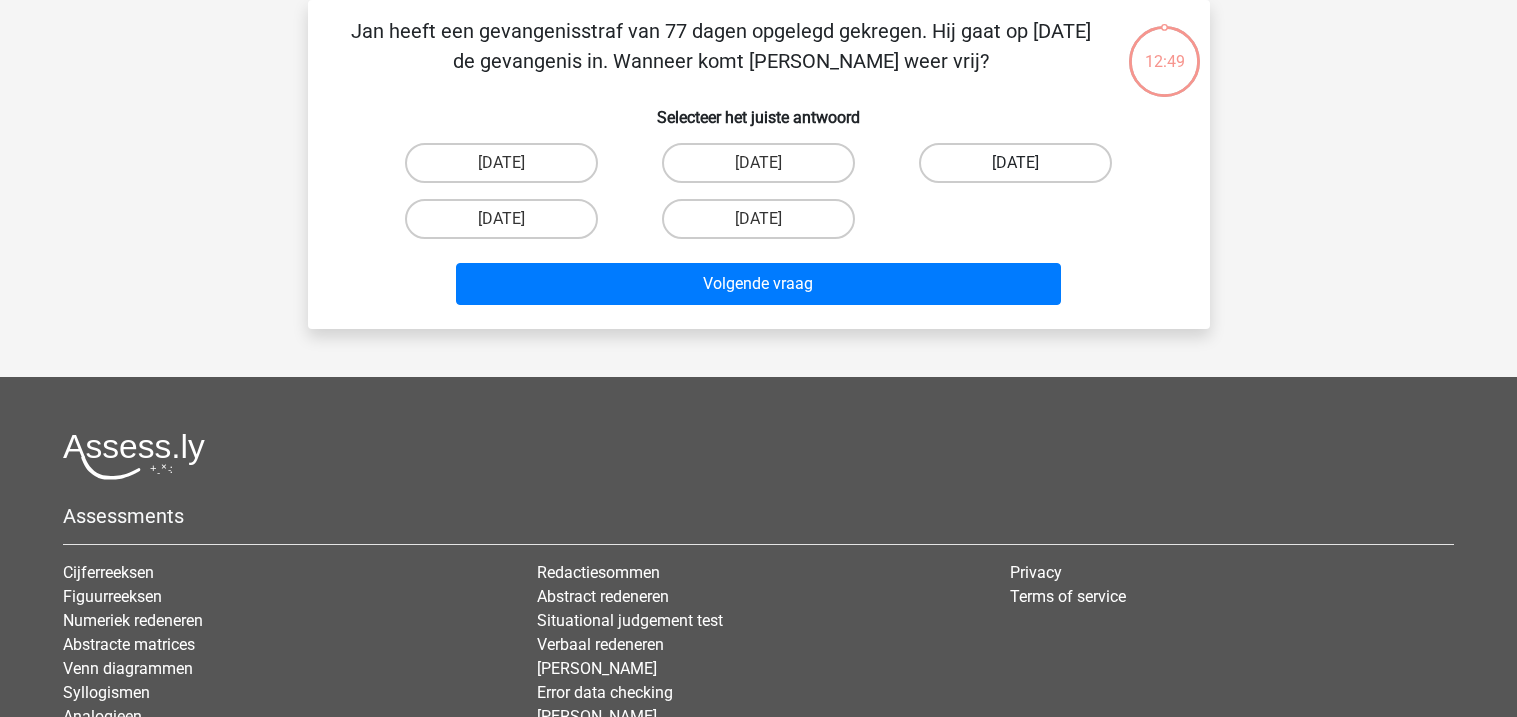 click on "[DATE]" at bounding box center [1015, 163] 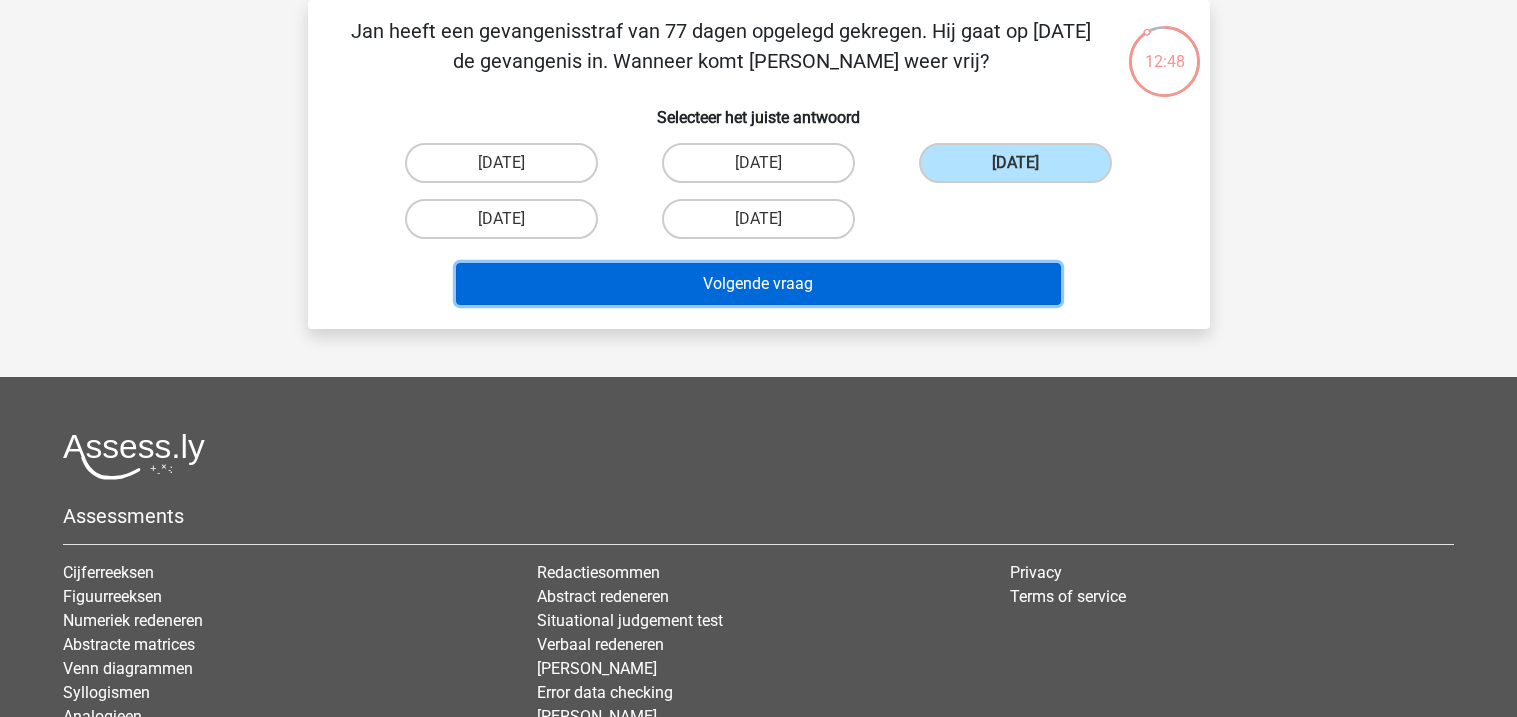 click on "Volgende vraag" at bounding box center (758, 284) 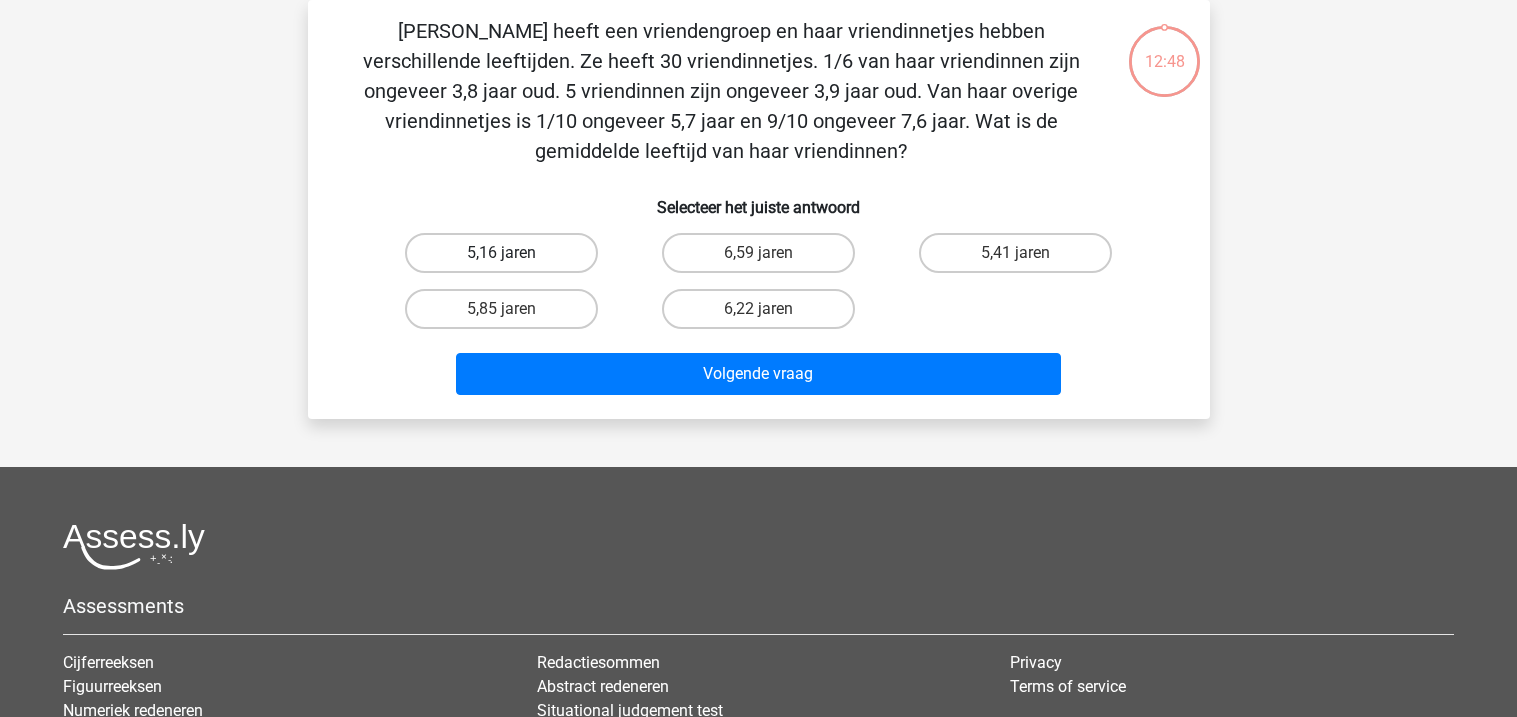click on "5,16 jaren" at bounding box center [501, 253] 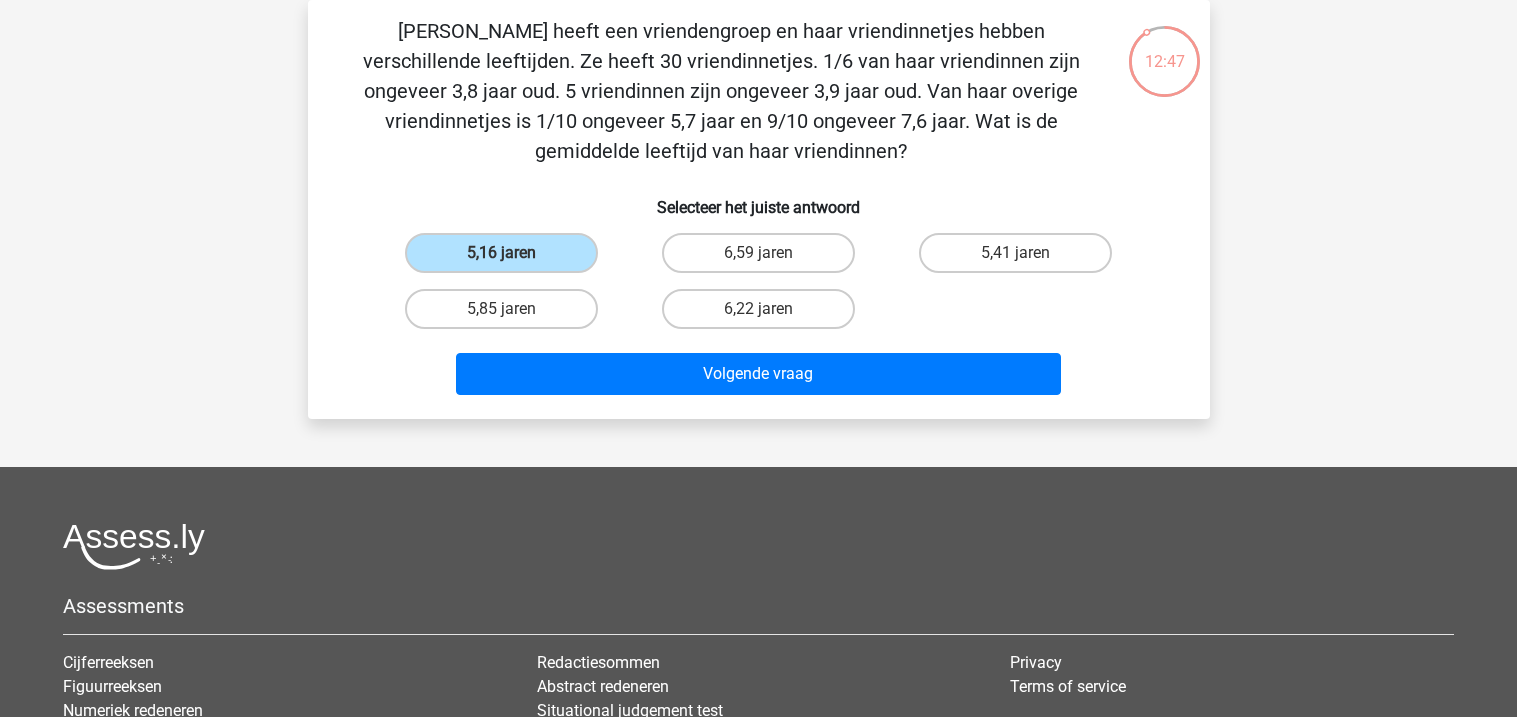 click on "Celinde heeft een vriendengroep en haar vriendinnetjes hebben verschillende leeftijden. Ze heeft 30 vriendinnetjes.  1/6  van haar vriendinnen zijn ongeveer 3,8 jaar oud. 5 vriendinnen zijn ongeveer 3,9 jaar oud. Van haar overige vriendinnetjes is  1/10 ongeveer 5,7 jaar en  9/10 ongeveer 7,6 jaar. Wat is de gemiddelde leeftijd van haar vriendinnen?
Selecteer het juiste antwoord
5,16 jaren
6,59 jaren" at bounding box center (759, 209) 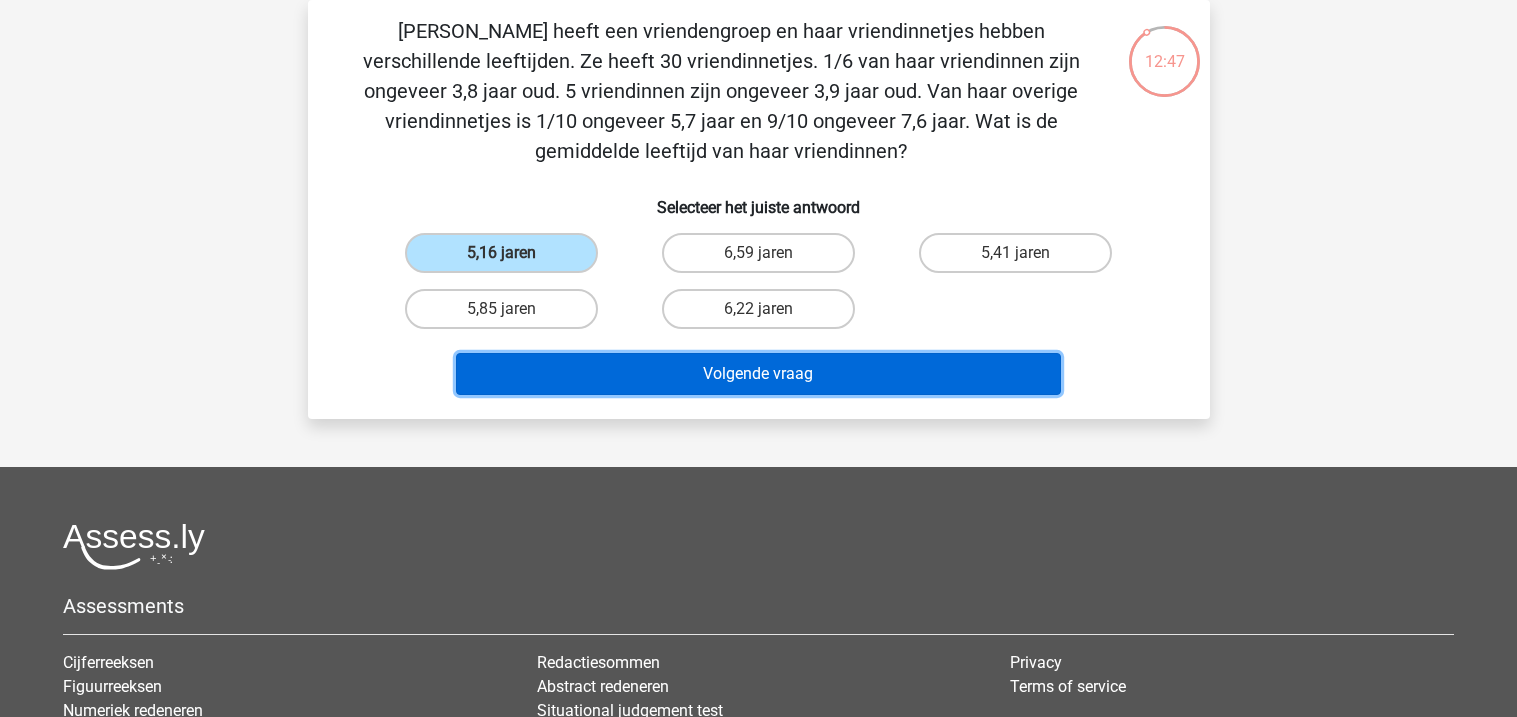 click on "Volgende vraag" at bounding box center (758, 374) 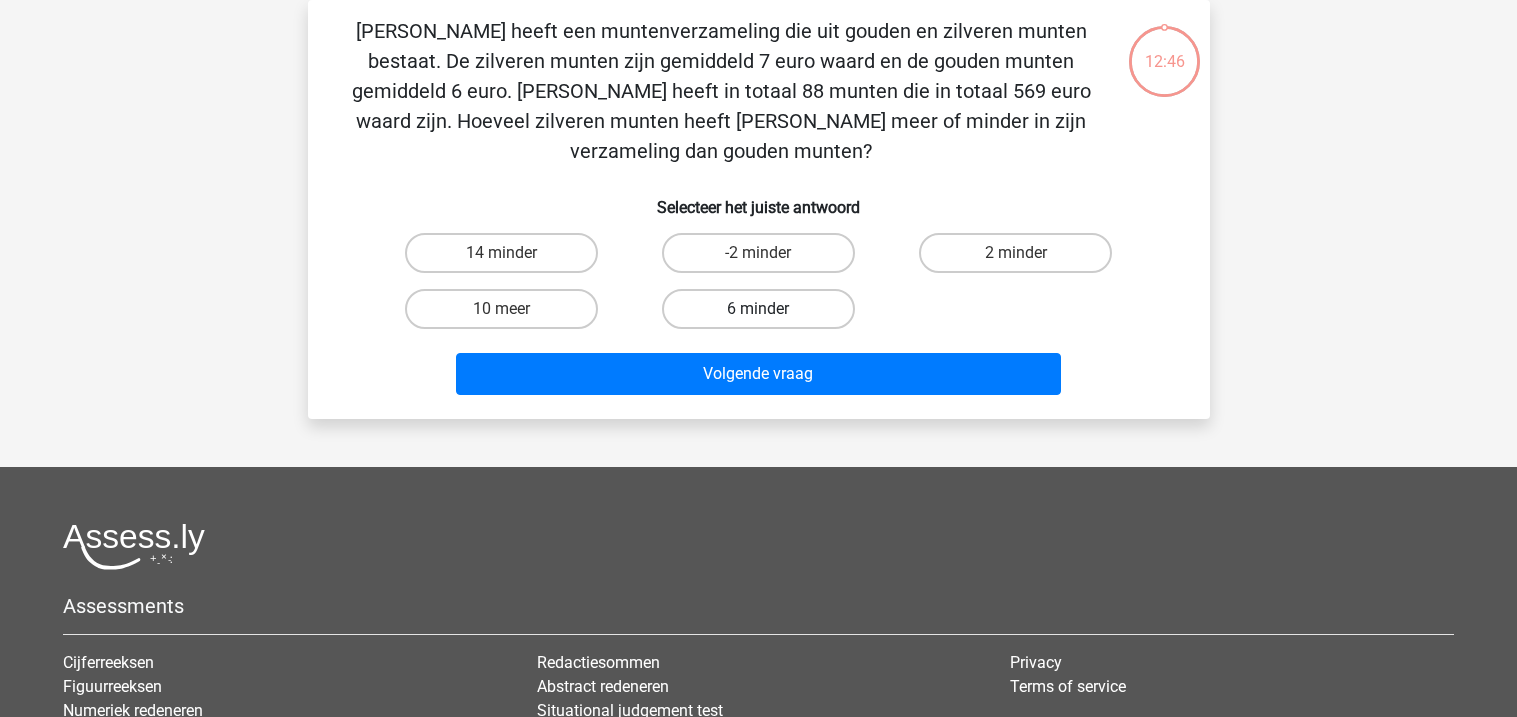 click on "6 minder" at bounding box center [758, 309] 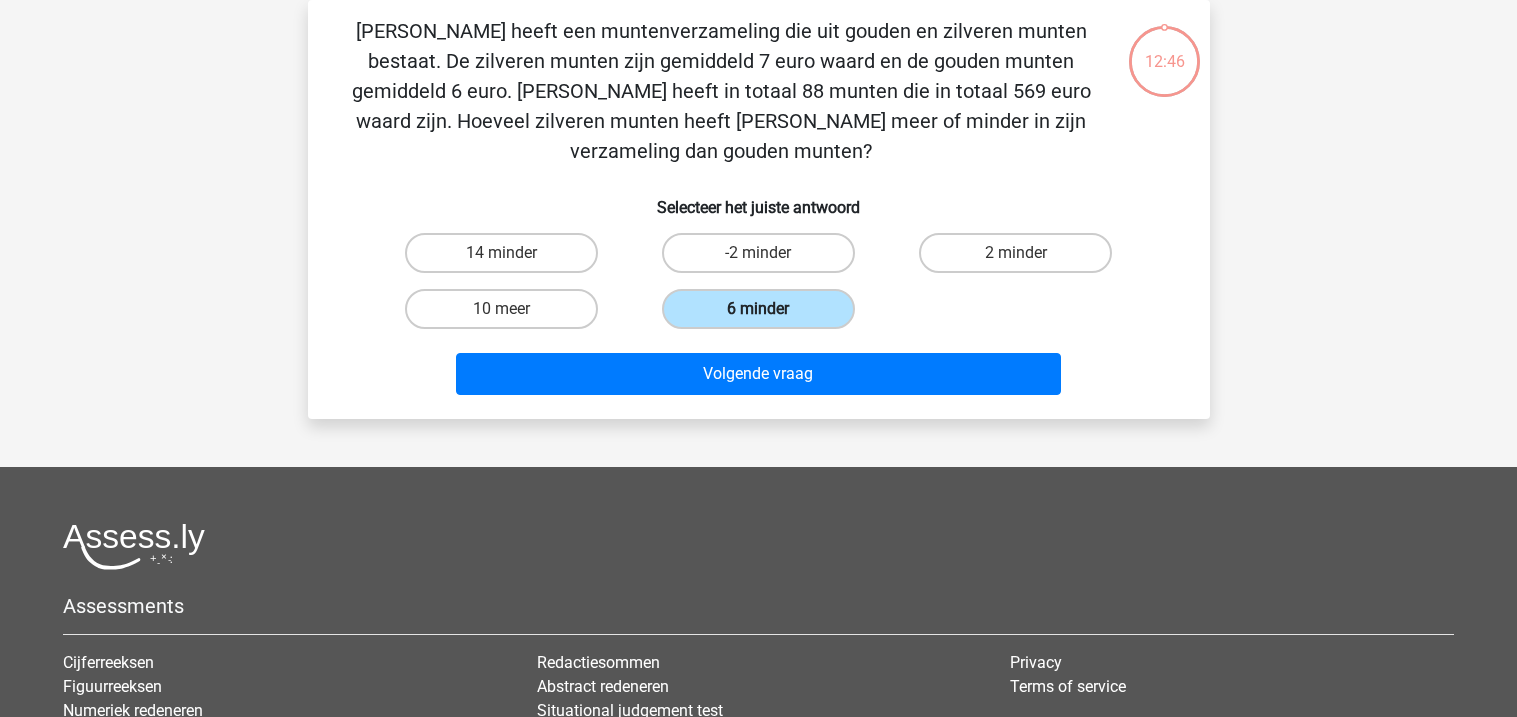 click on "6 minder" at bounding box center [758, 309] 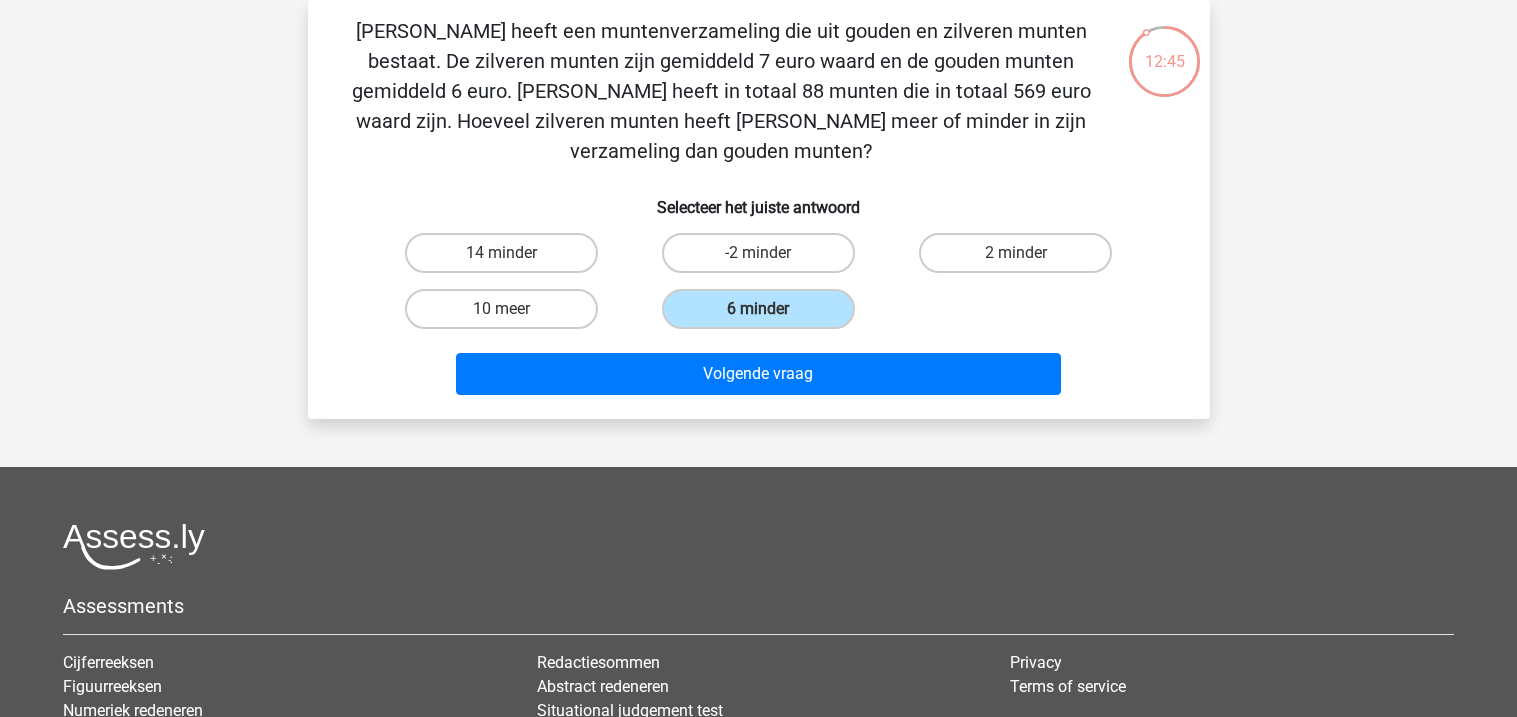 click on "Chris heeft een muntenverzameling die uit gouden en zilveren munten bestaat. De zilveren munten zijn gemiddeld 7 euro waard en de gouden munten gemiddeld 6 euro. Chris heeft in totaal 88 munten die in totaal 569 euro waard zijn. Hoeveel zilveren munten heeft Chris meer of minder in zijn verzameling dan gouden munten?
Selecteer het juiste antwoord
14 minder
-2 minder" at bounding box center (759, 209) 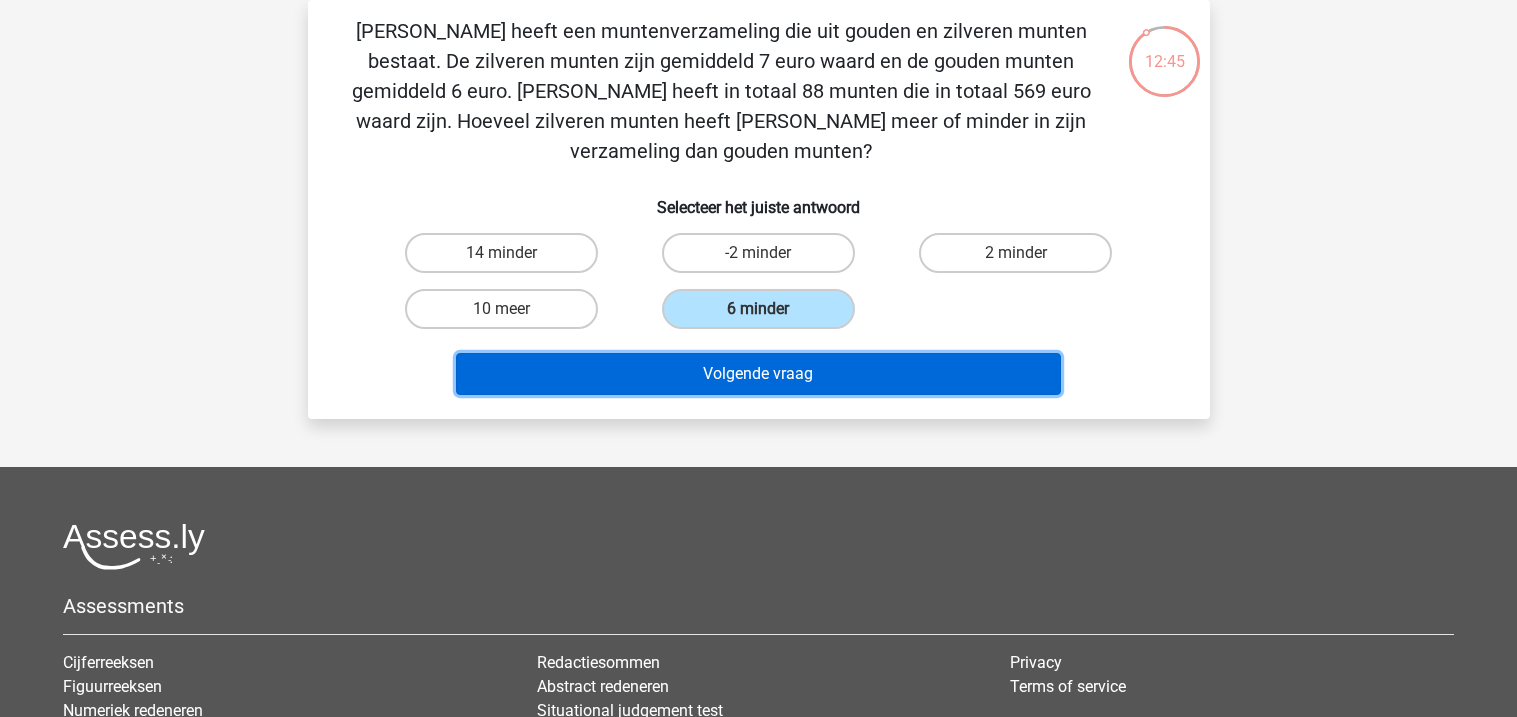 click on "Volgende vraag" at bounding box center (758, 374) 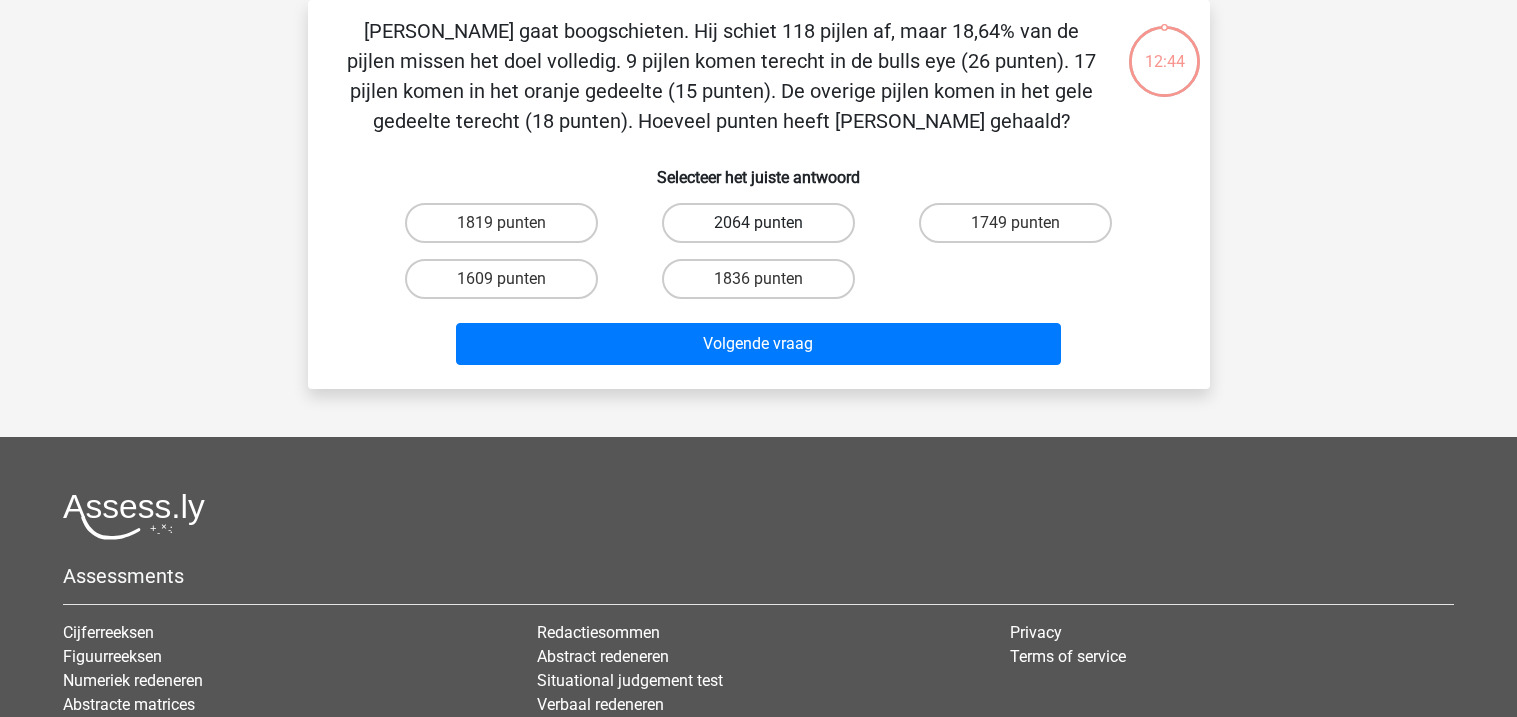 click on "2064 punten" at bounding box center (758, 223) 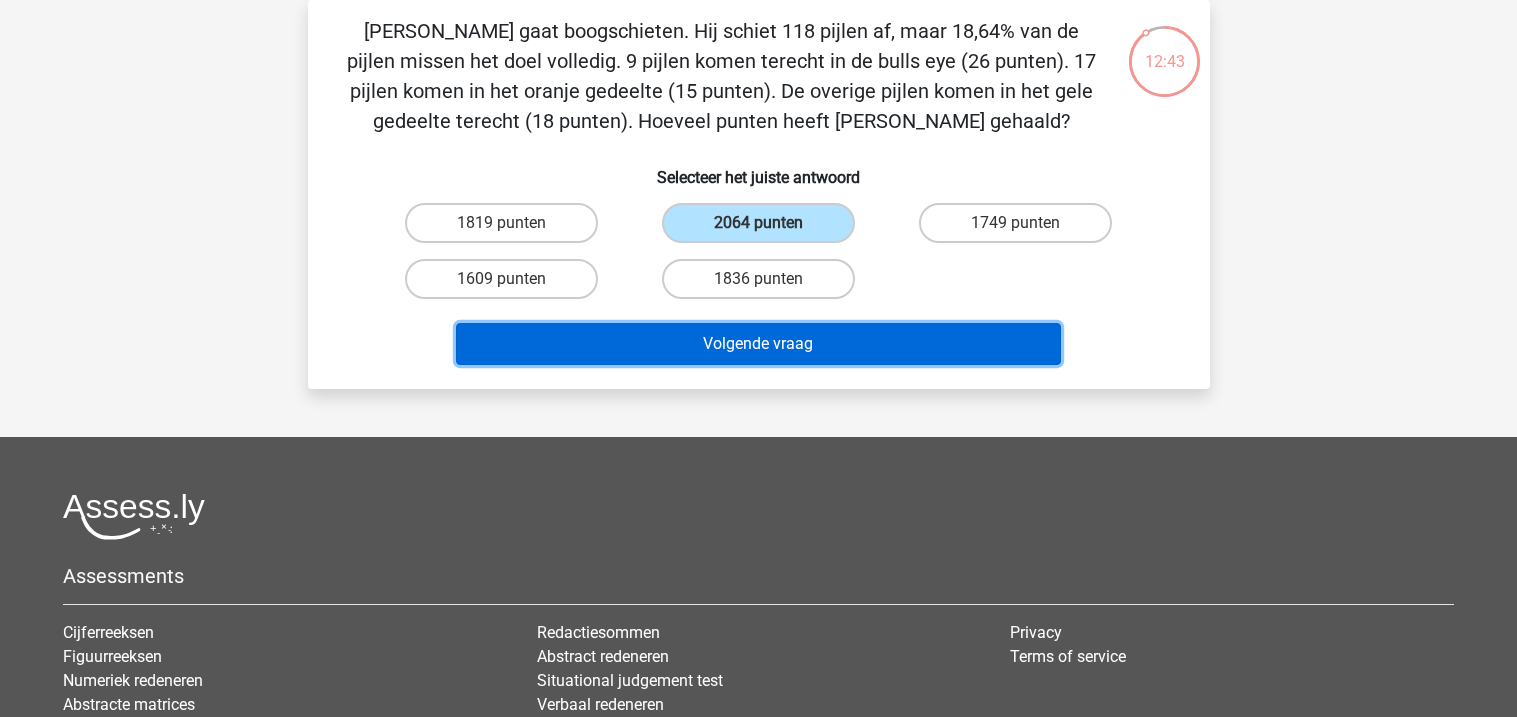 click on "Volgende vraag" at bounding box center [758, 344] 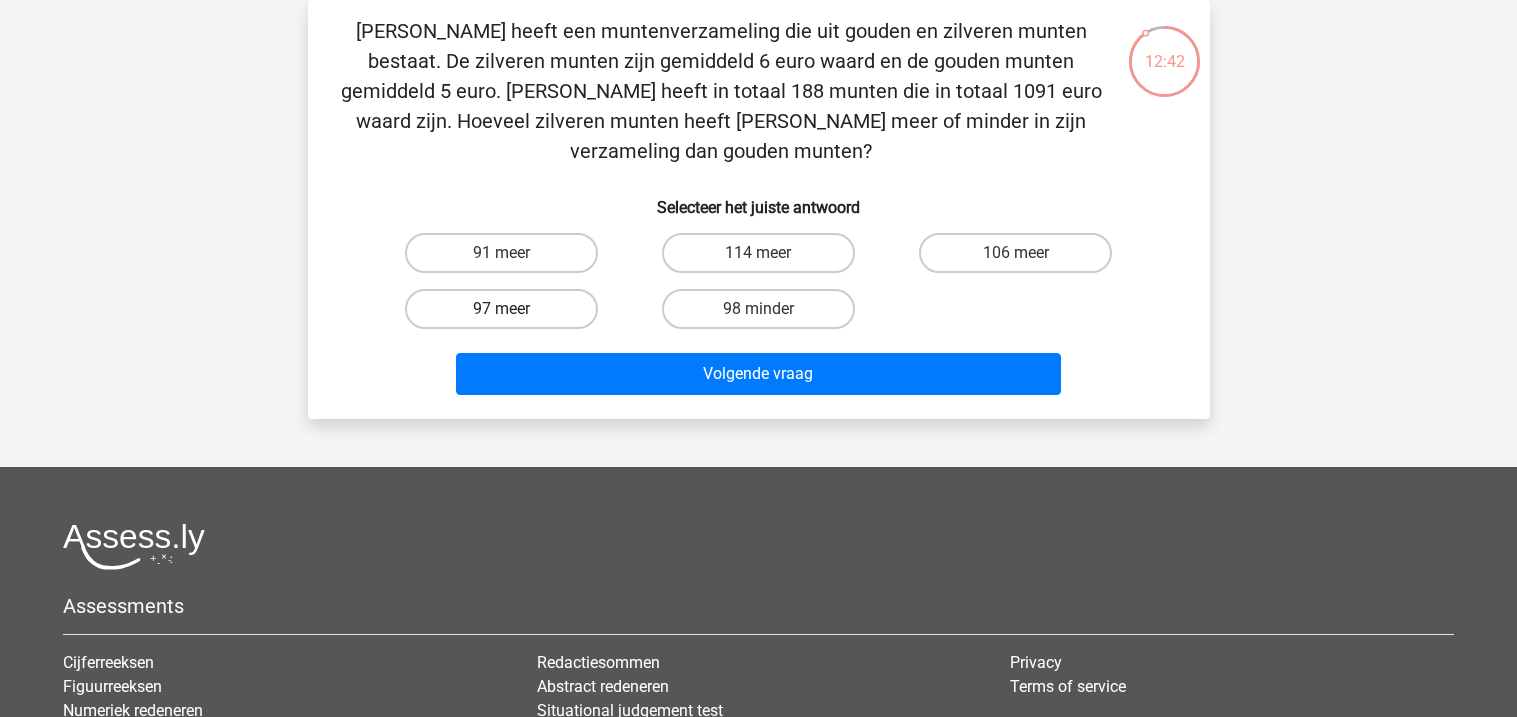 click on "97 meer" at bounding box center [501, 309] 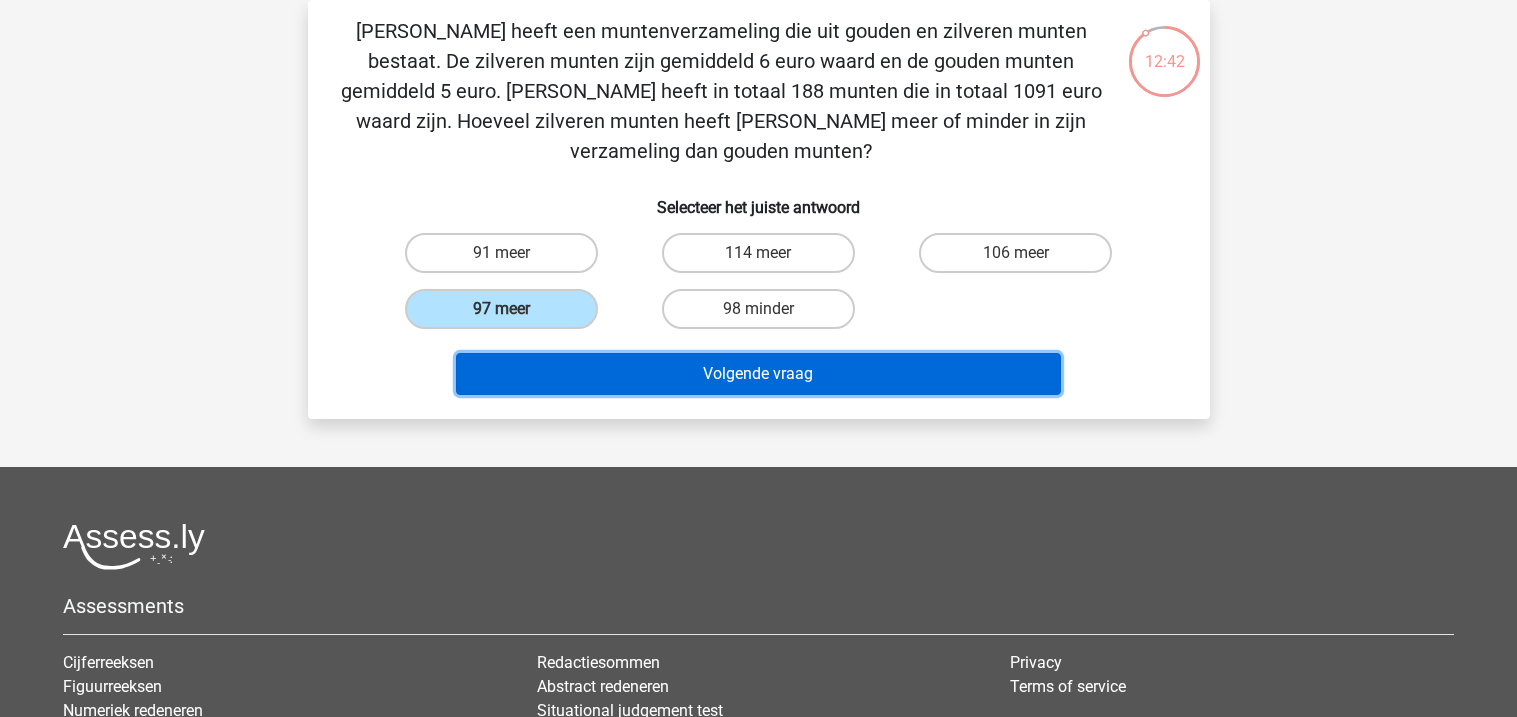 click on "Volgende vraag" at bounding box center [758, 374] 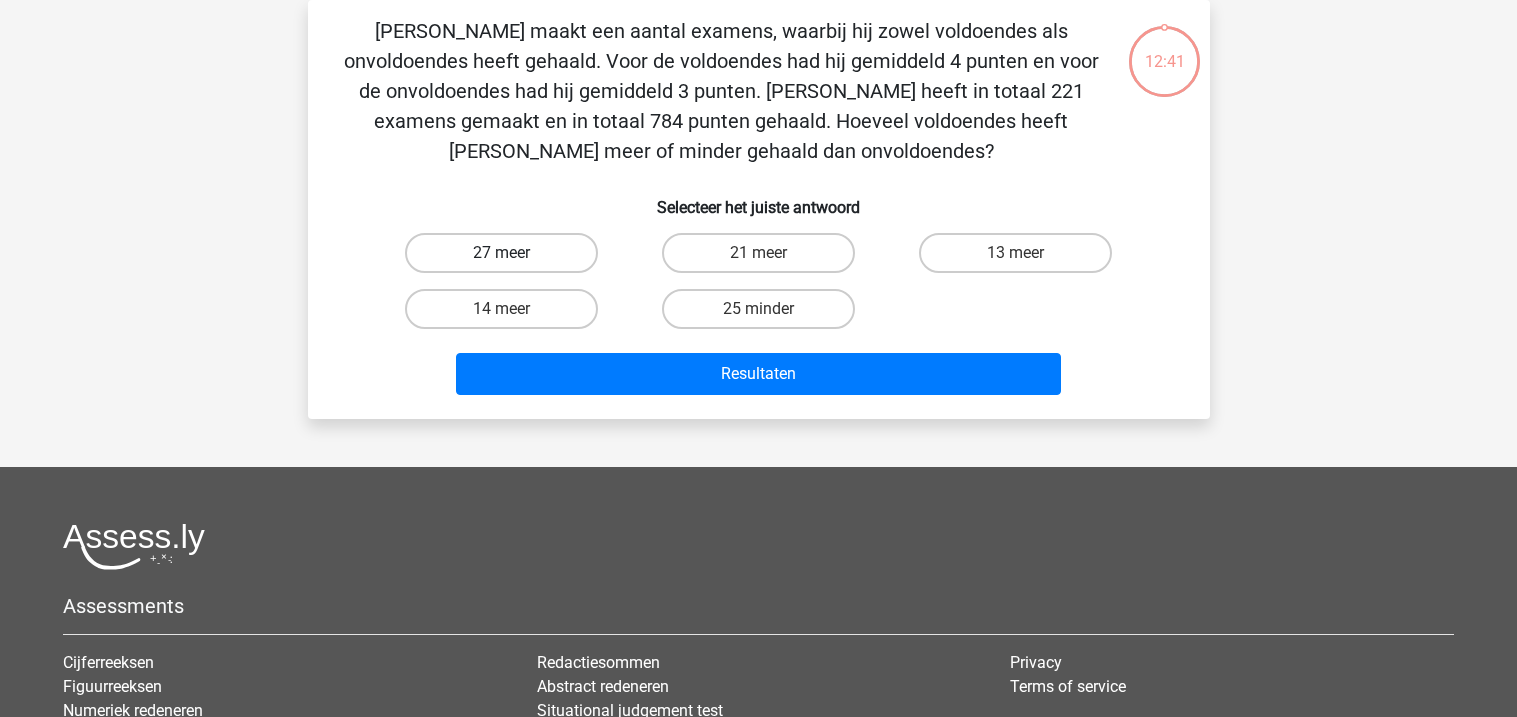 click on "27 meer" at bounding box center [501, 253] 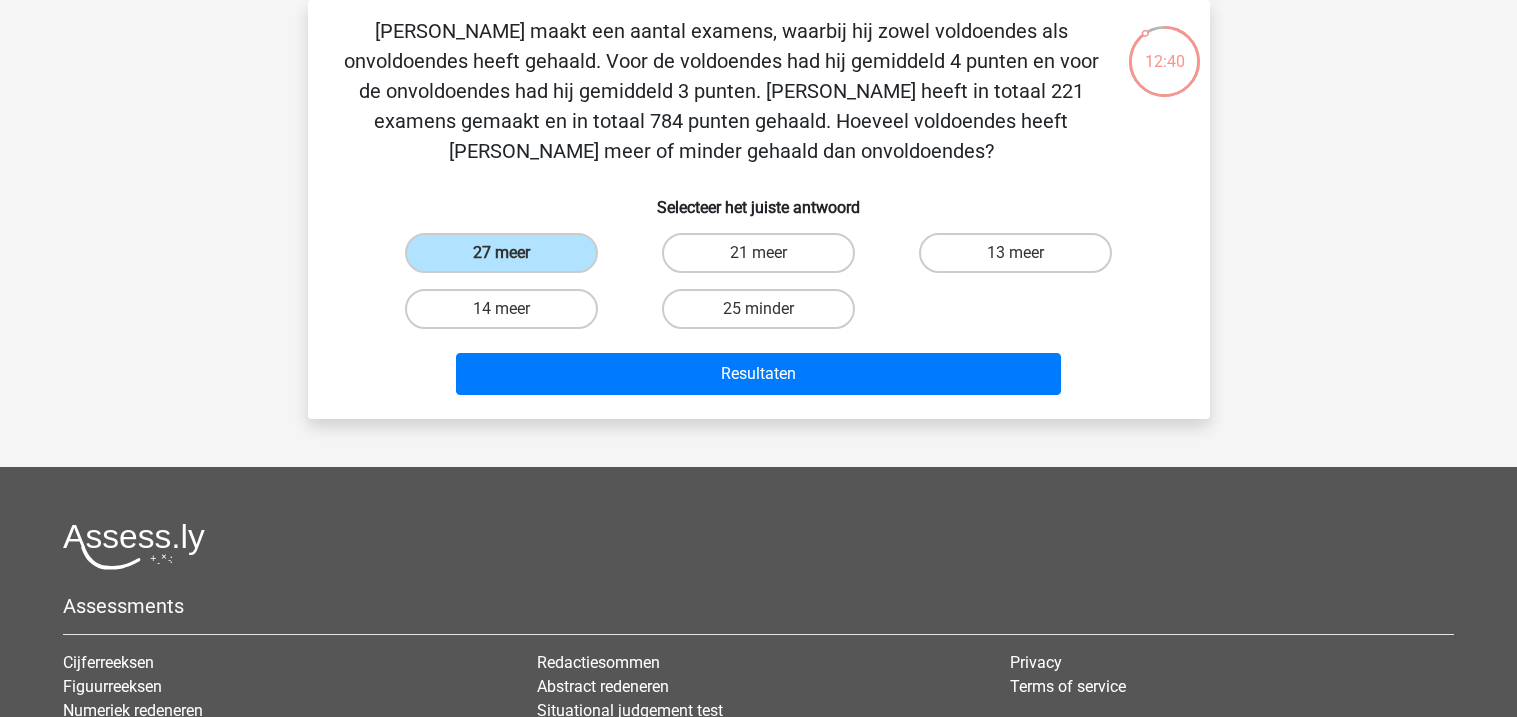 click on "Chris maakt een aantal examens, waarbij hij zowel voldoendes als onvoldoendes heeft gehaald. Voor de voldoendes had hij gemiddeld 4 punten en voor de onvoldoendes had hij gemiddeld 3 punten. Chris heeft in totaal 221 examens gemaakt en in totaal 784 punten gehaald. Hoeveel voldoendes heeft Chris meer of minder gehaald dan onvoldoendes?
Selecteer het juiste antwoord
27 meer
21 meer" at bounding box center (759, 209) 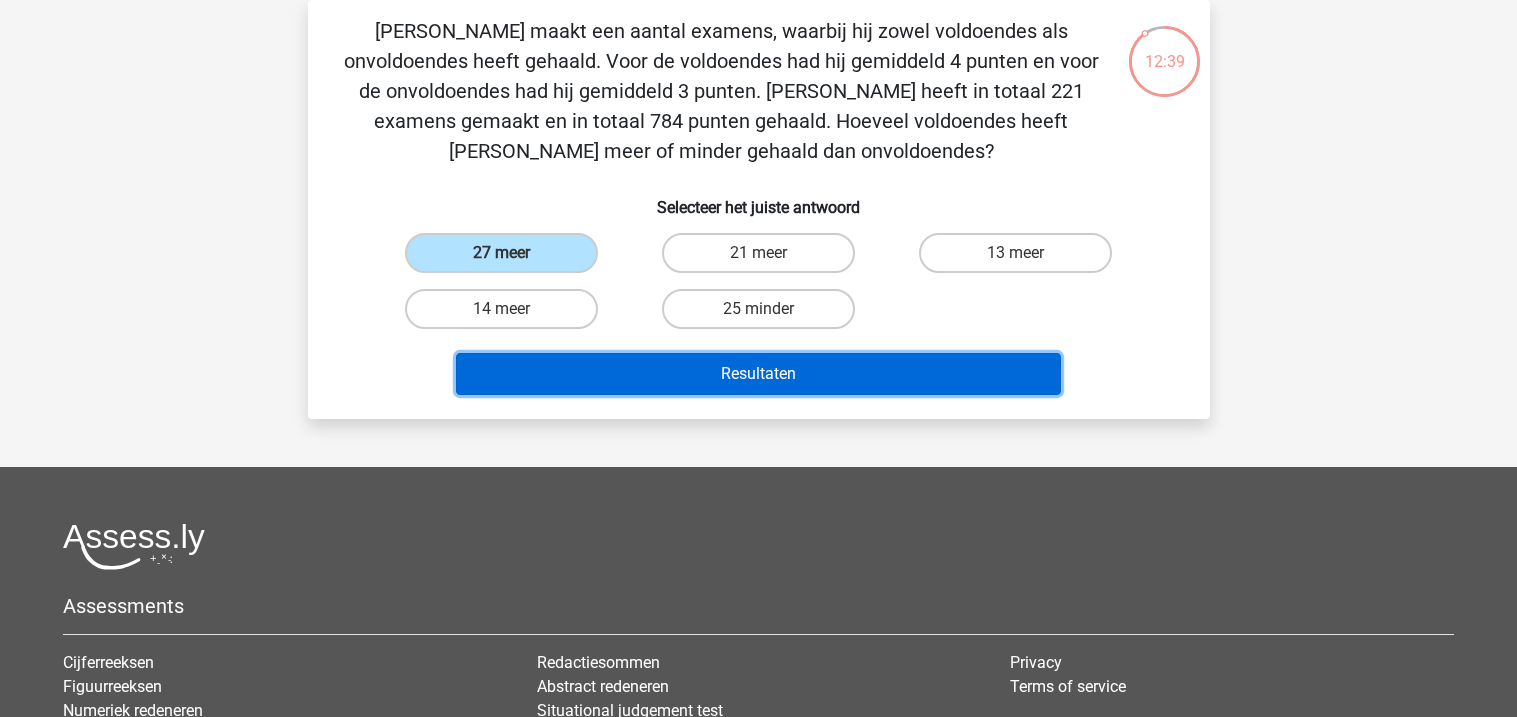 click on "Resultaten" at bounding box center [758, 374] 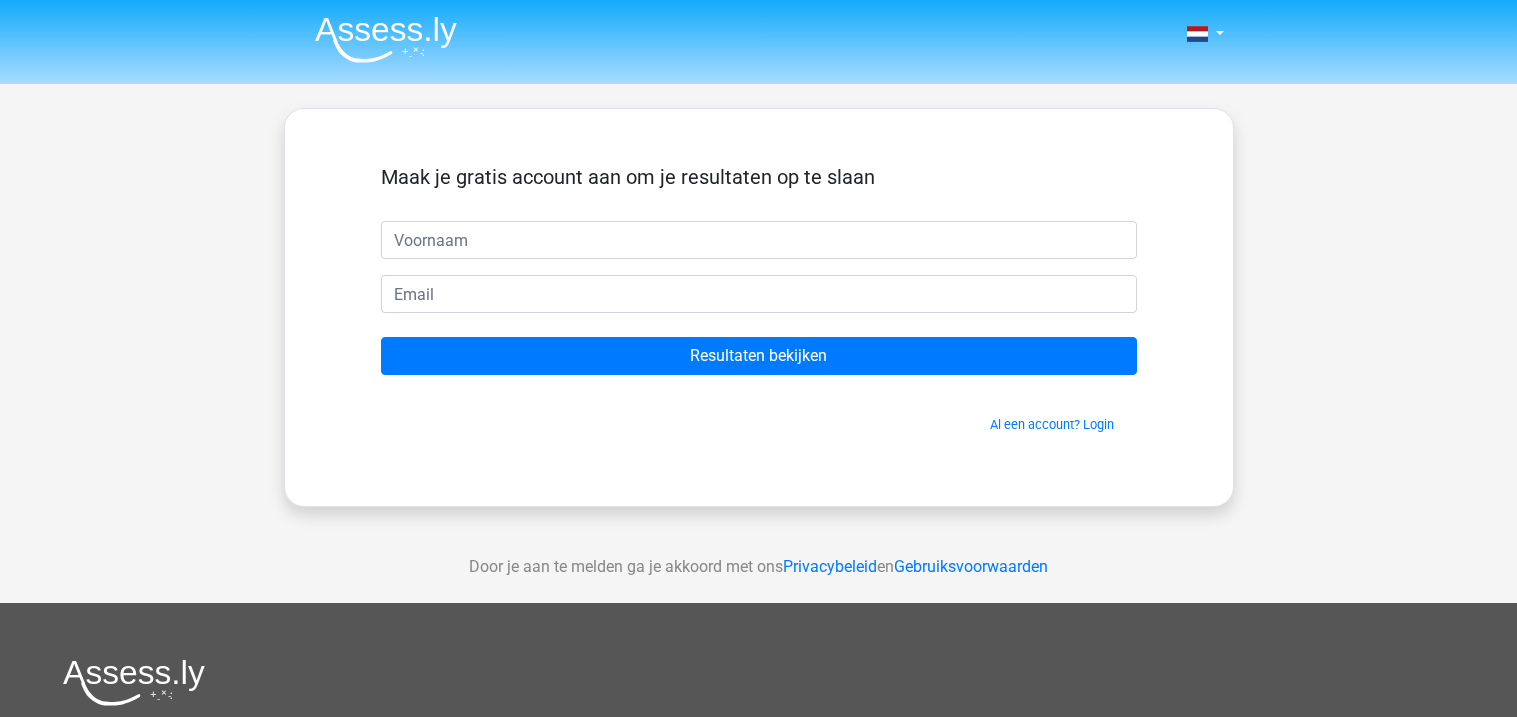 scroll, scrollTop: 0, scrollLeft: 0, axis: both 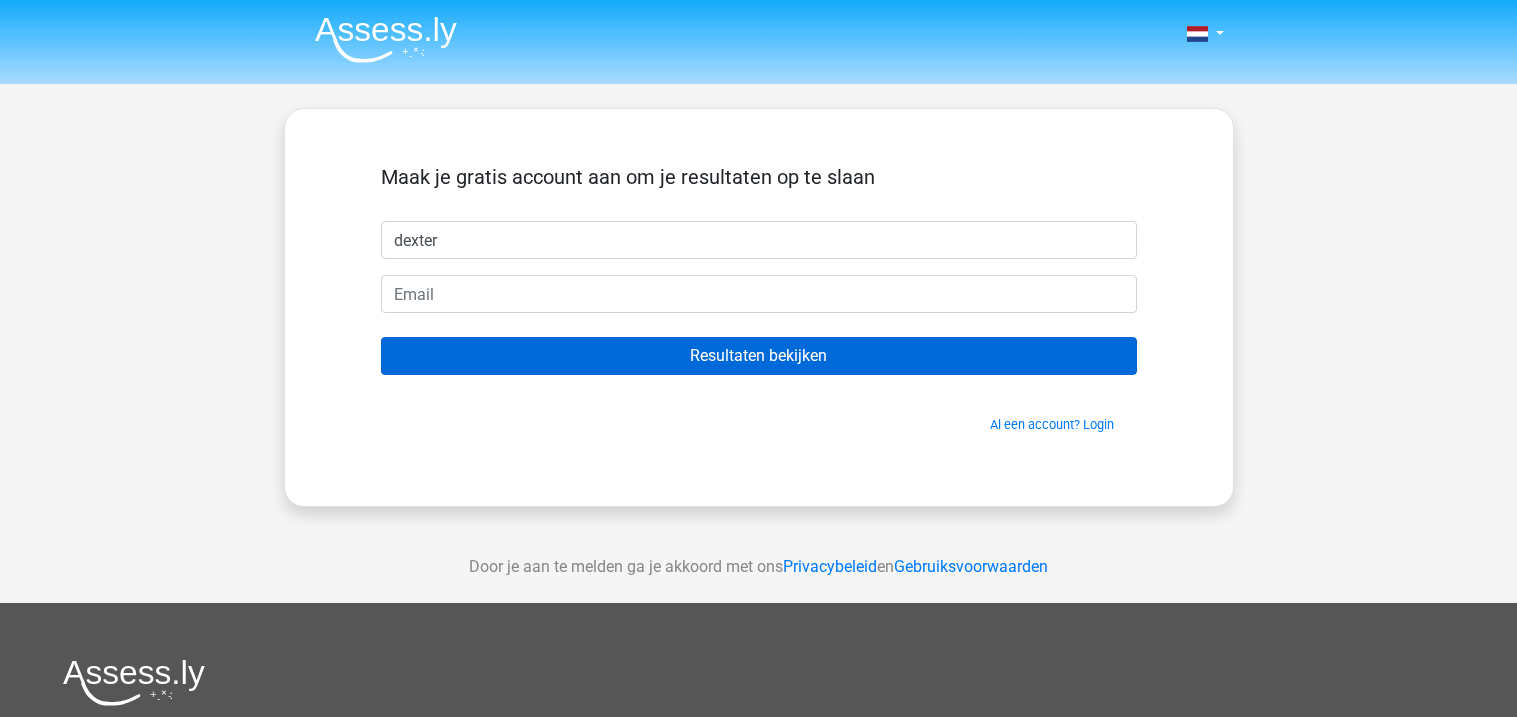 type on "dexter" 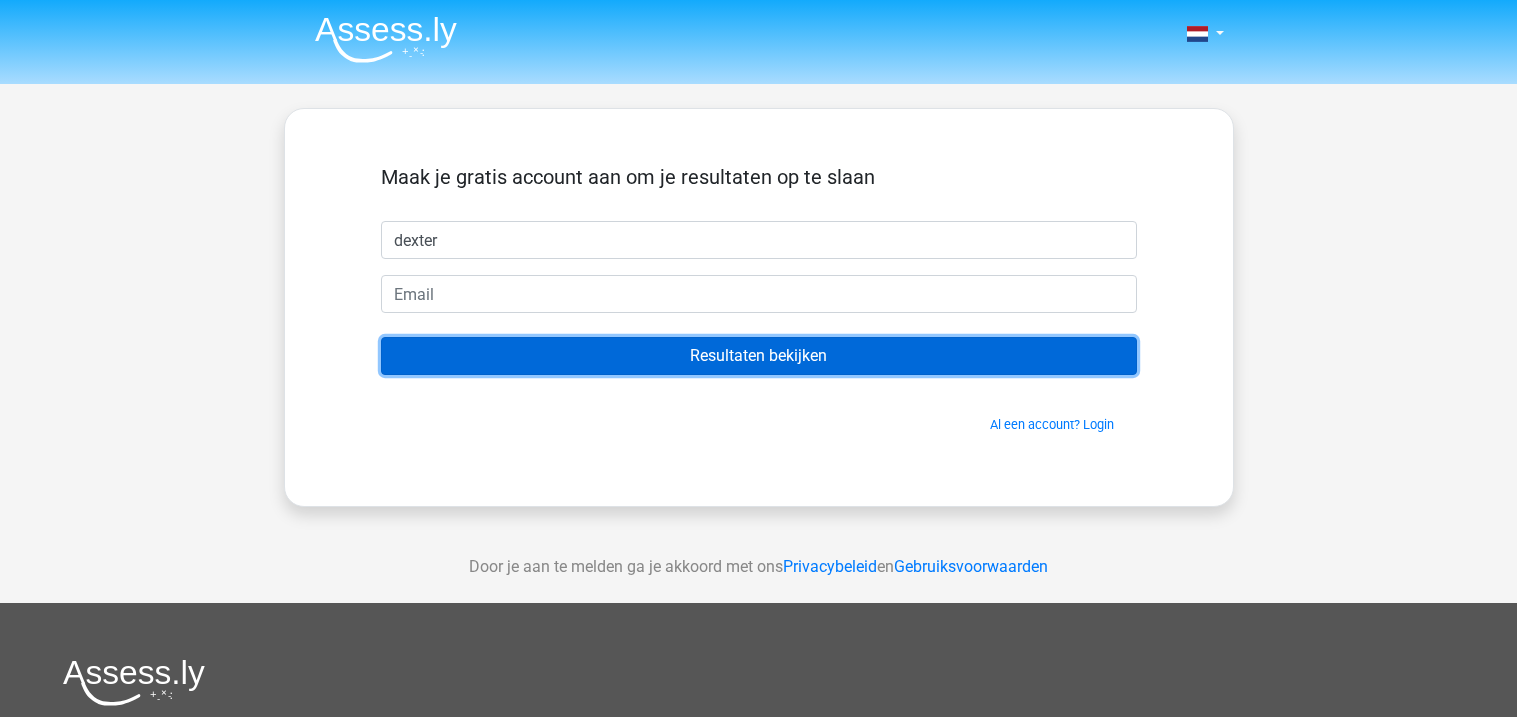 click on "Resultaten bekijken" at bounding box center [759, 356] 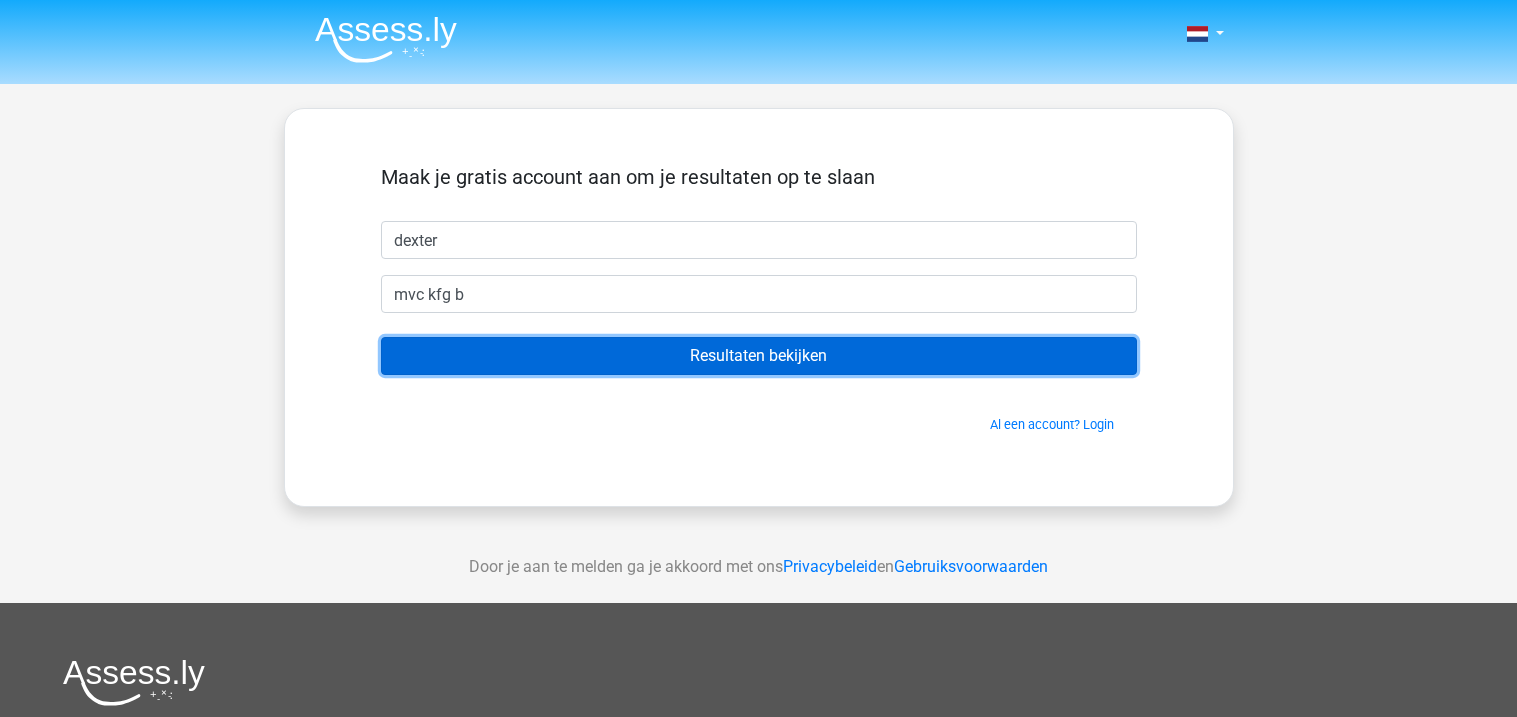 click on "Resultaten bekijken" at bounding box center (759, 356) 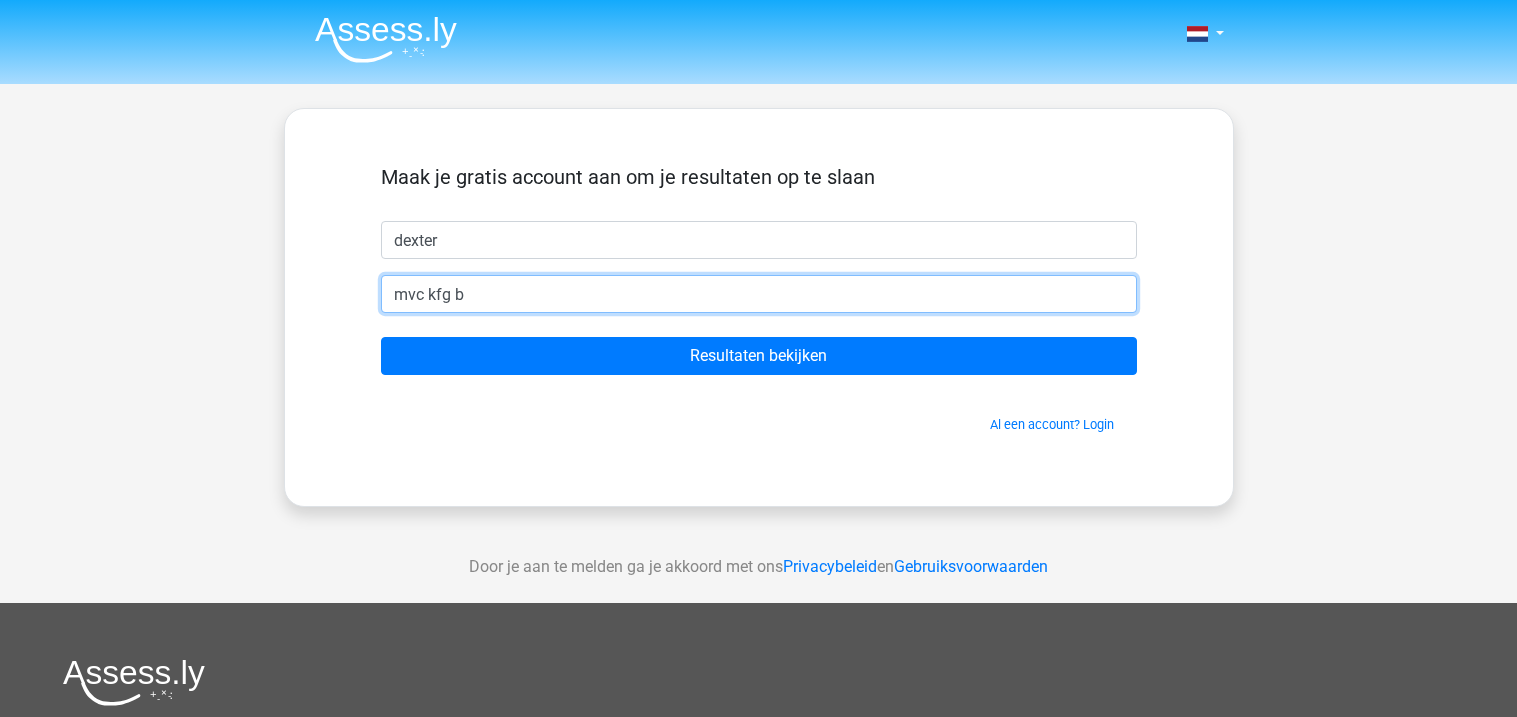 click on "mvc kfg b" at bounding box center (759, 294) 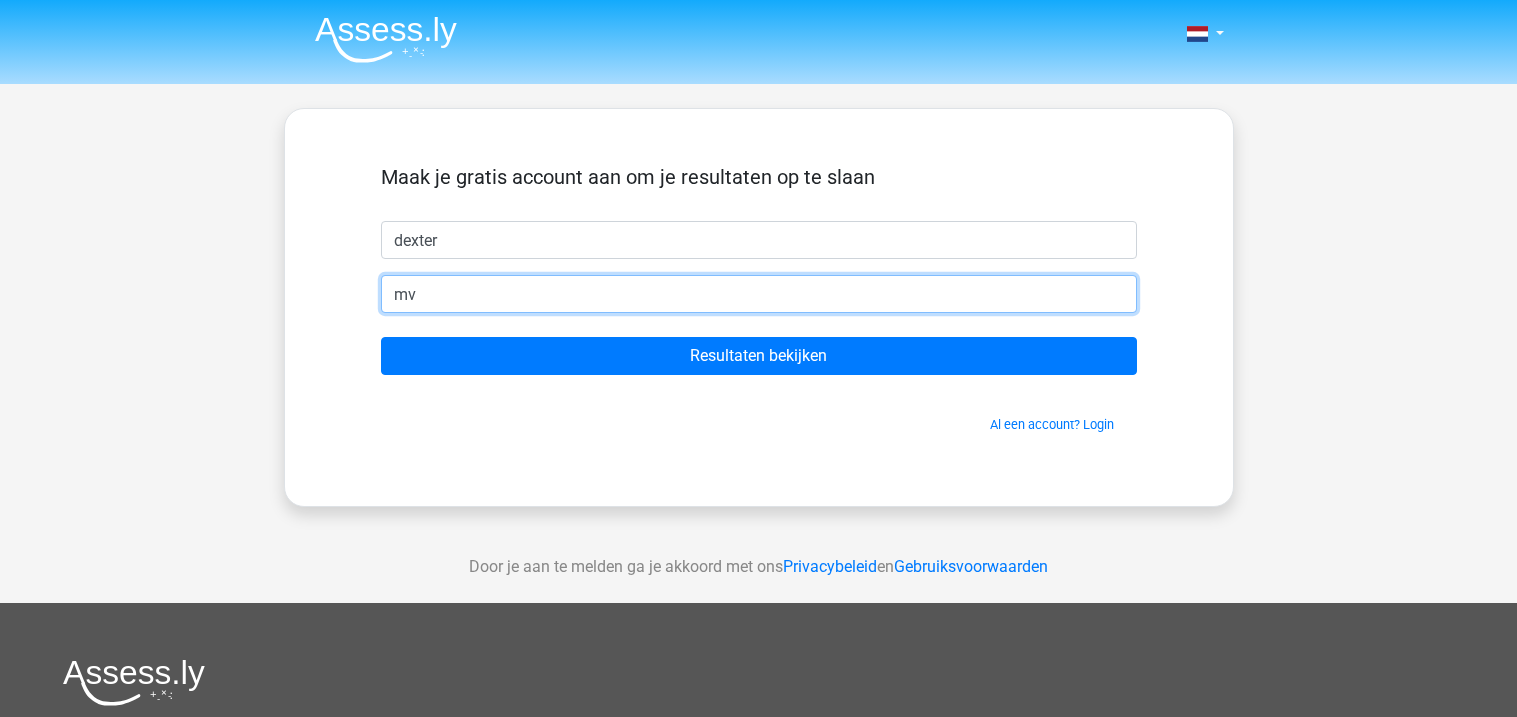type on "m" 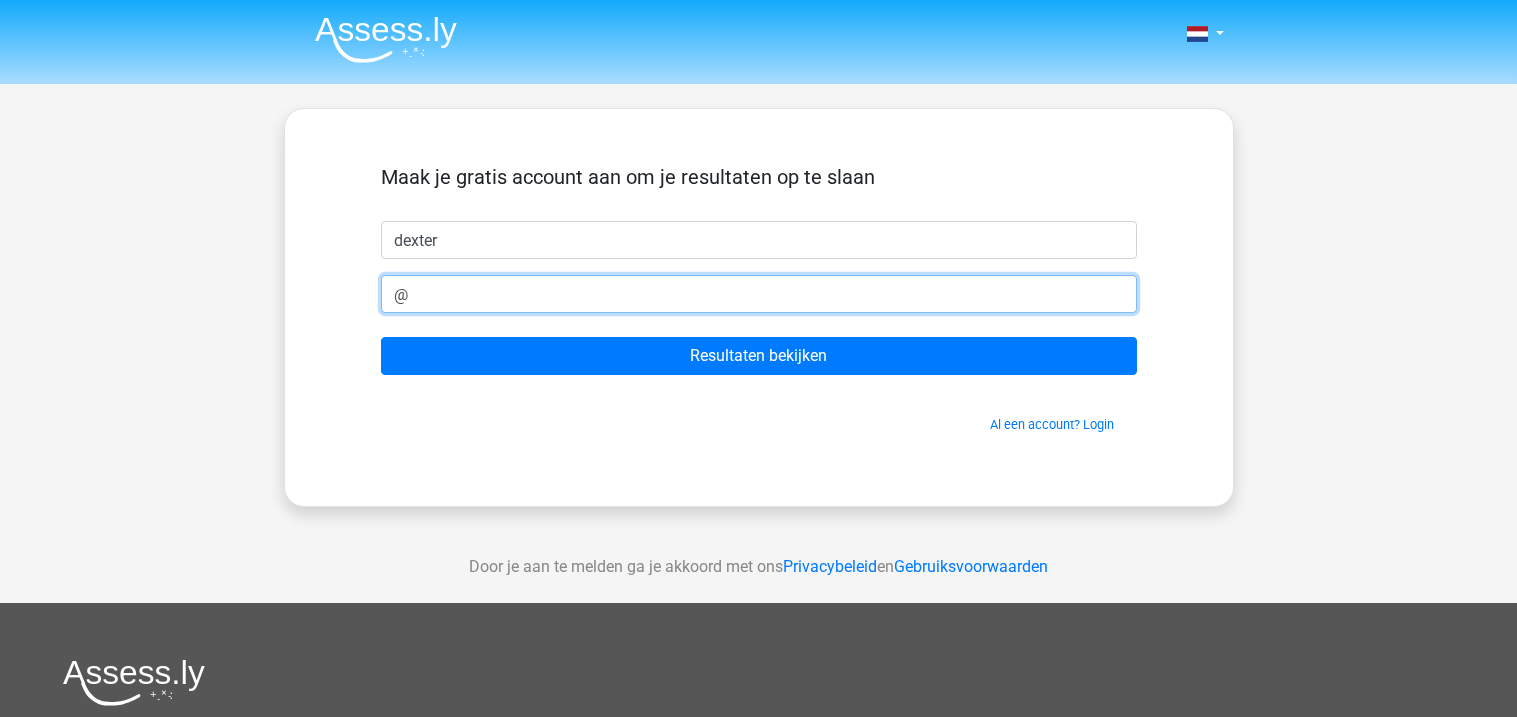 click on "Resultaten bekijken" at bounding box center [759, 356] 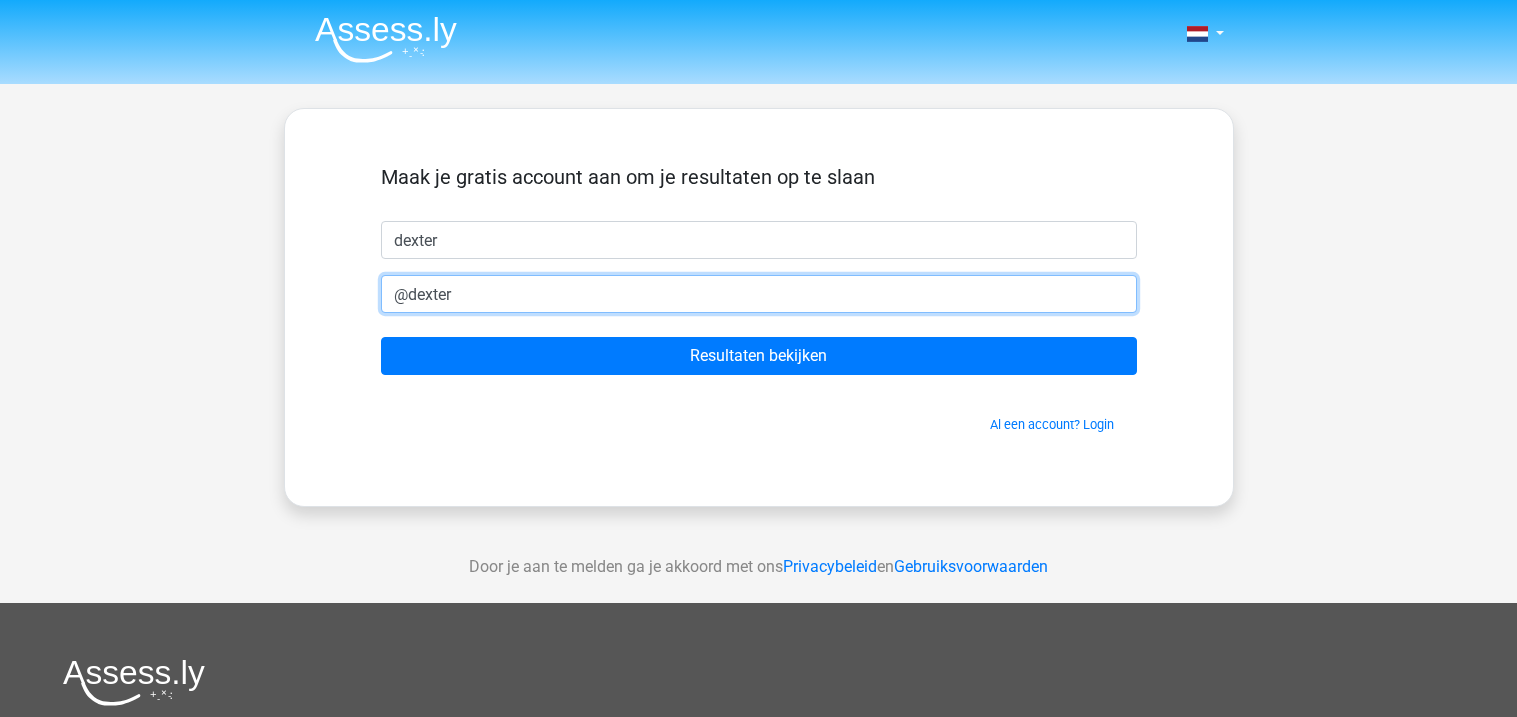 click on "Resultaten bekijken" at bounding box center [759, 356] 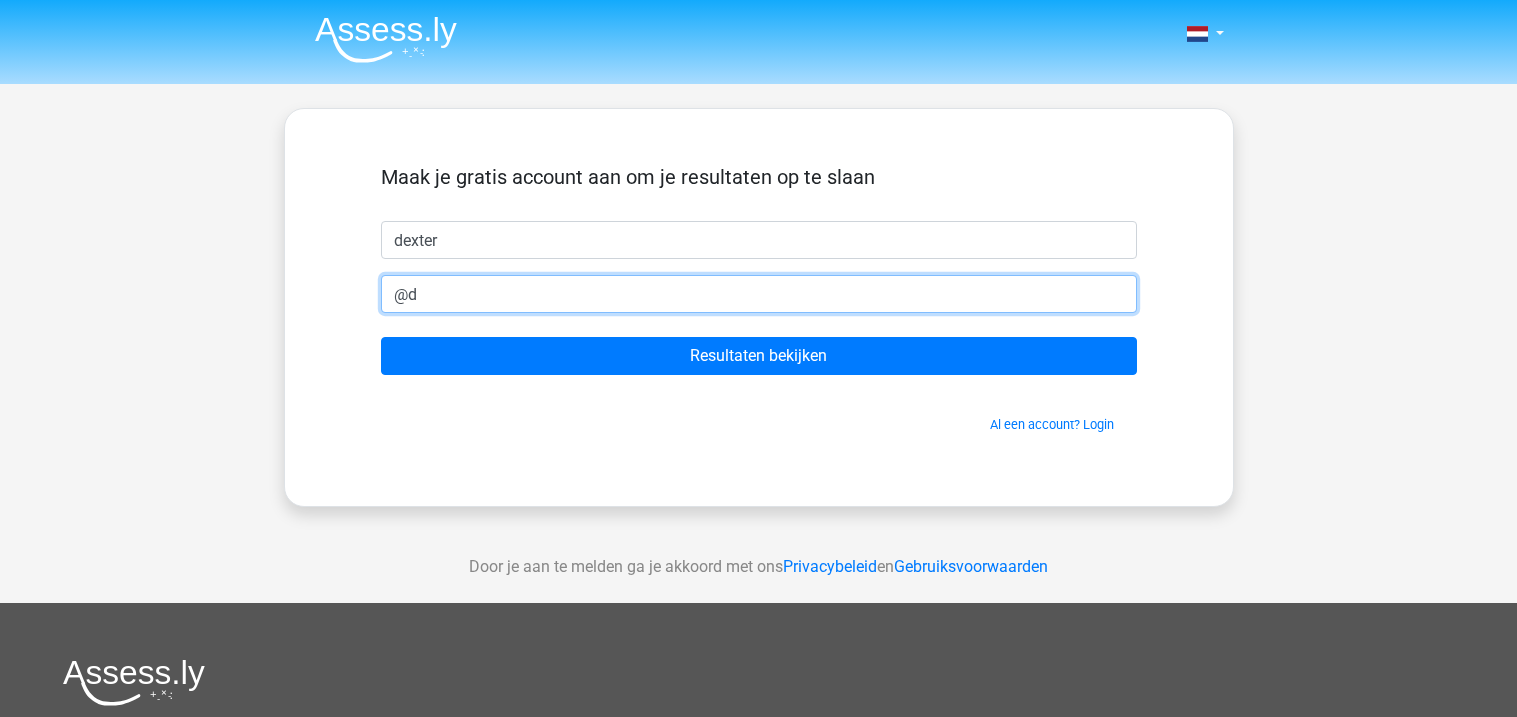 type on "@" 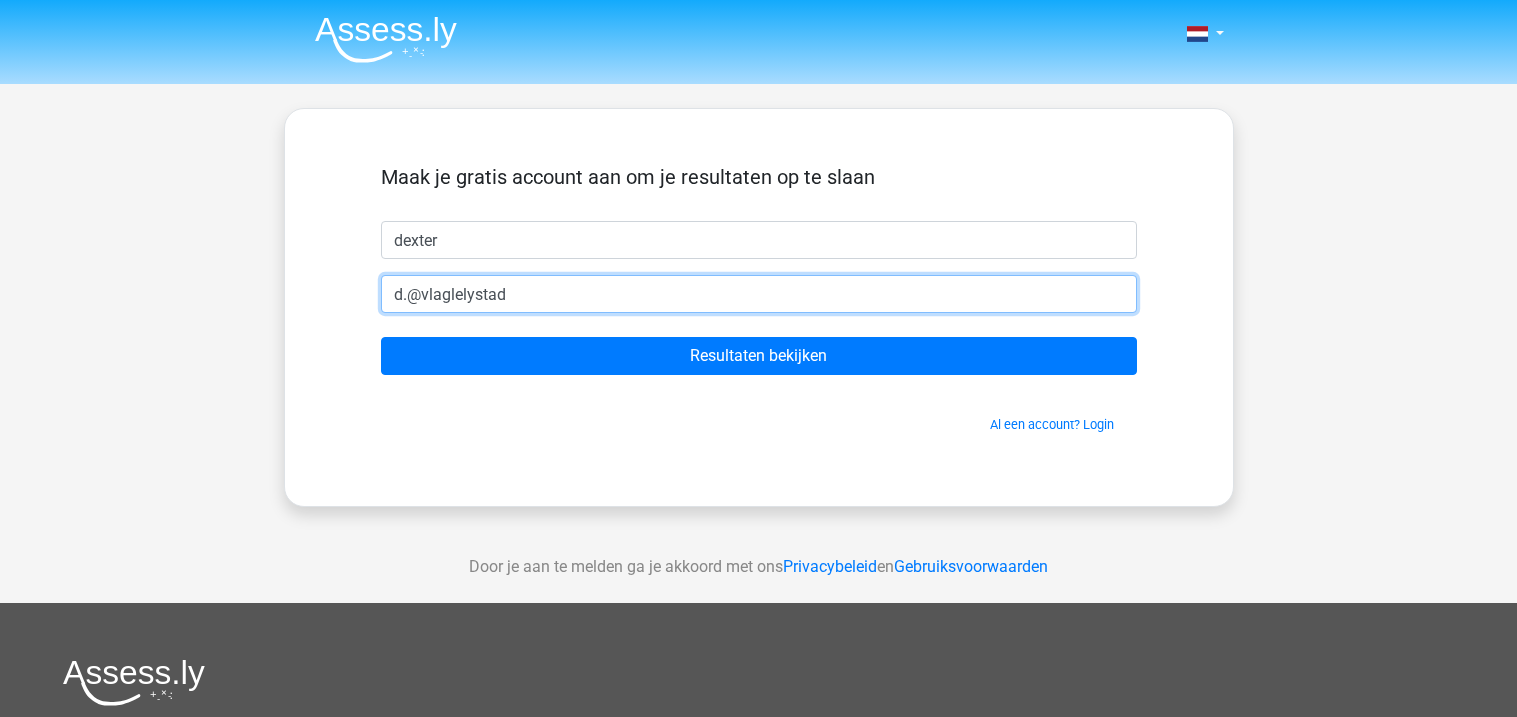 type on "d.@vlaglelystad" 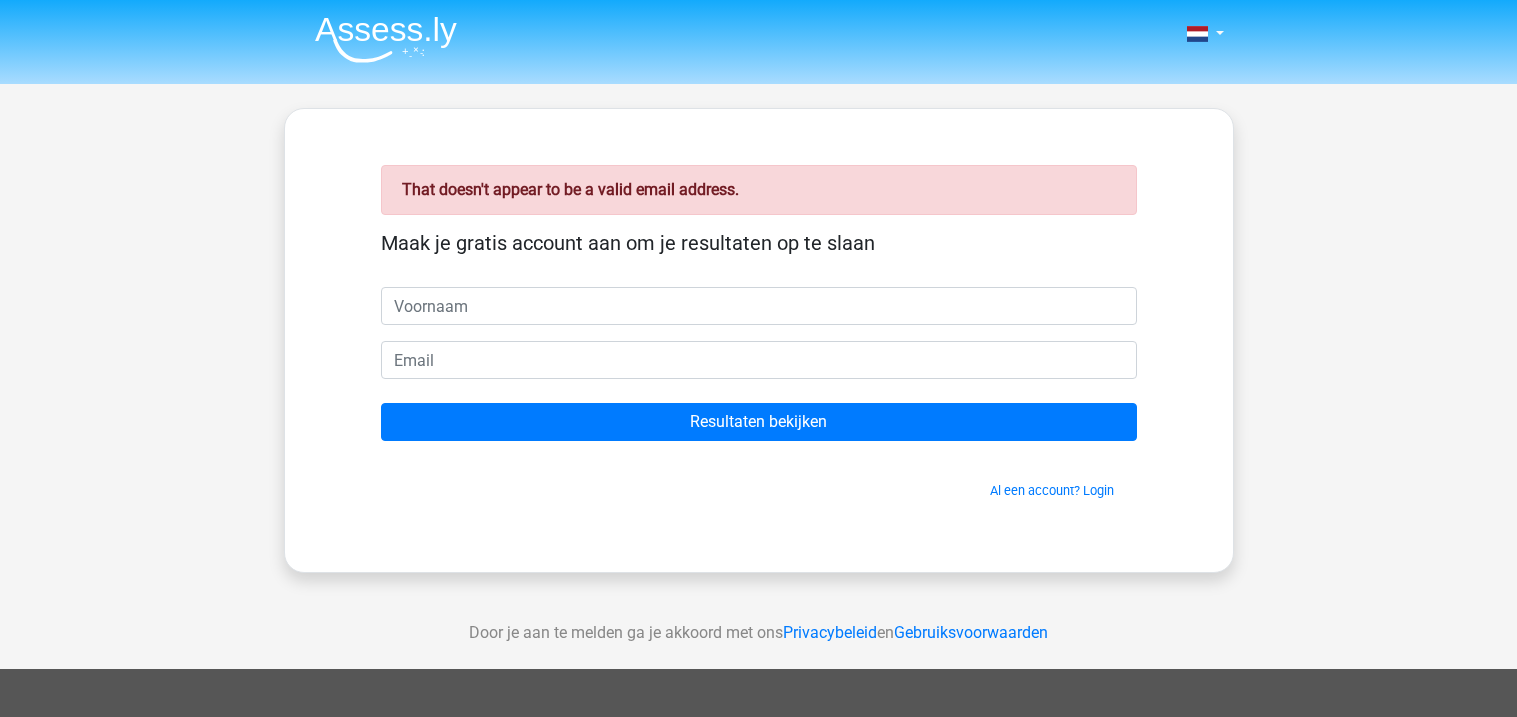 scroll, scrollTop: 0, scrollLeft: 0, axis: both 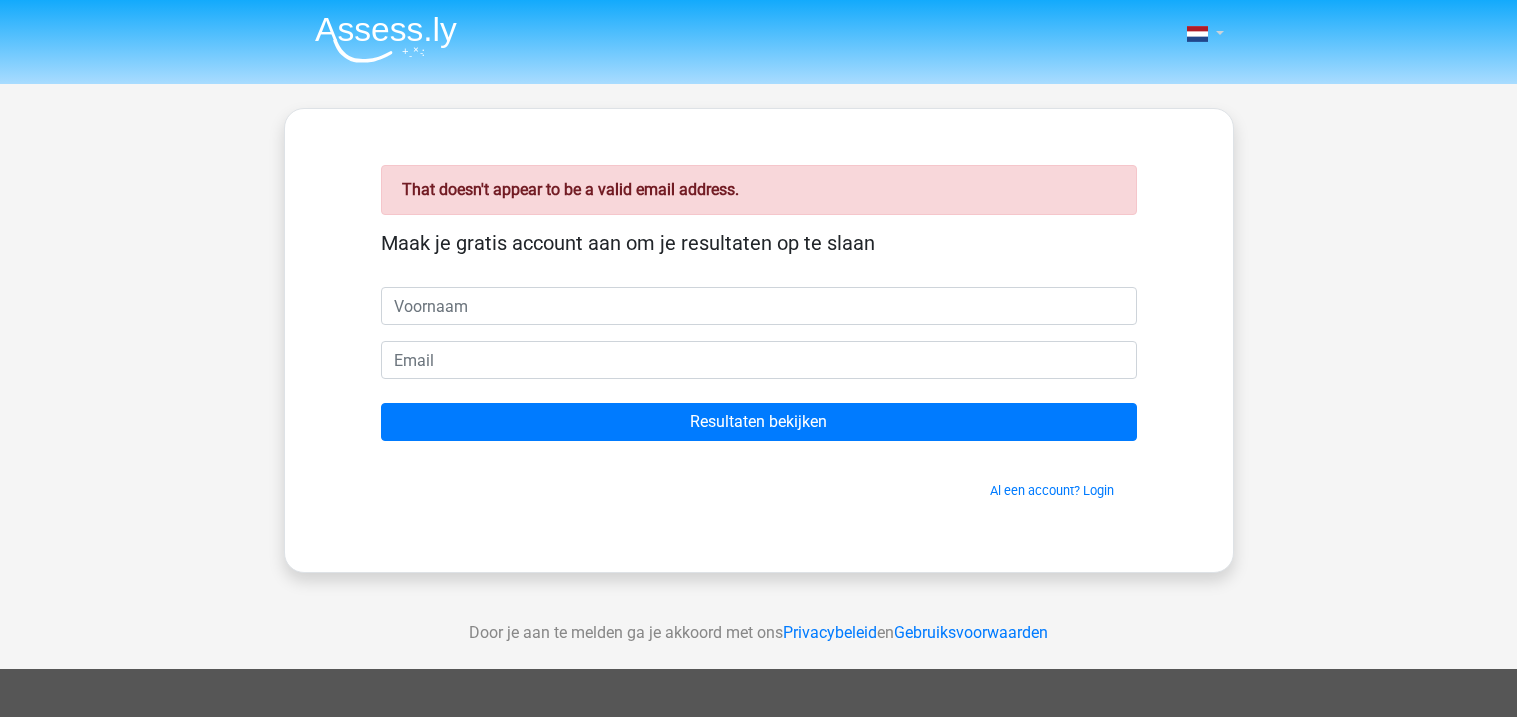 click at bounding box center (1197, 34) 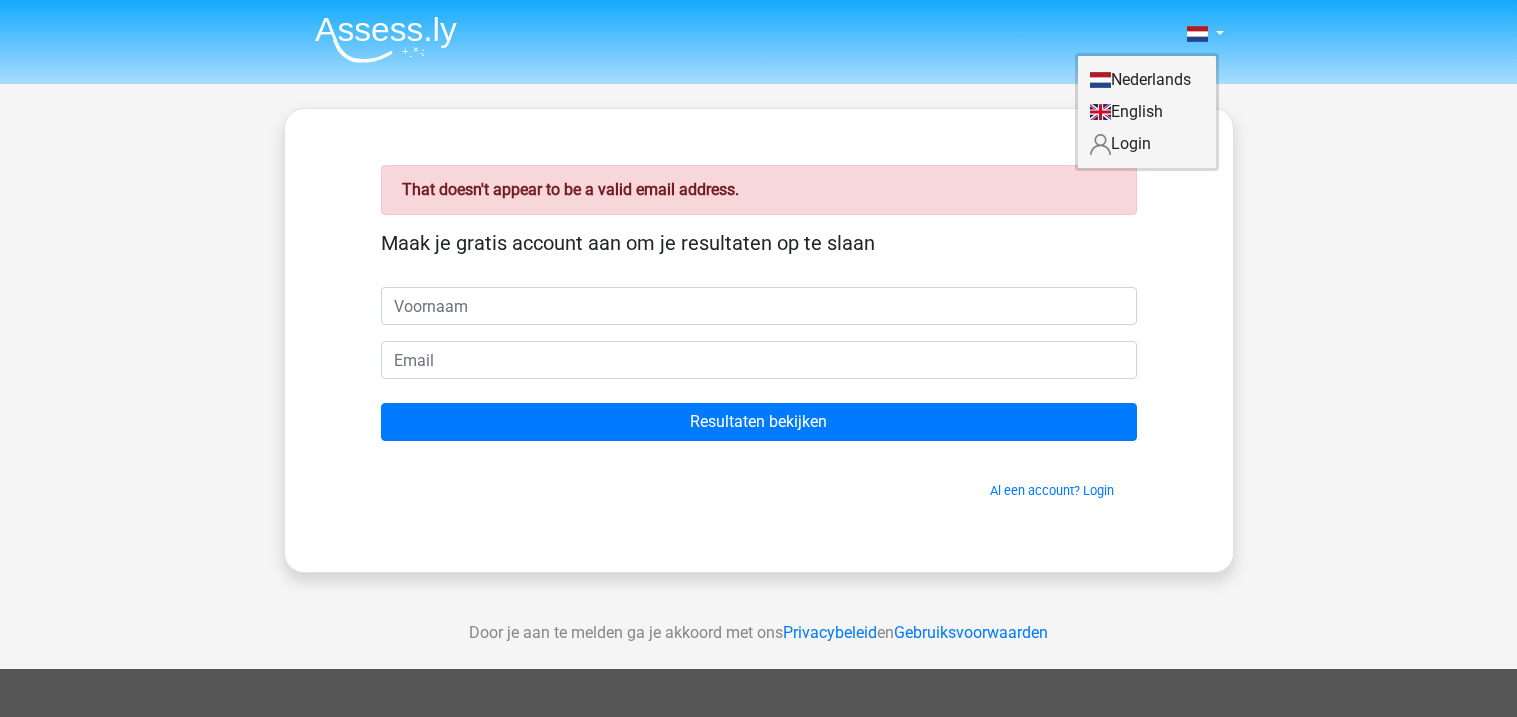 click on "Nederlands" at bounding box center (1147, 80) 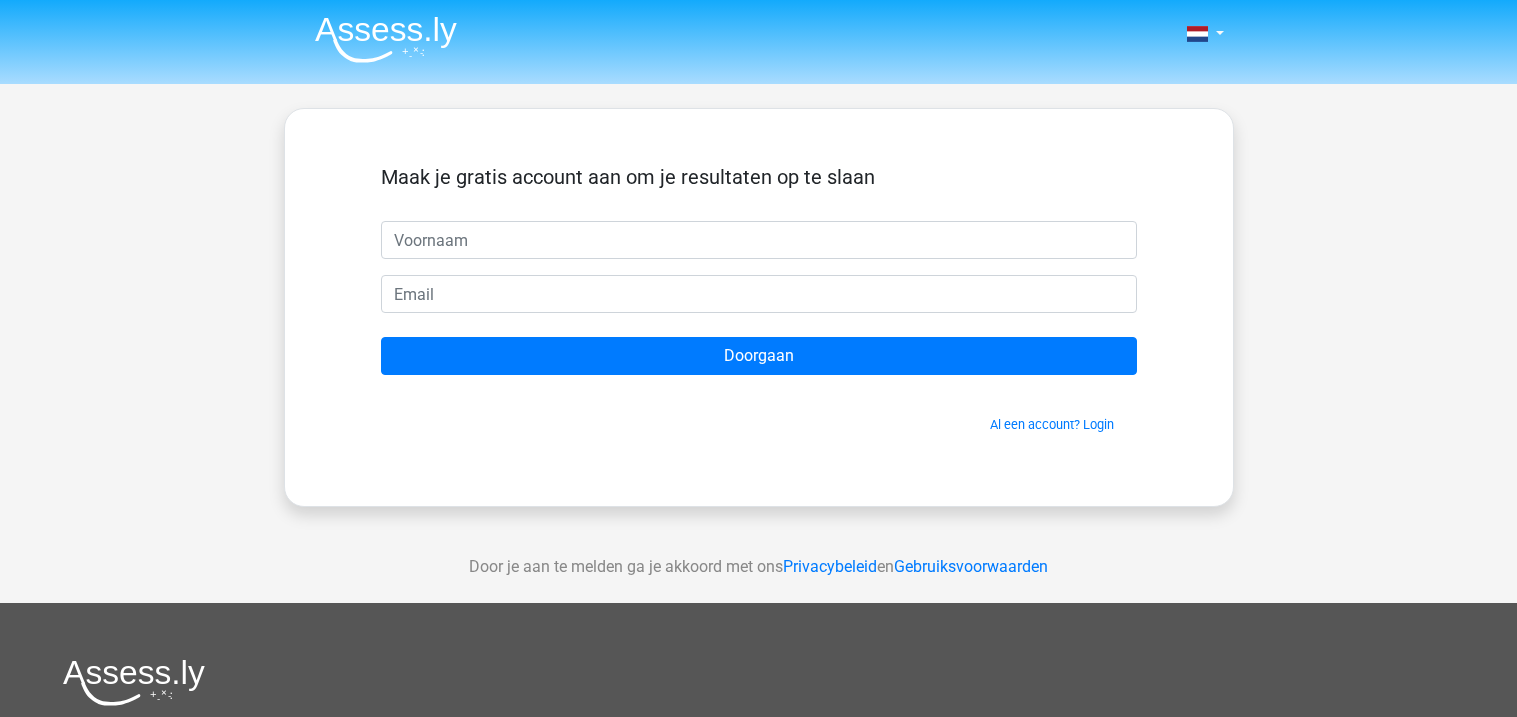 scroll, scrollTop: 0, scrollLeft: 0, axis: both 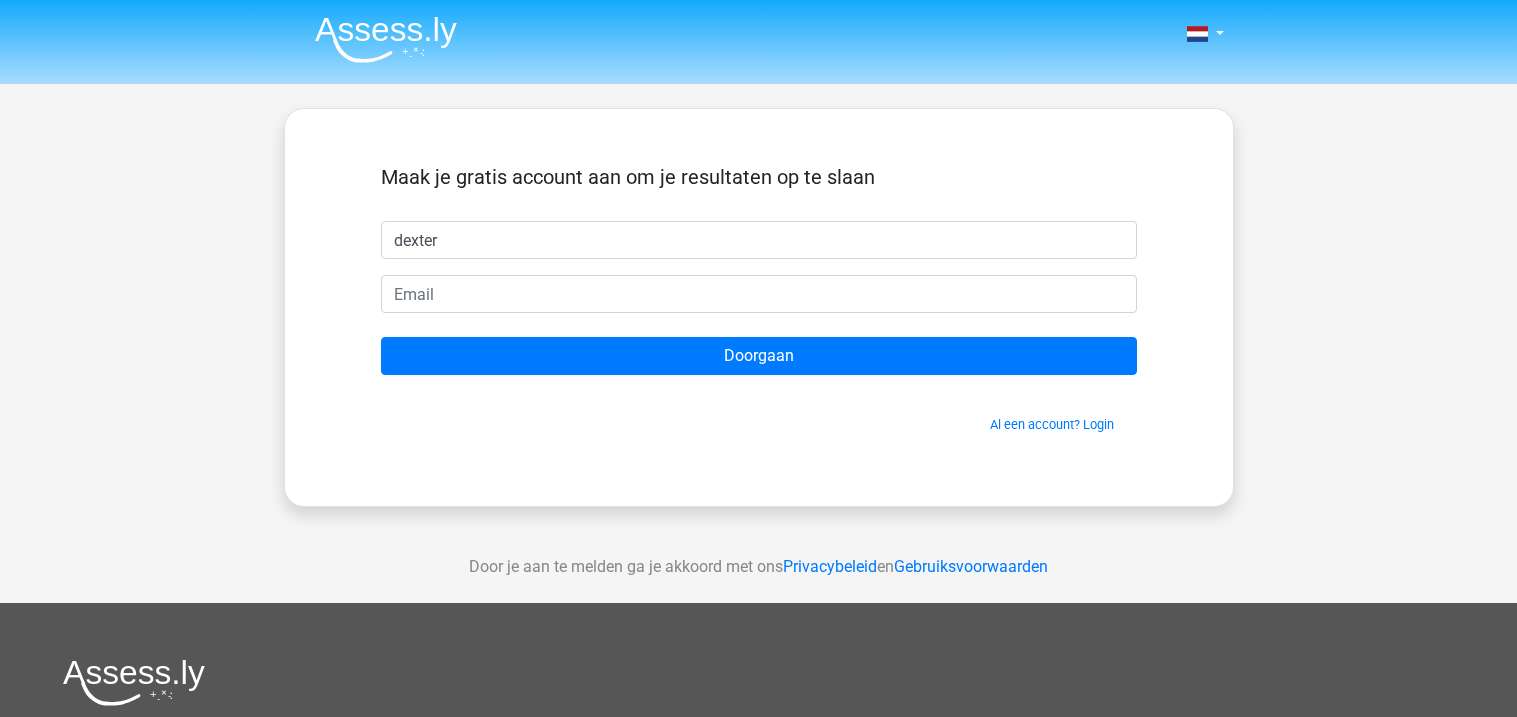 type on "dexter" 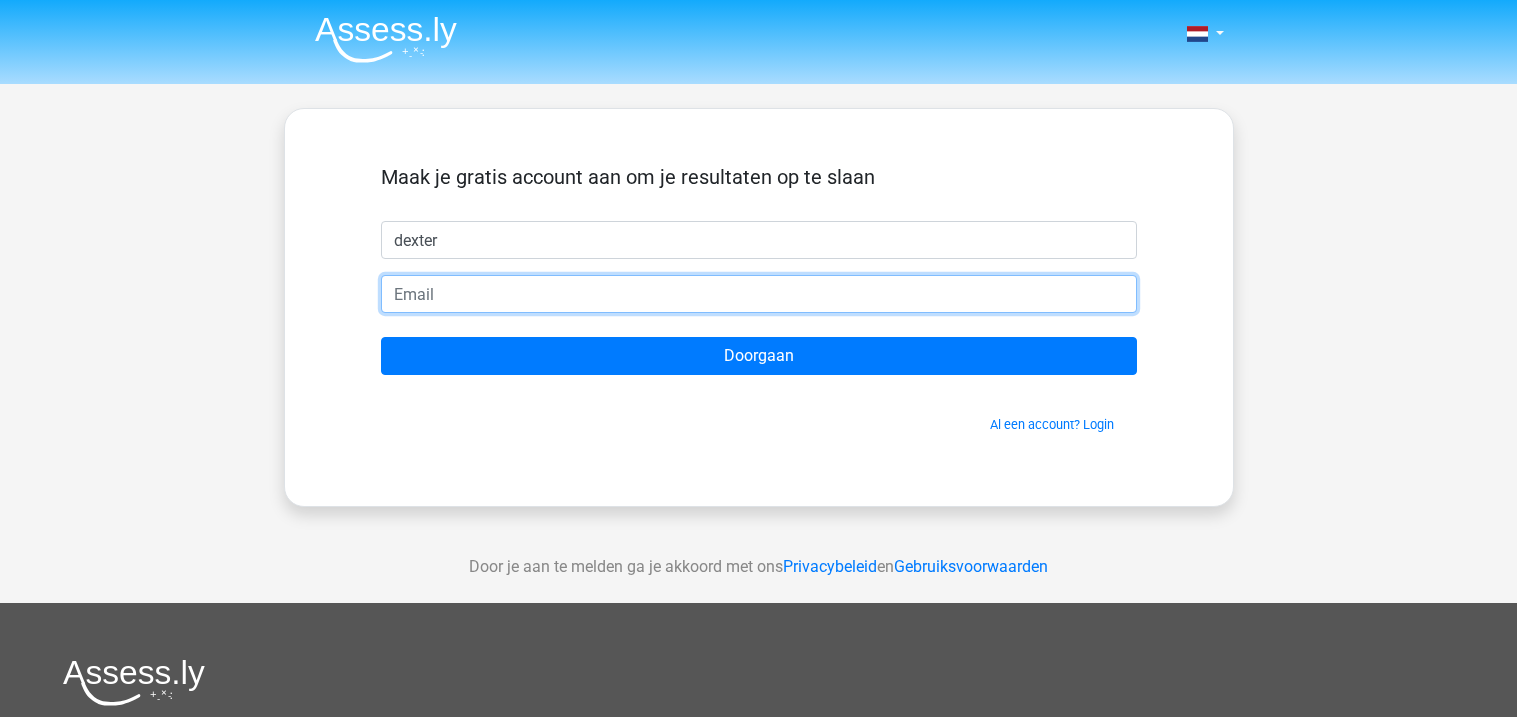click at bounding box center [759, 294] 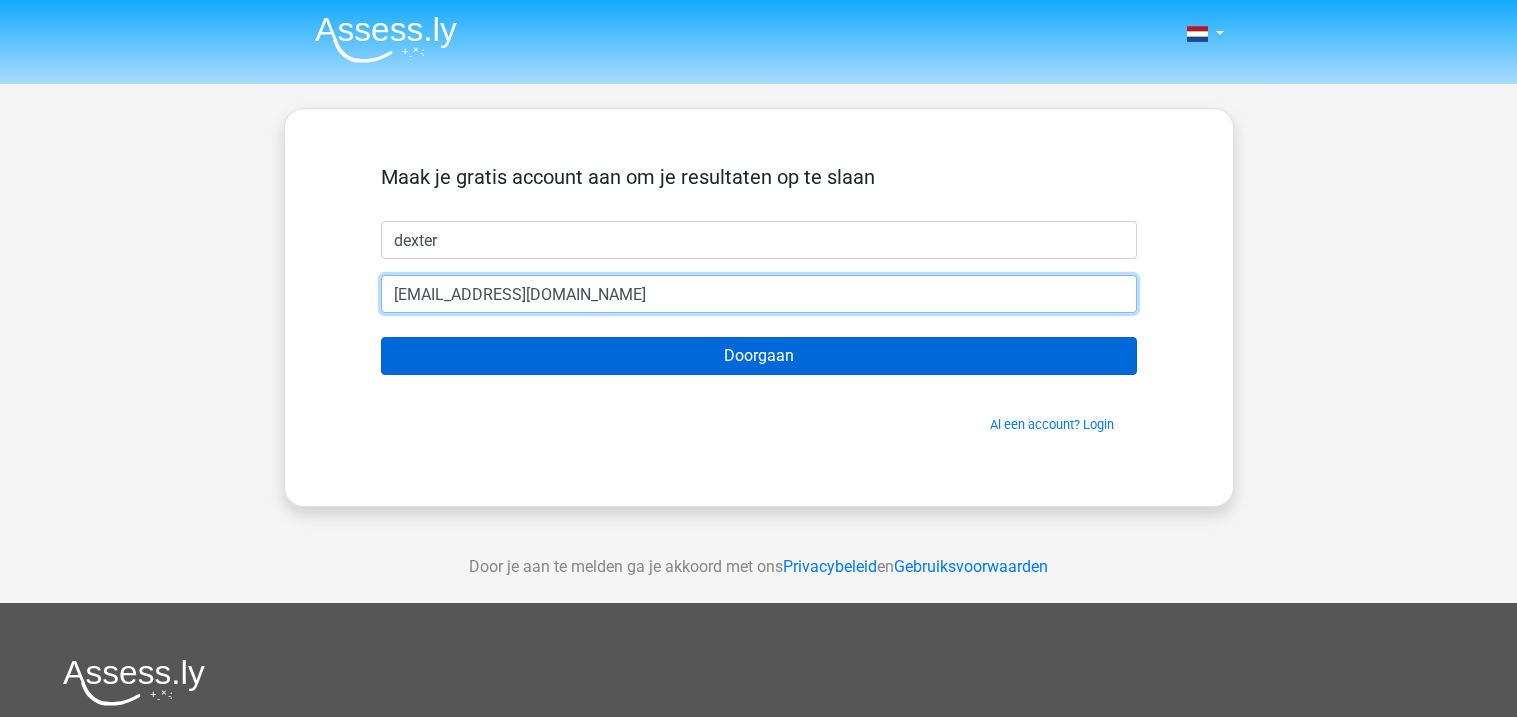 type on "[EMAIL_ADDRESS][DOMAIN_NAME]" 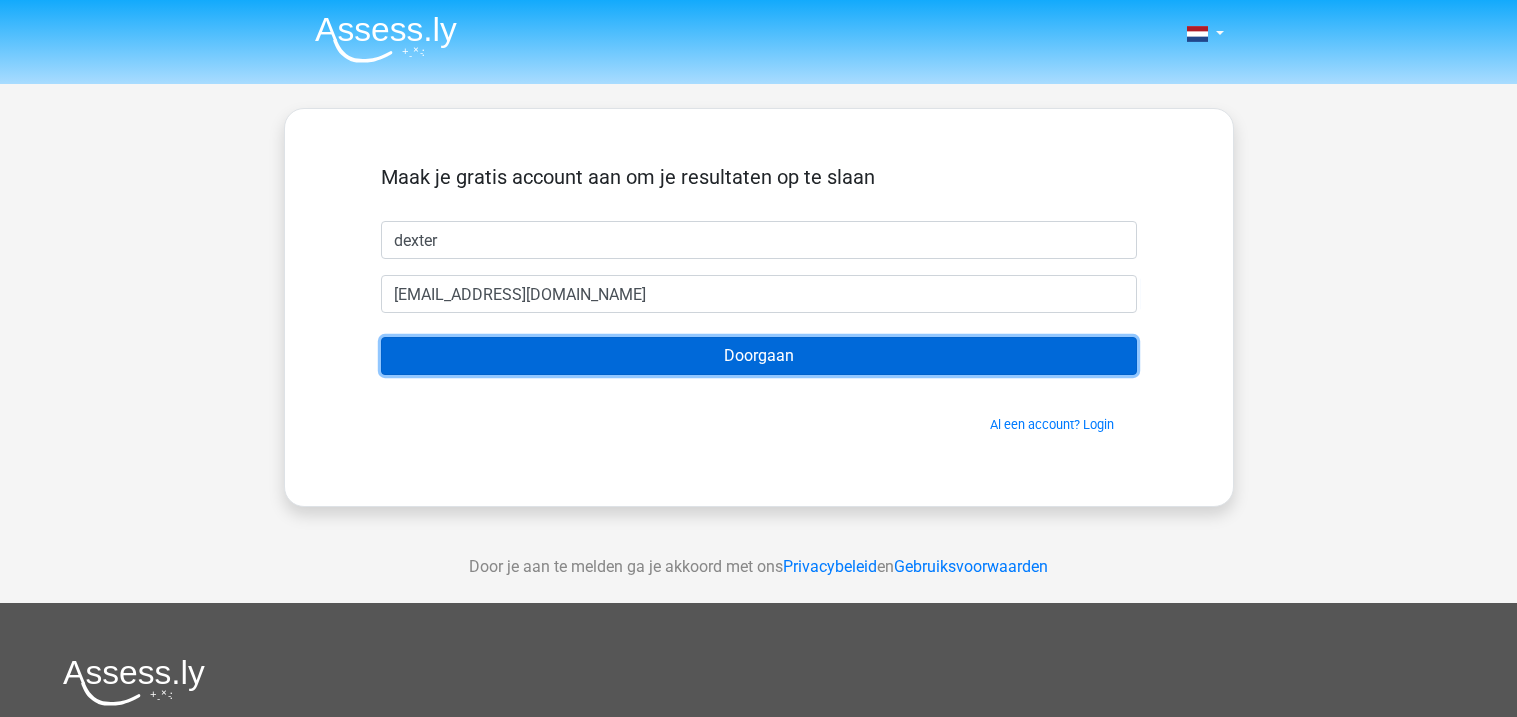 click on "Doorgaan" at bounding box center (759, 356) 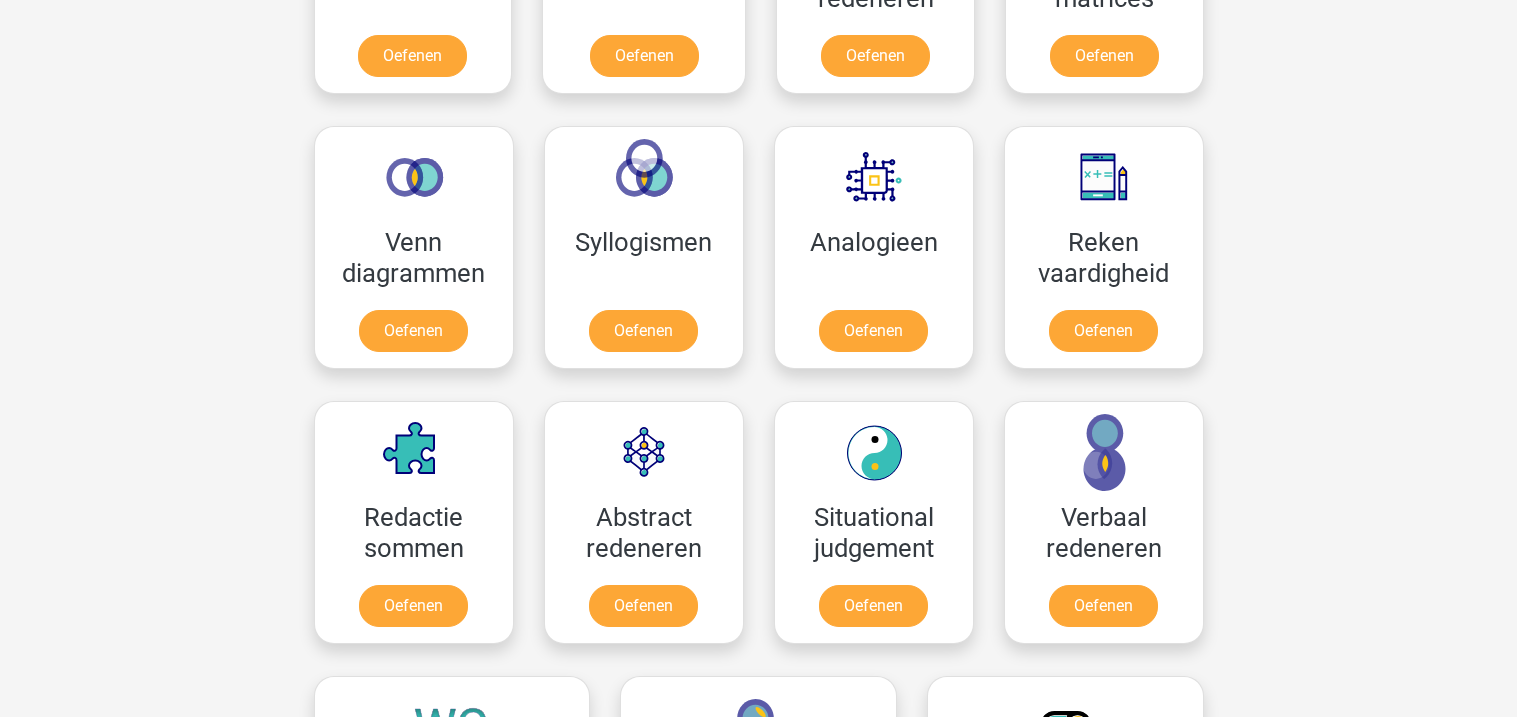 scroll, scrollTop: 1092, scrollLeft: 0, axis: vertical 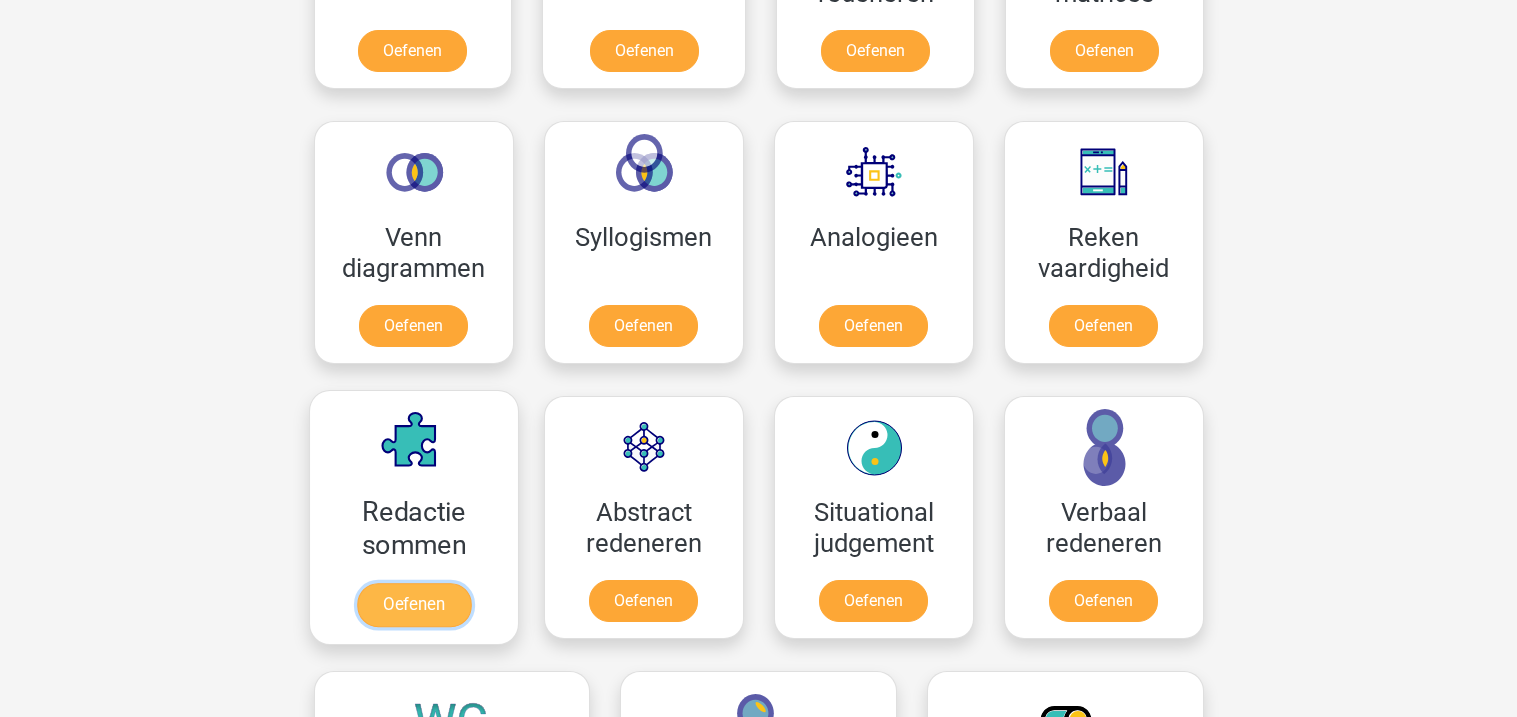 click on "Oefenen" at bounding box center [413, 605] 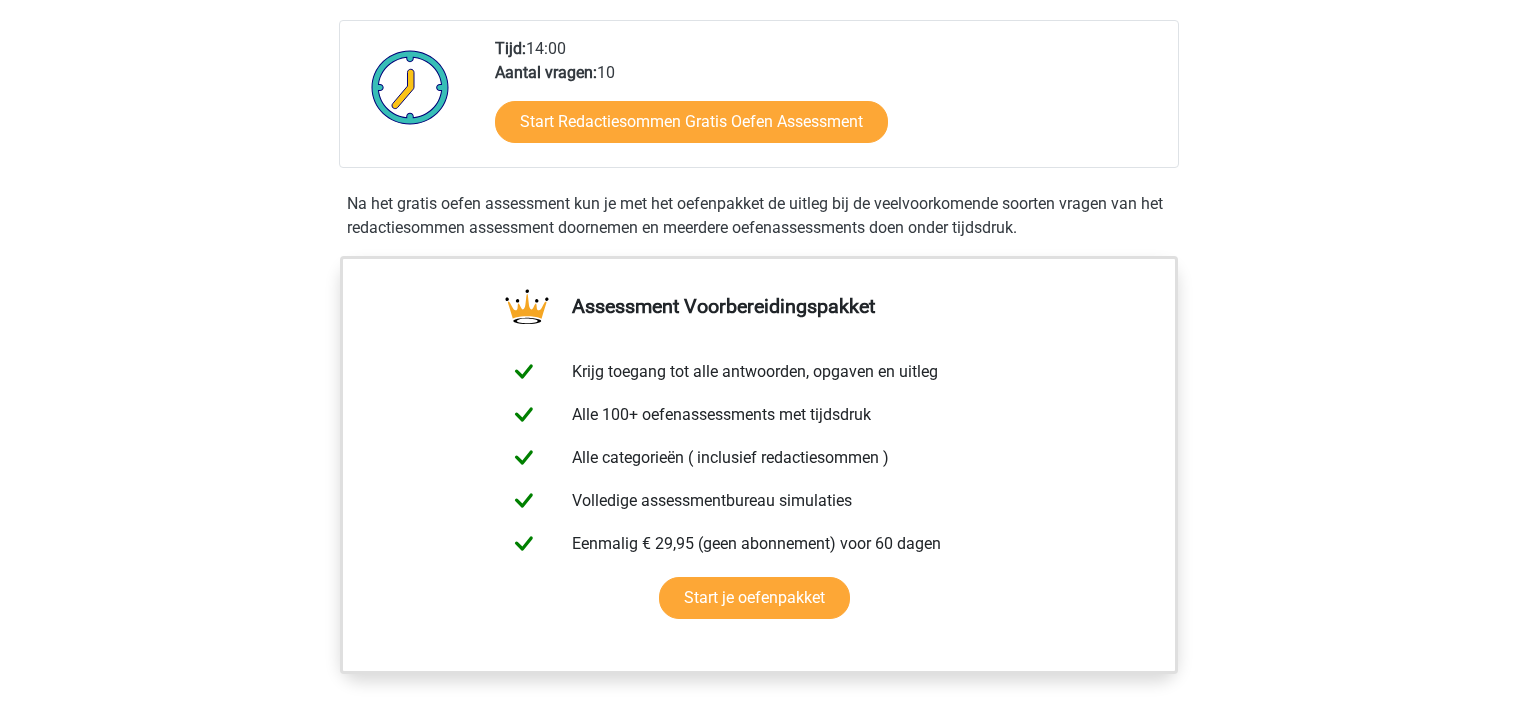 scroll, scrollTop: 445, scrollLeft: 0, axis: vertical 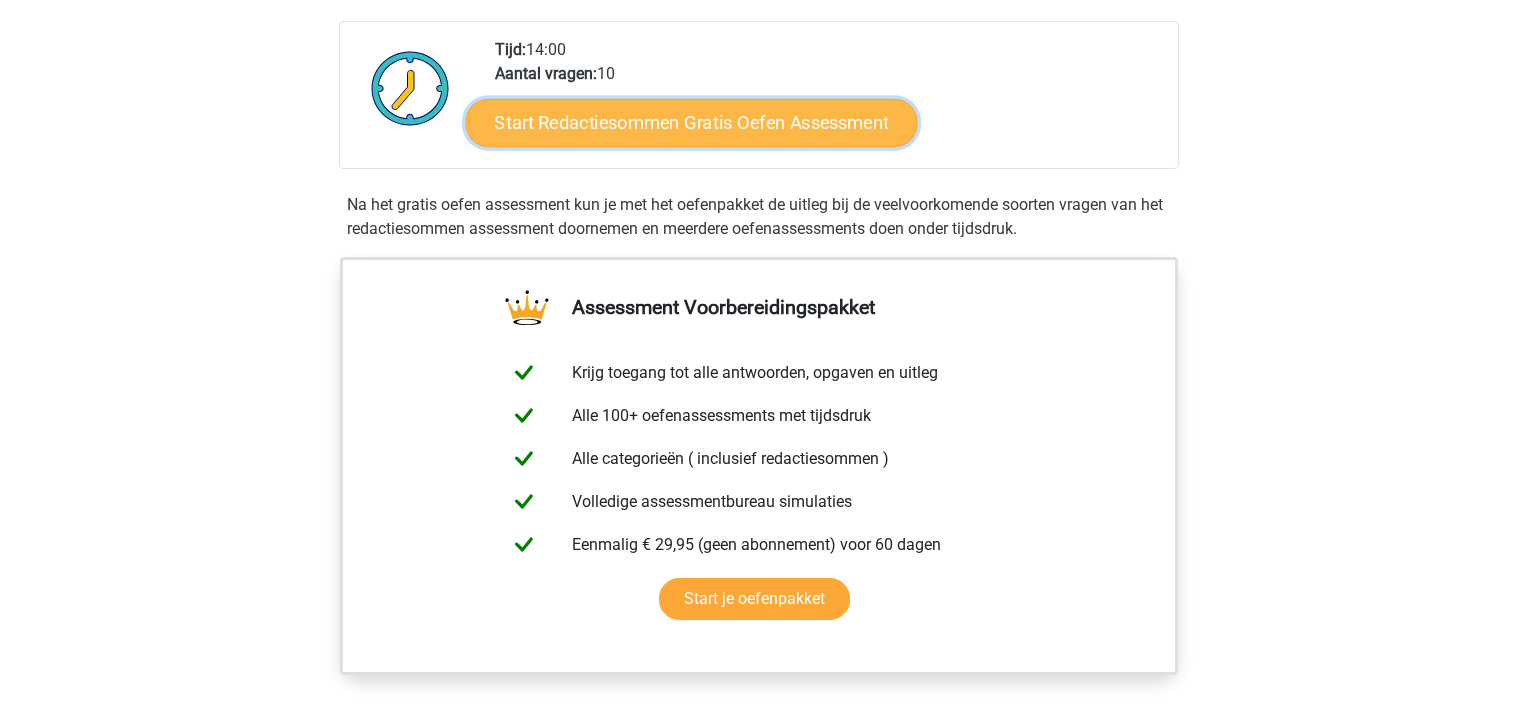 click on "Start Redactiesommen
Gratis Oefen Assessment" at bounding box center (691, 122) 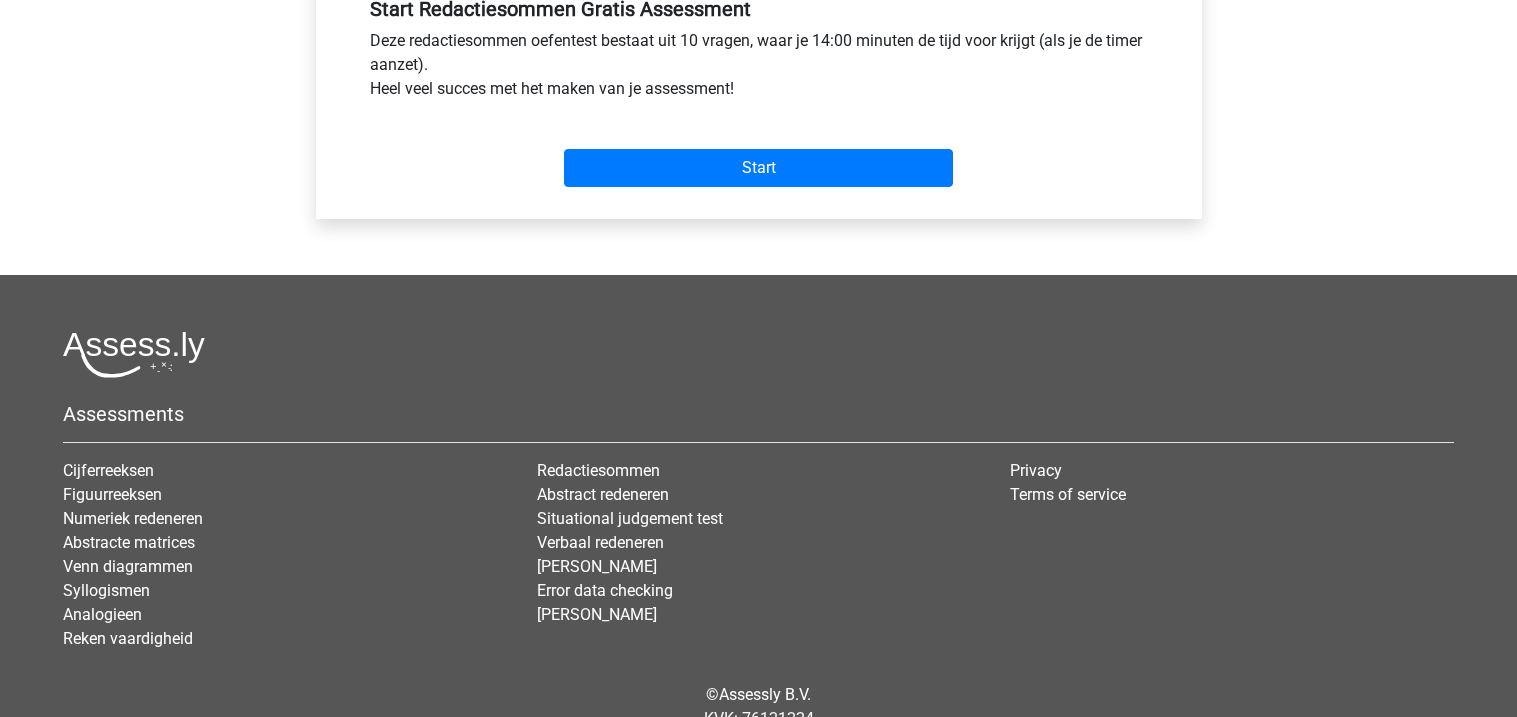 scroll, scrollTop: 780, scrollLeft: 0, axis: vertical 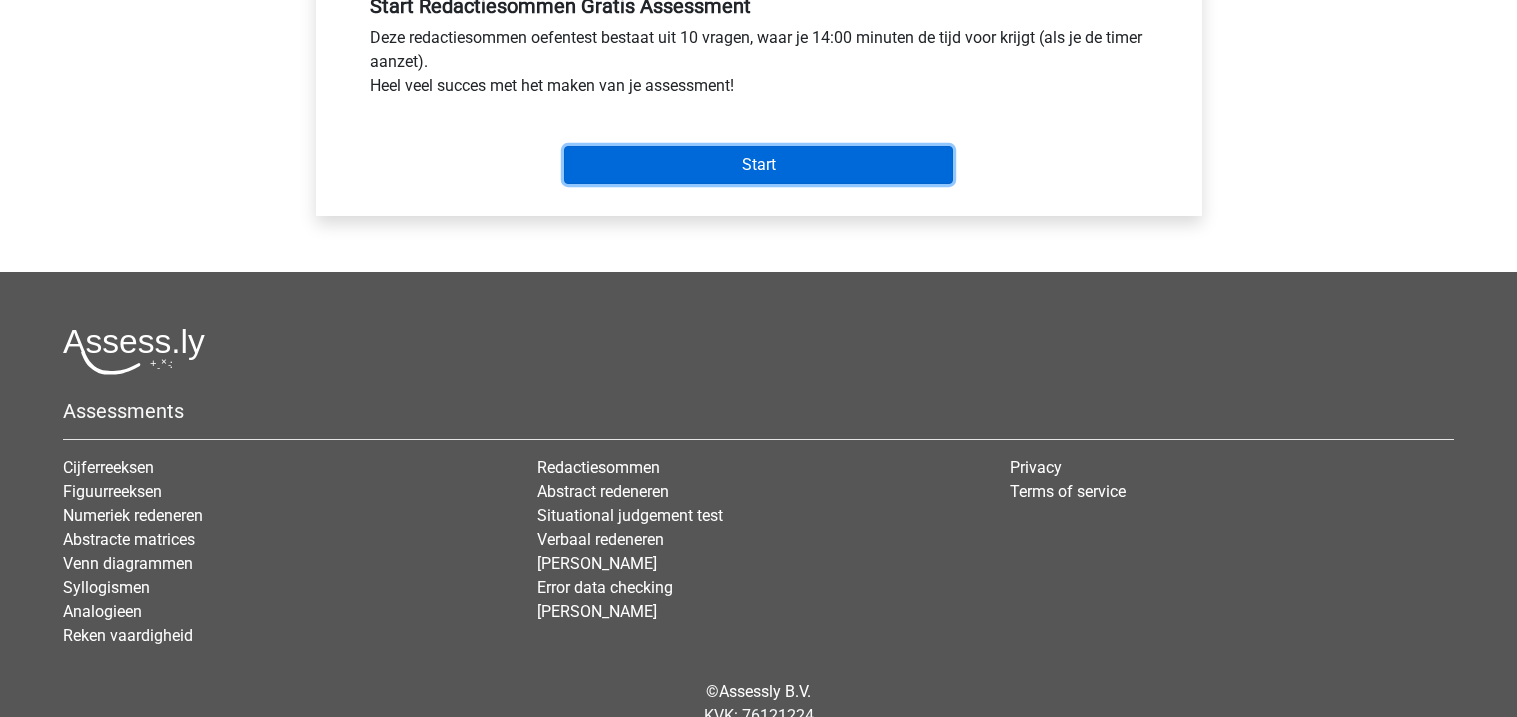 click on "Start" at bounding box center [758, 165] 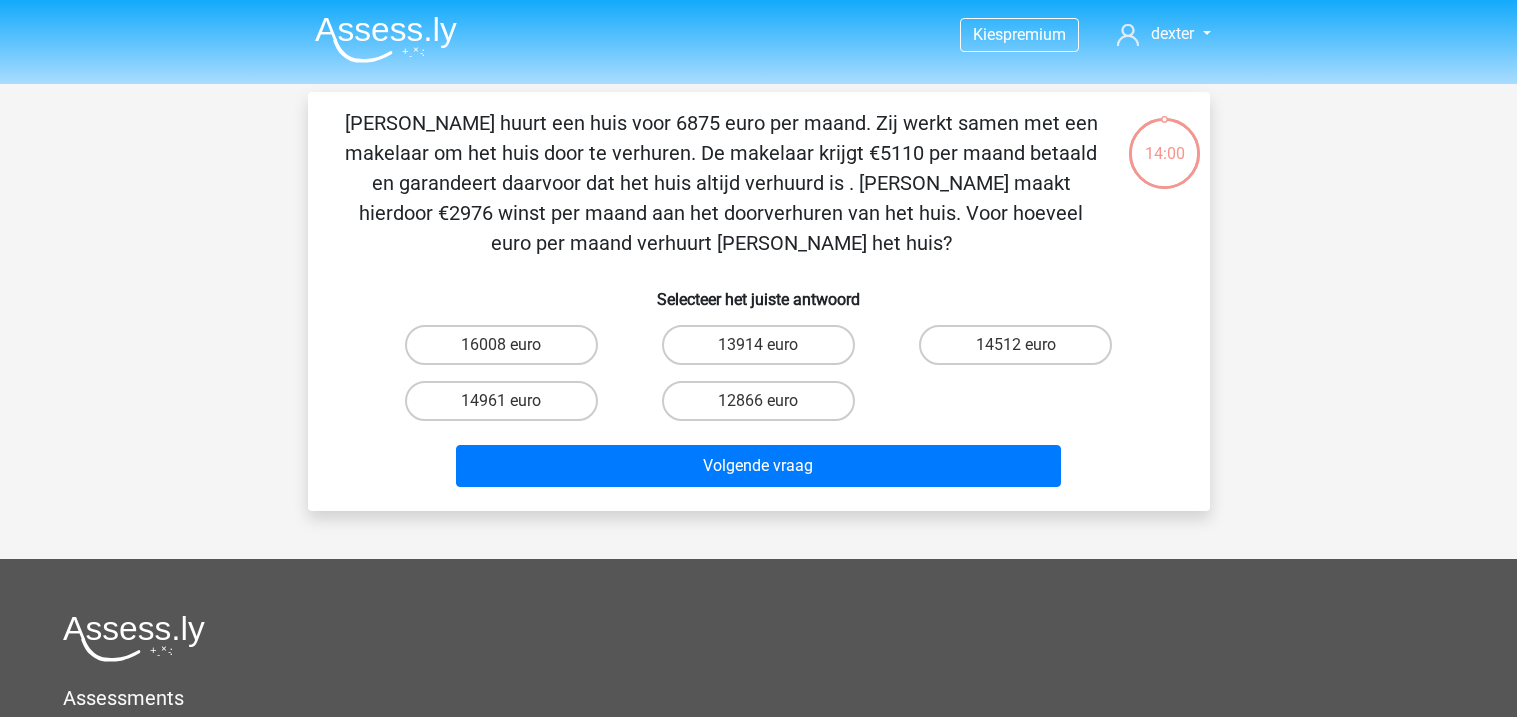 scroll, scrollTop: 0, scrollLeft: 0, axis: both 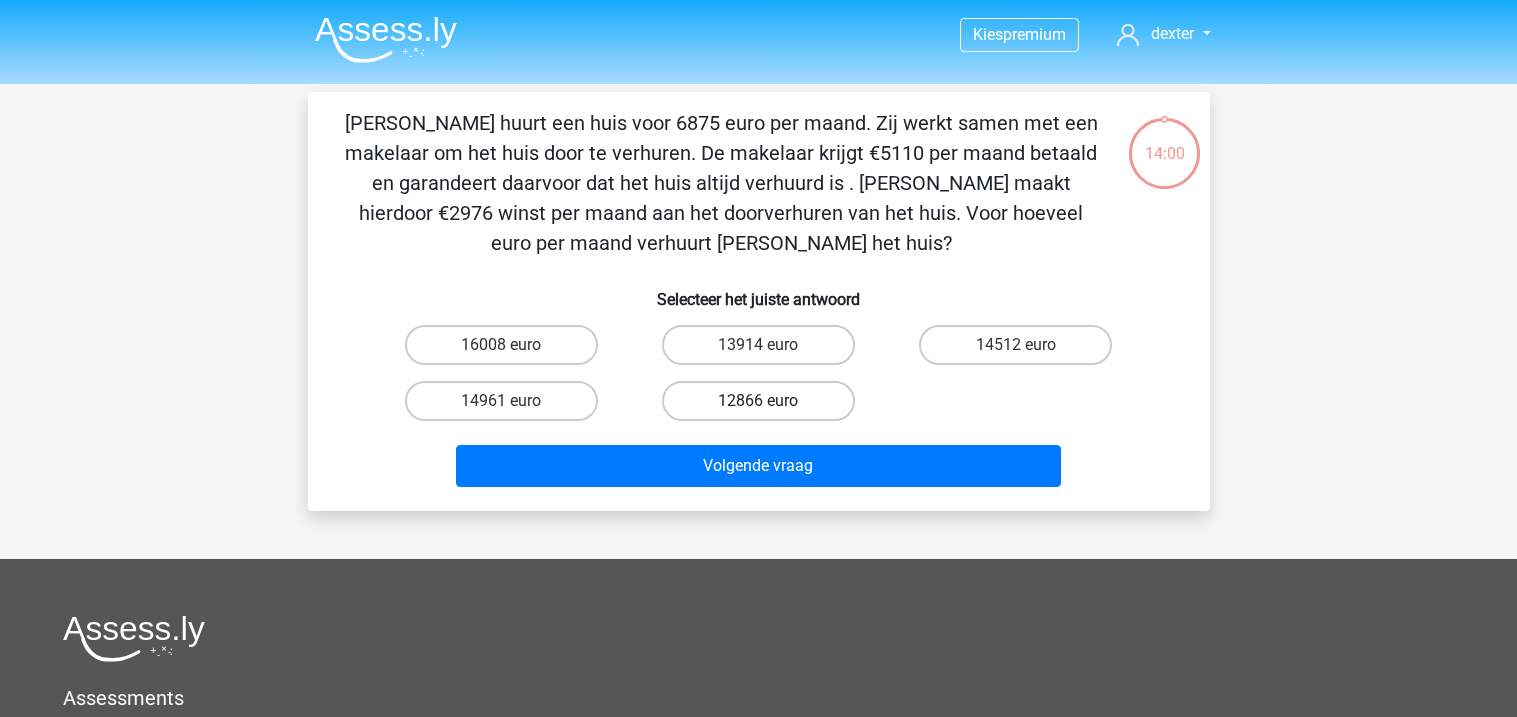 click on "12866 euro" at bounding box center (758, 401) 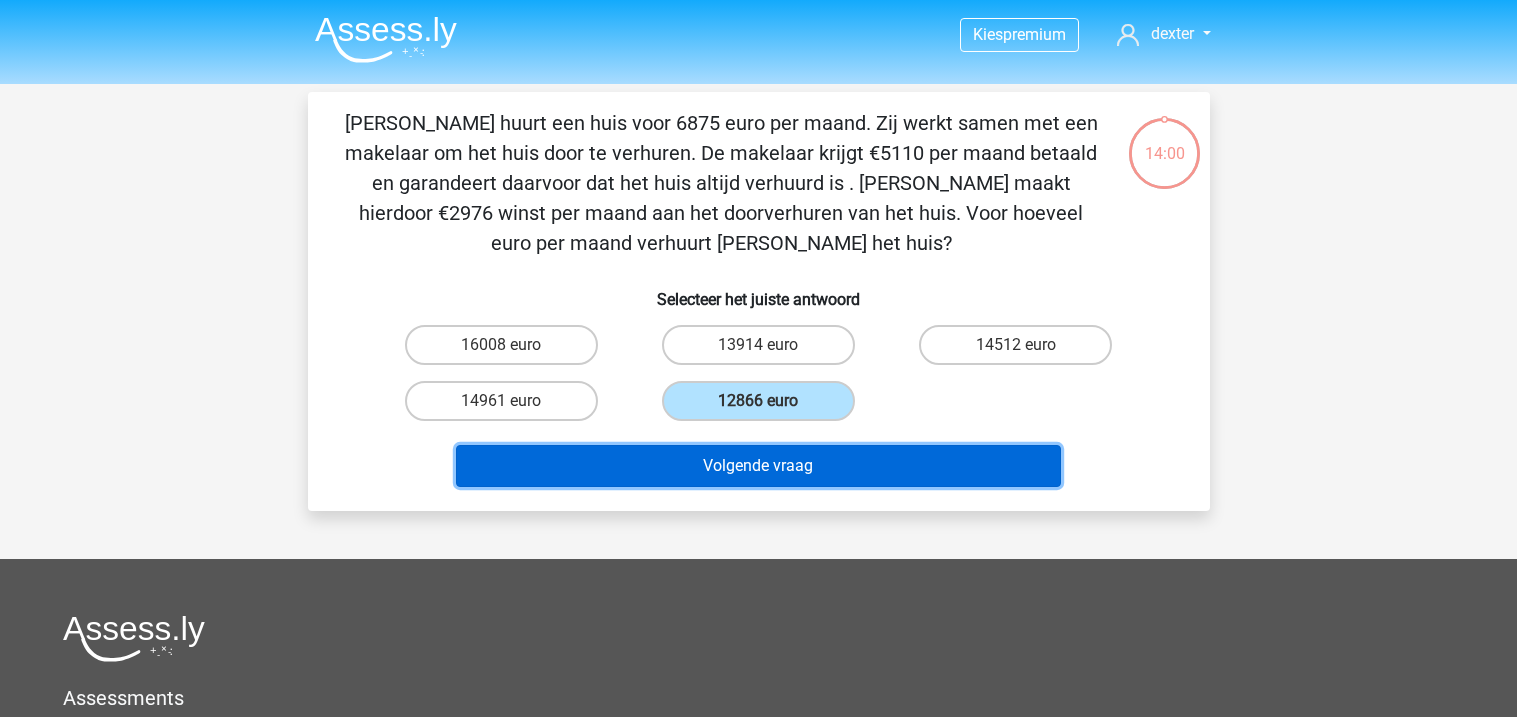 click on "Volgende vraag" at bounding box center [758, 466] 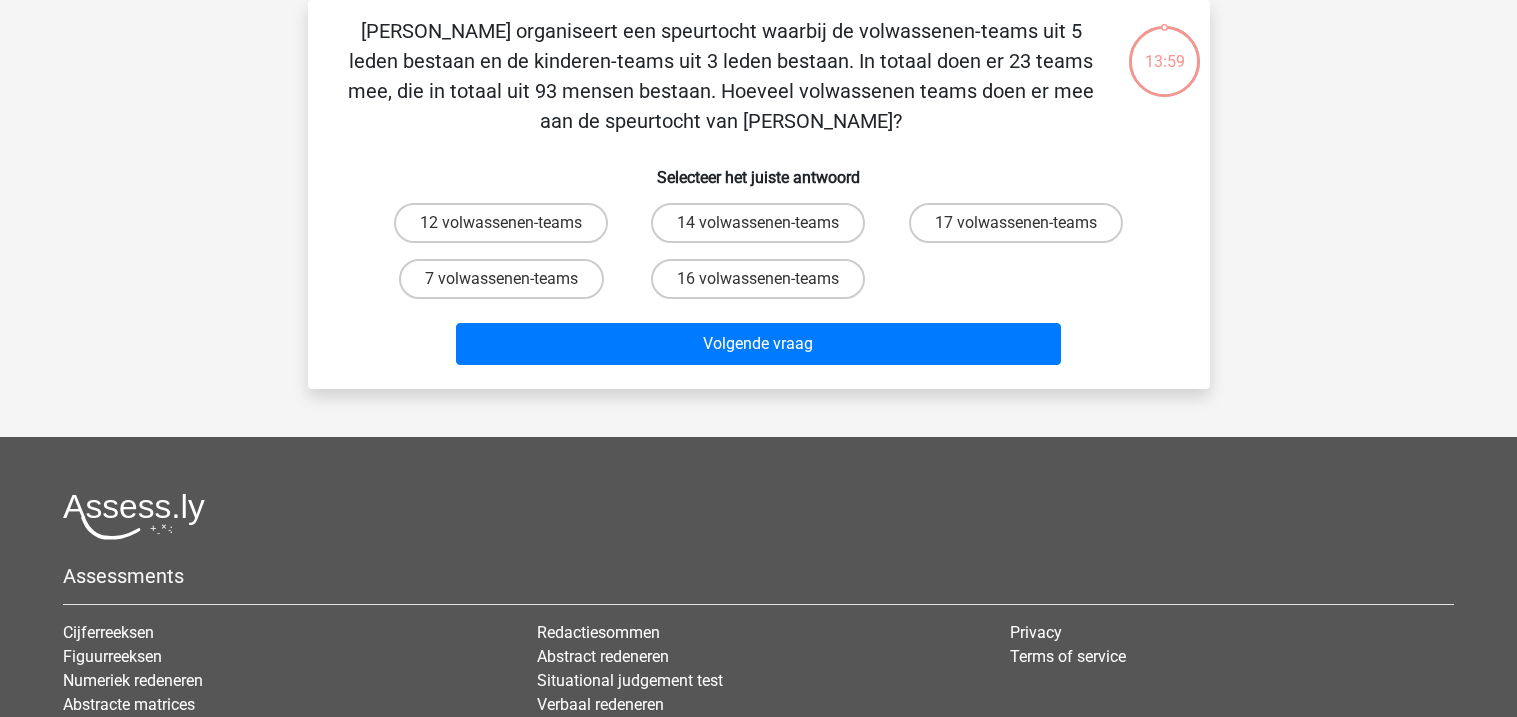 click on "16 volwassenen-teams" at bounding box center (758, 279) 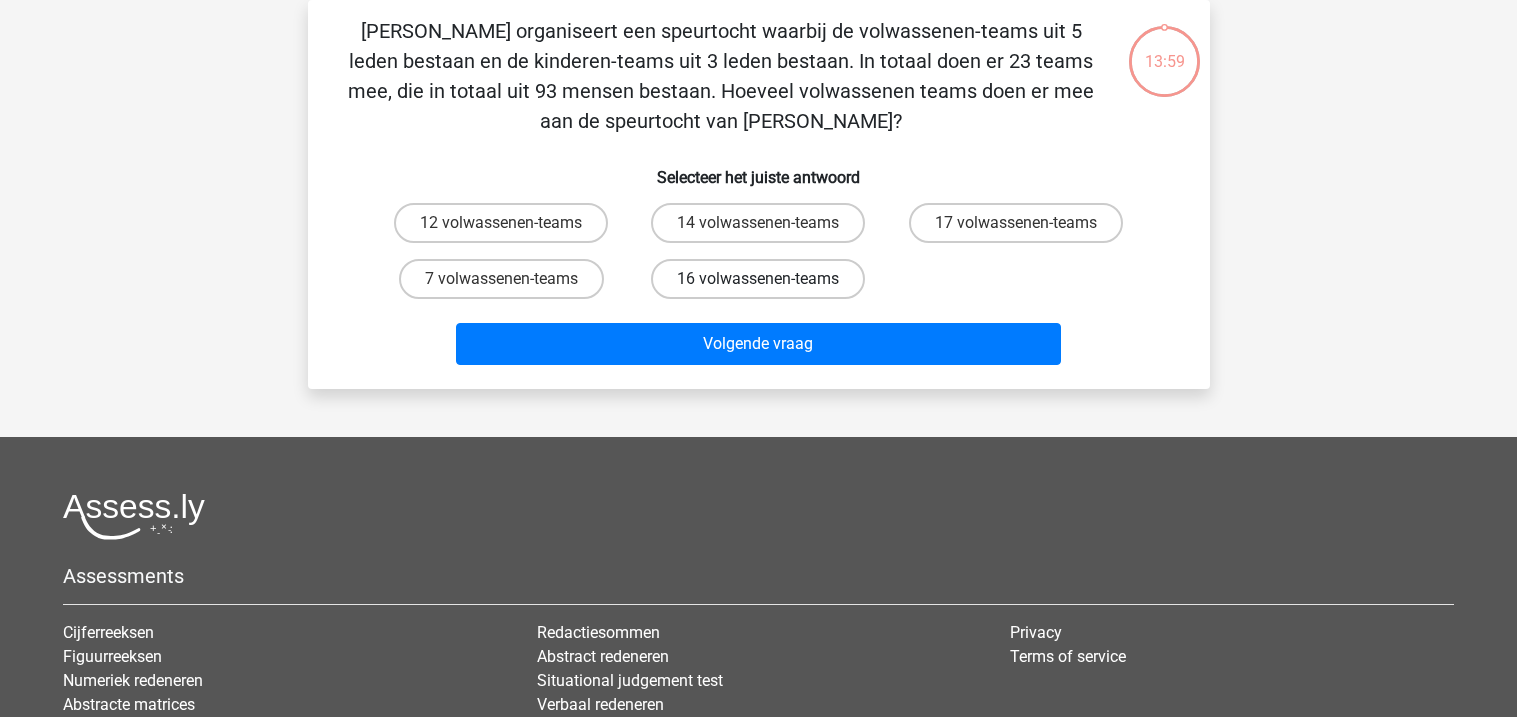 click on "16 volwassenen-teams" at bounding box center (764, 285) 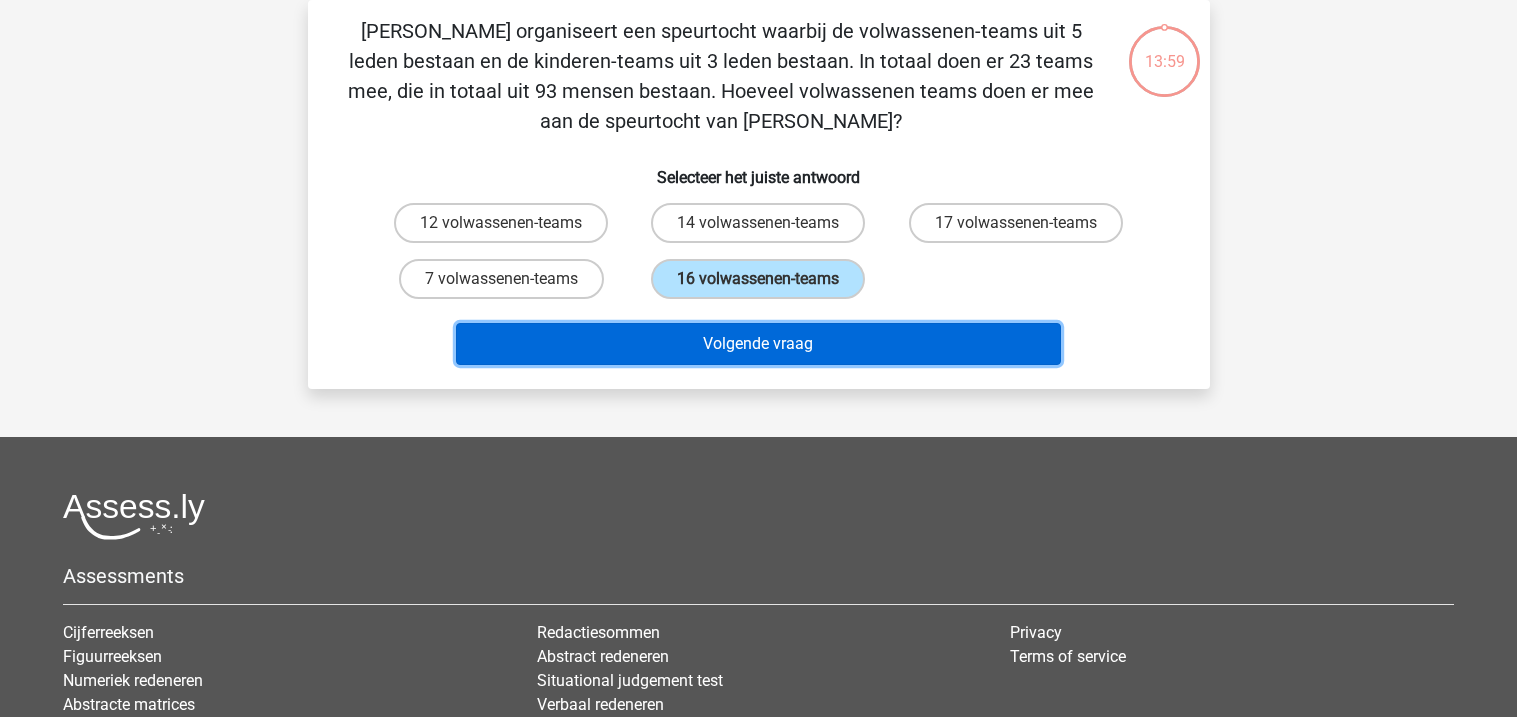 click on "Volgende vraag" at bounding box center [758, 344] 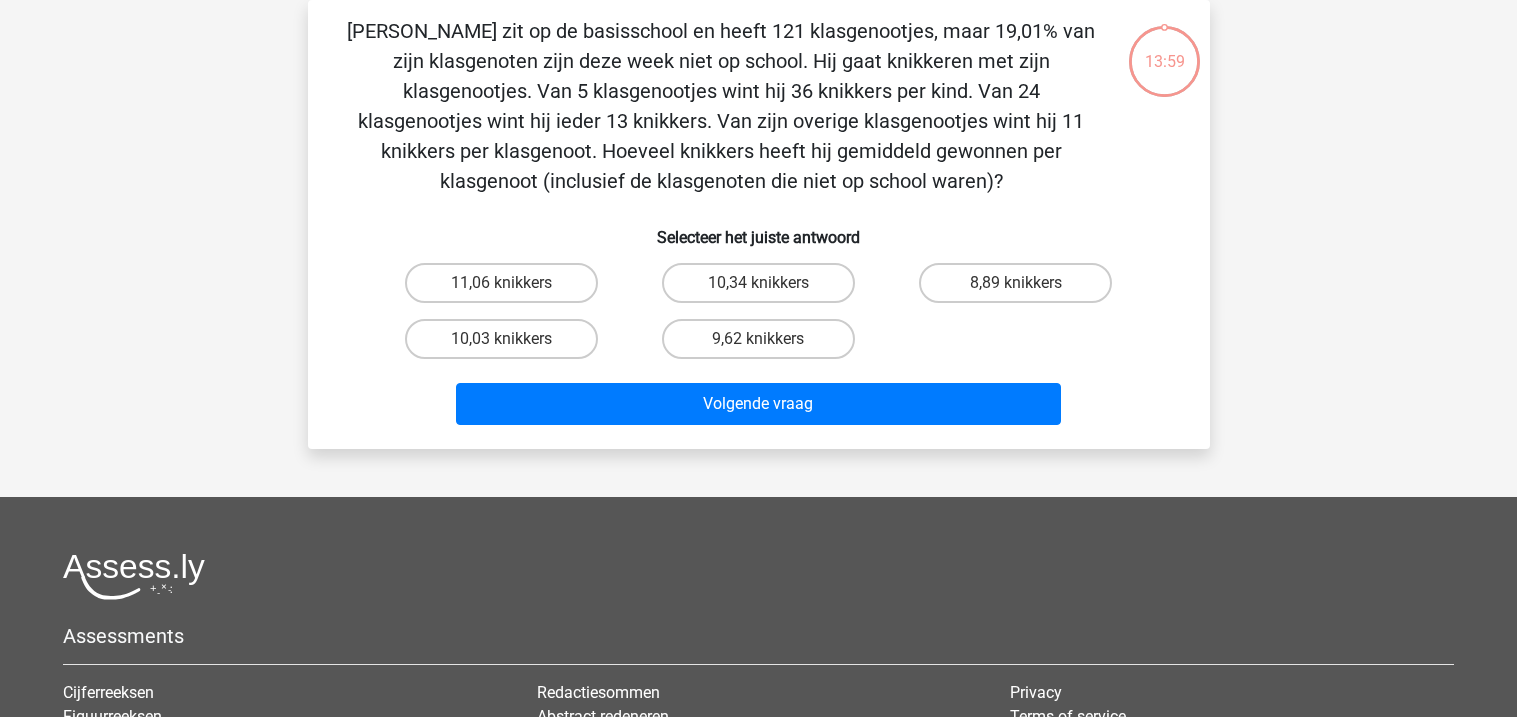 click on "10,34 knikkers" at bounding box center (758, 283) 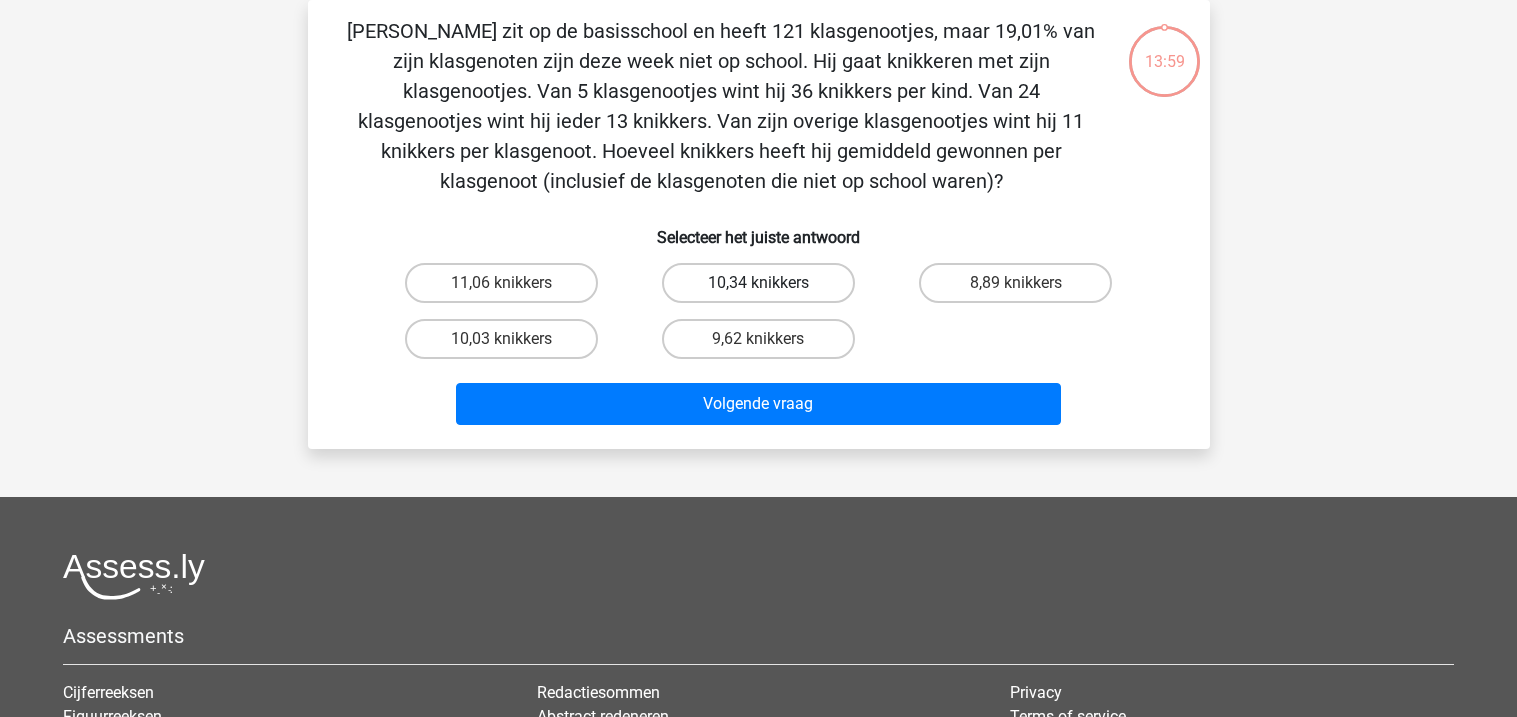click on "10,34 knikkers" at bounding box center (764, 289) 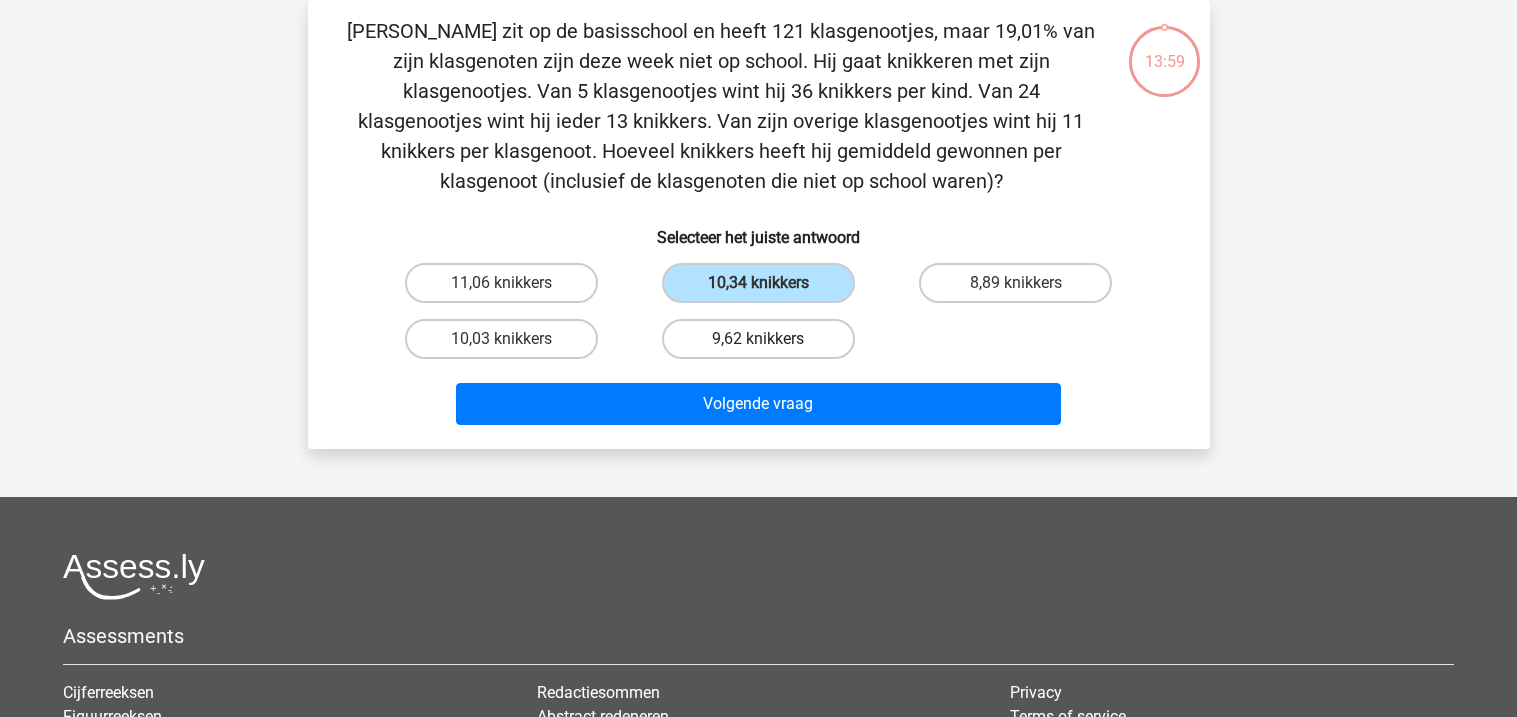 click on "9,62 knikkers" at bounding box center (758, 339) 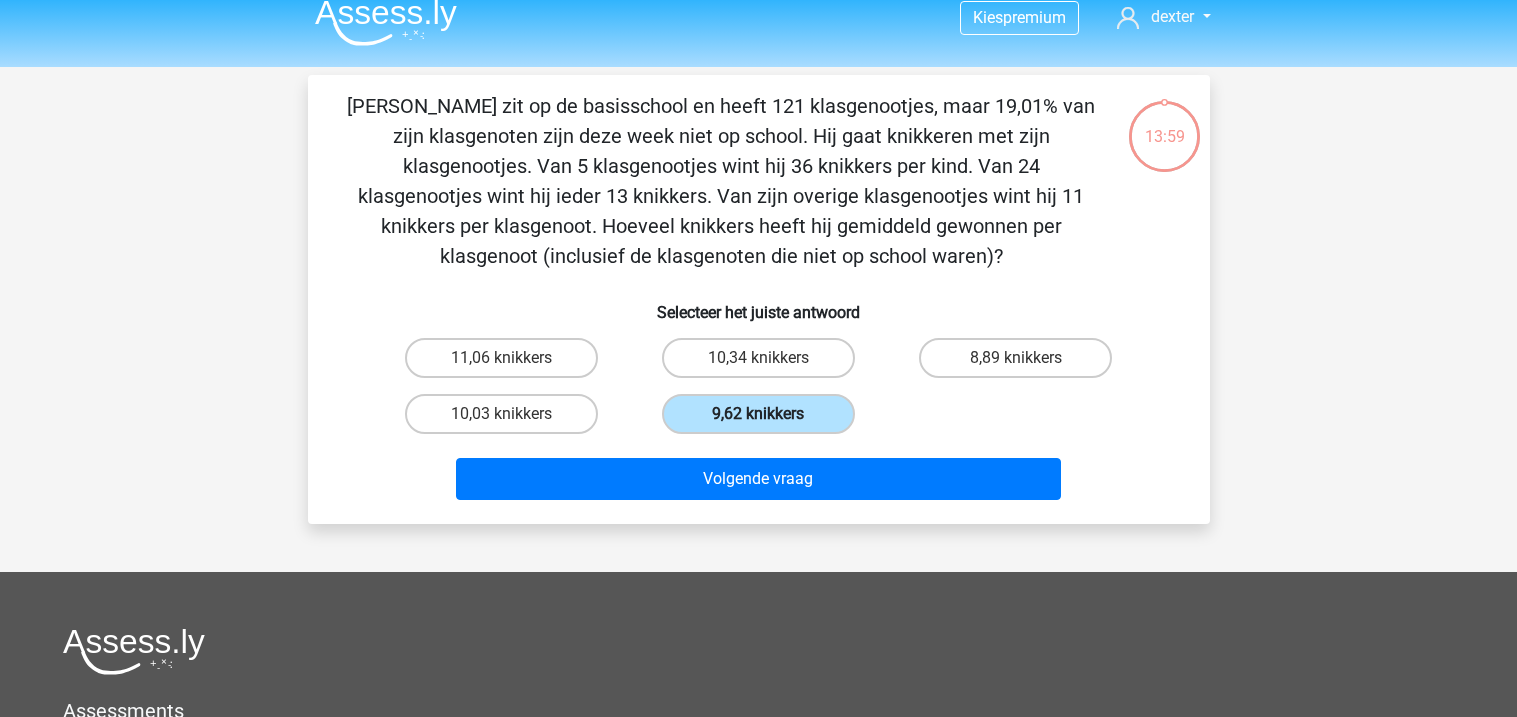 scroll, scrollTop: 0, scrollLeft: 0, axis: both 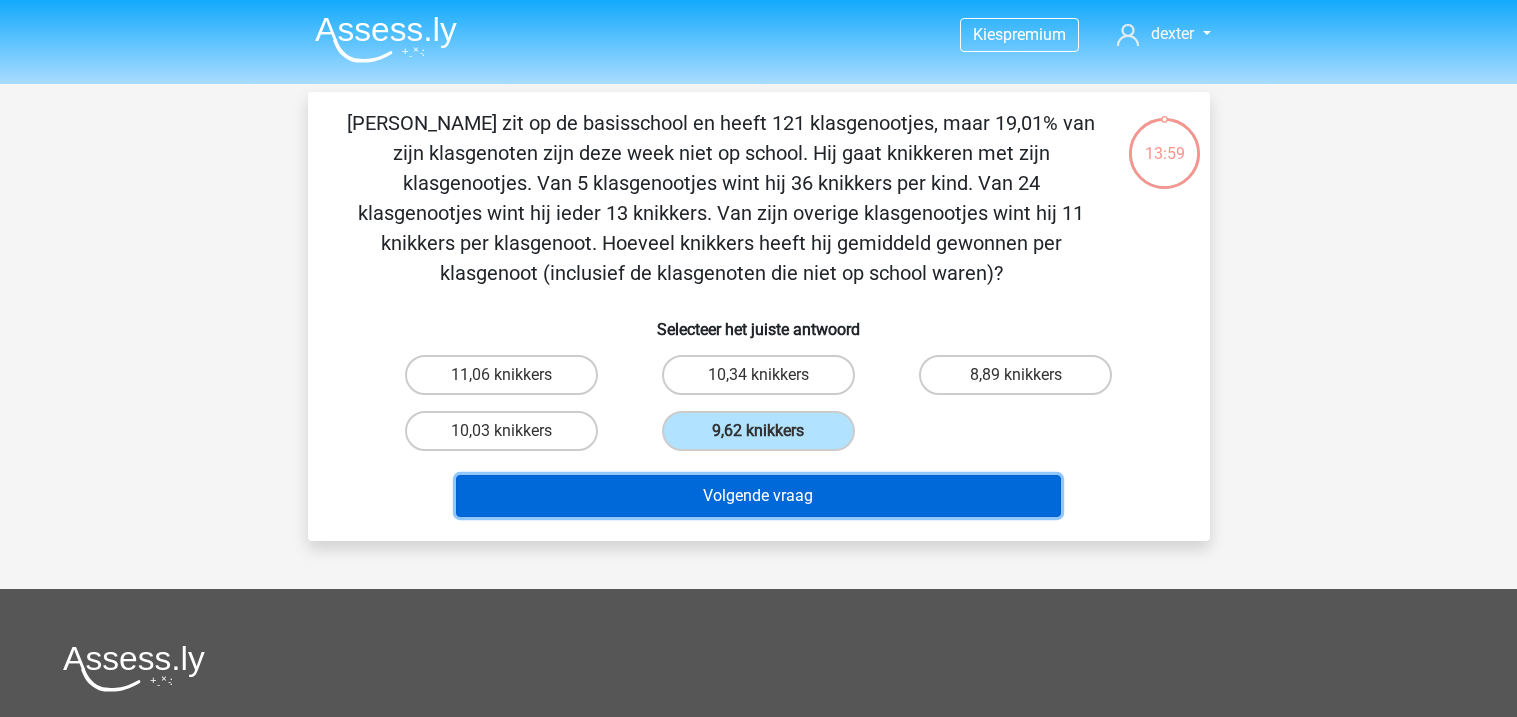 click on "Volgende vraag" at bounding box center (758, 496) 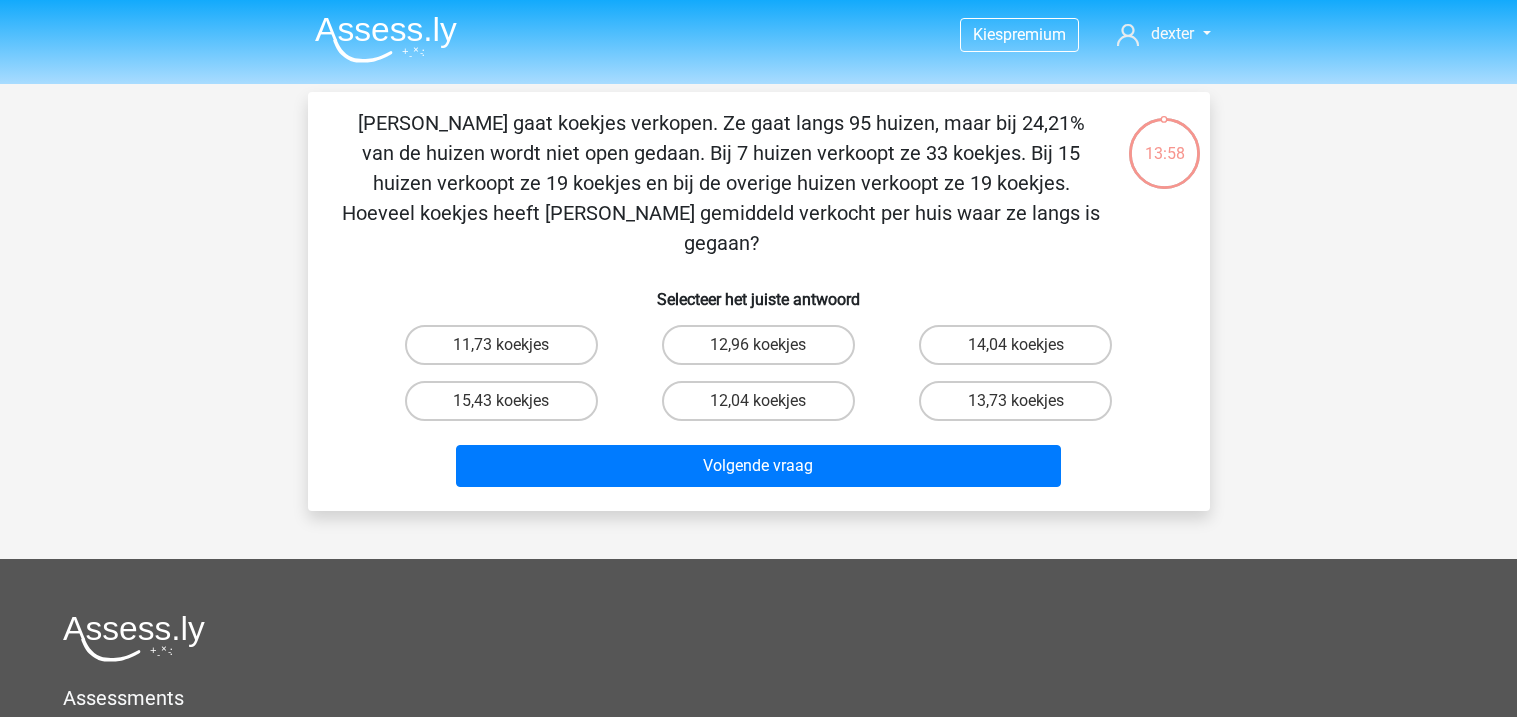 click on "Assessments
Cijferreeksen
Figuurreeksen
Numeriek redeneren
Abstracte matrices
Venn diagrammen
Syllogismen
Analogieen" at bounding box center (758, 823) 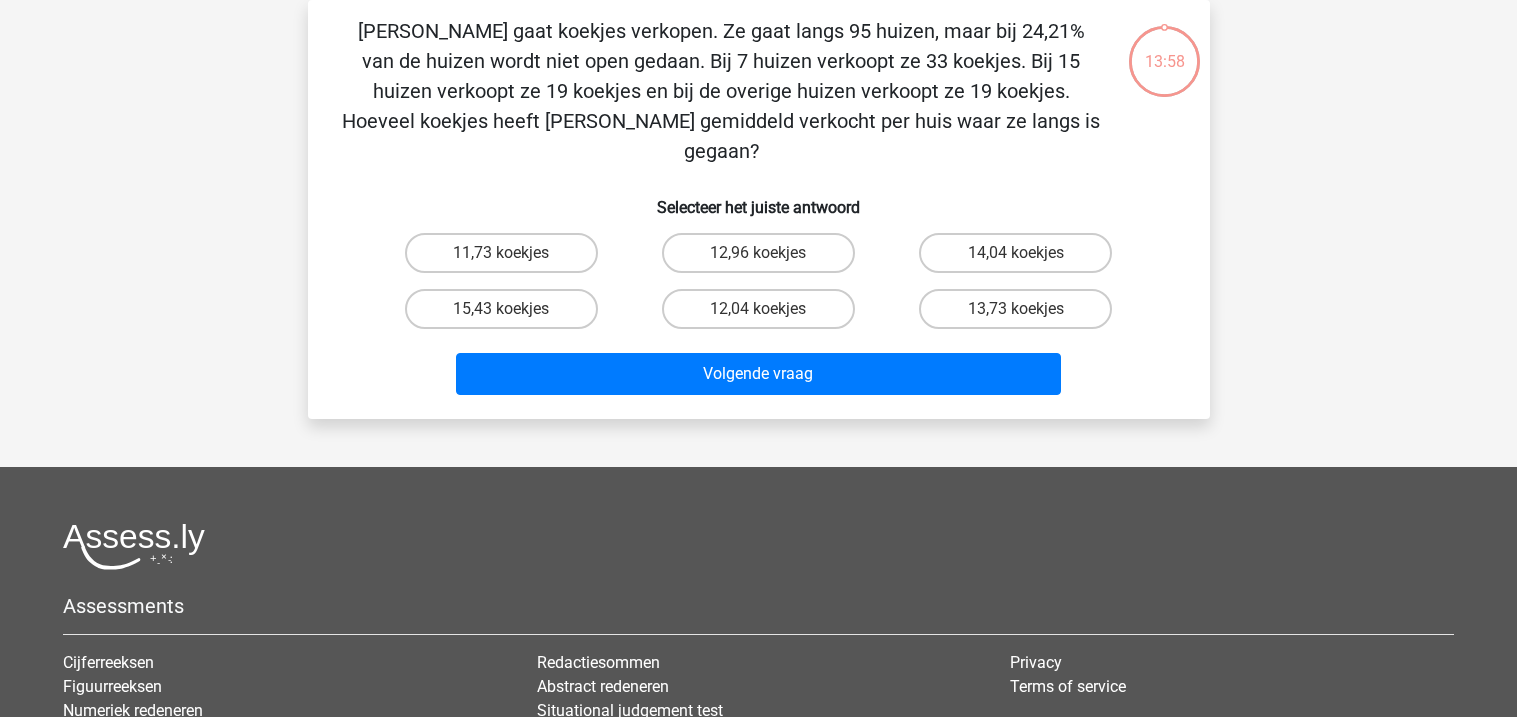 click on "Kies  premium
dexter
h.bruin@stichtingschool.nl" at bounding box center (758, 451) 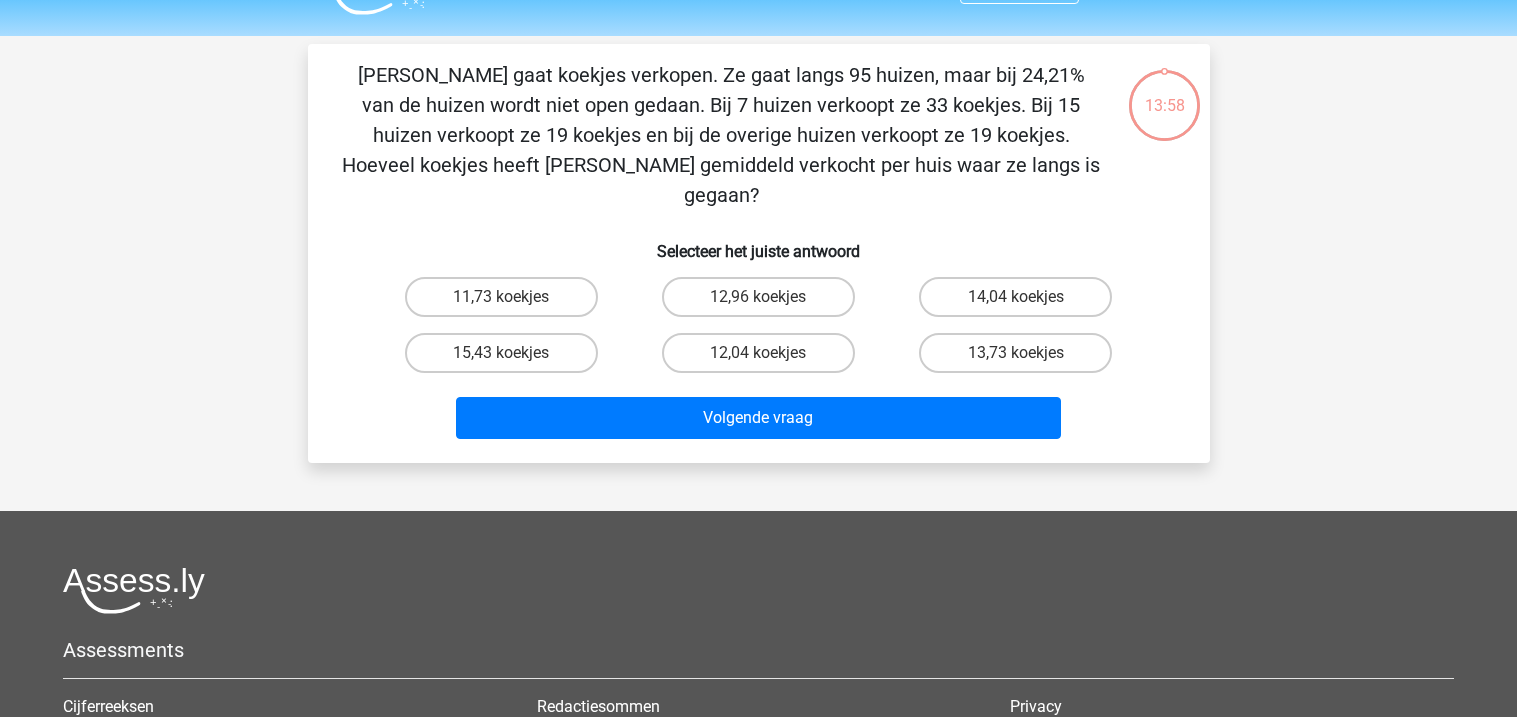 scroll, scrollTop: 0, scrollLeft: 0, axis: both 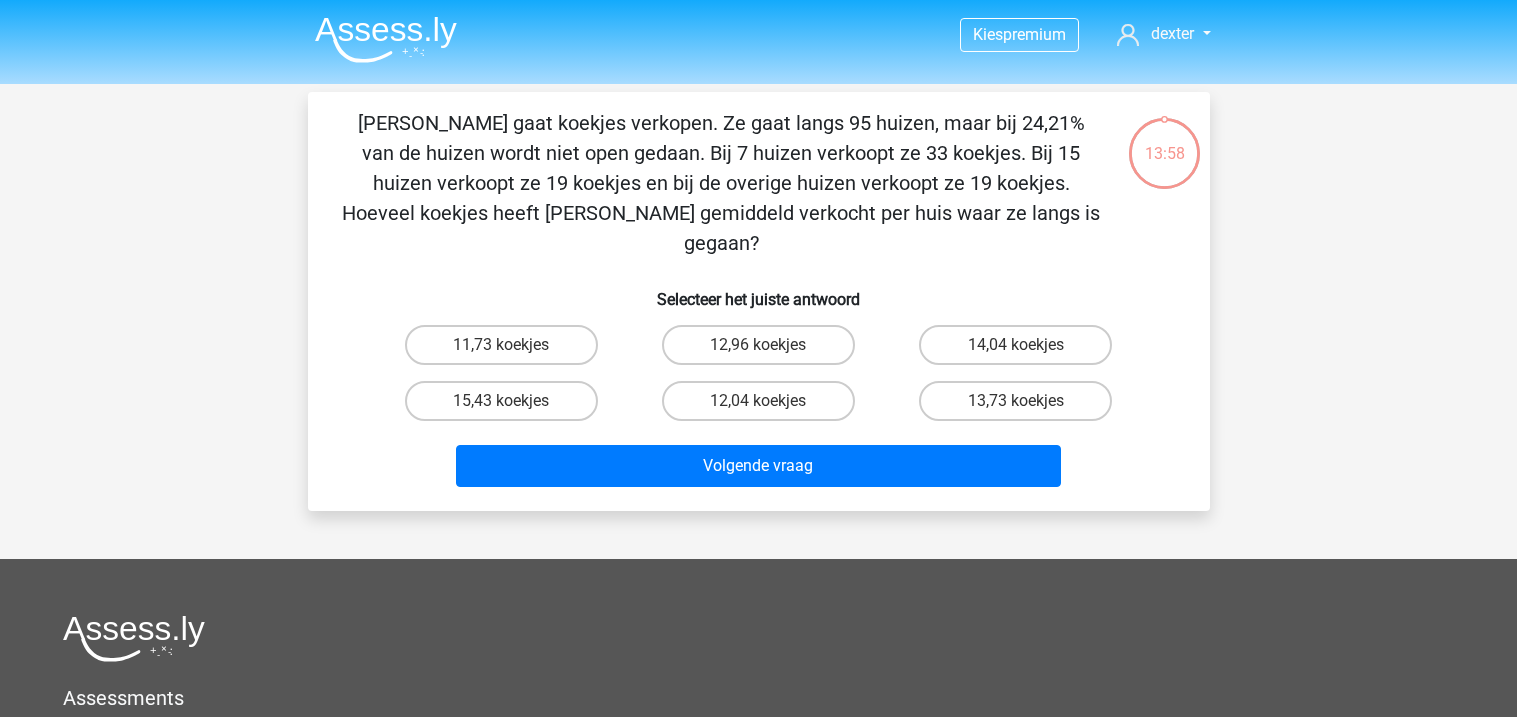 click on "12,96 koekjes" at bounding box center [758, 345] 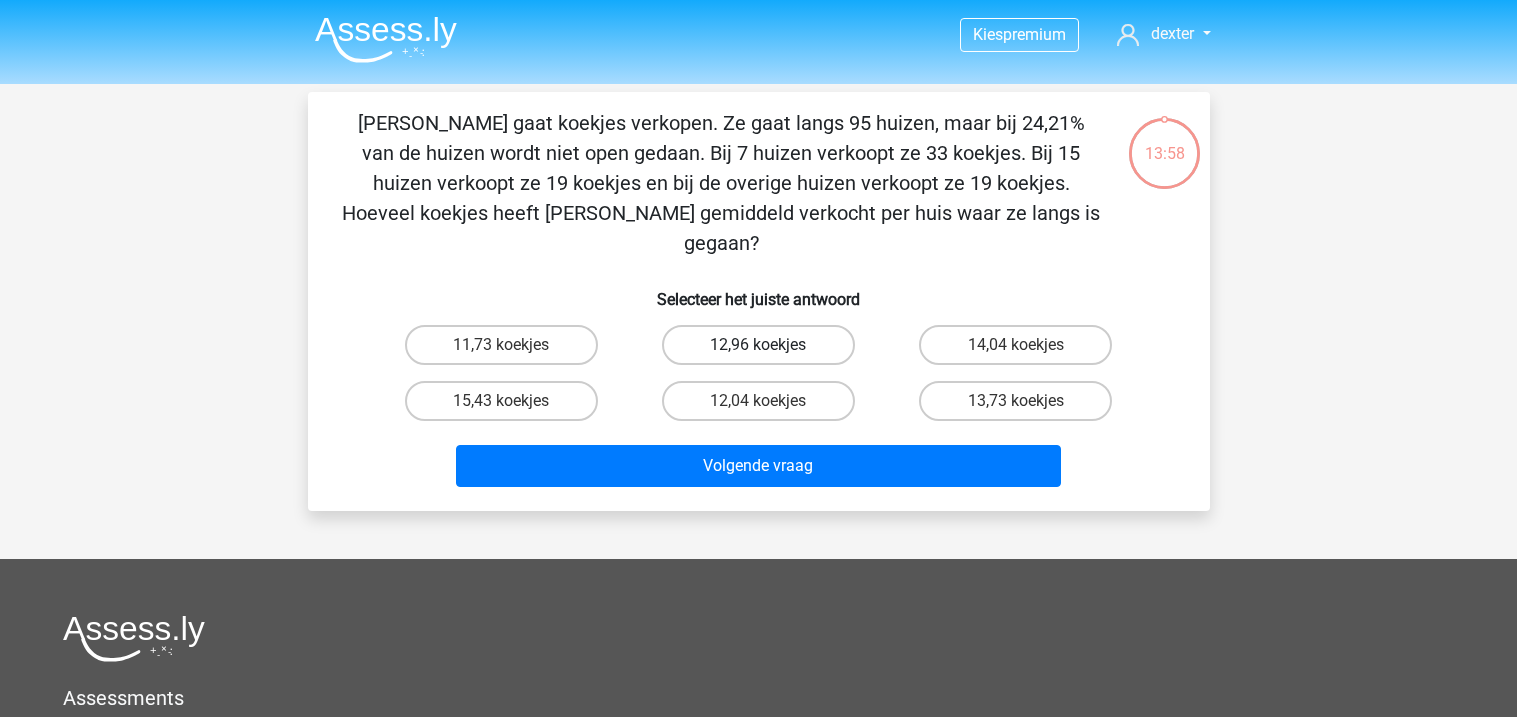 click on "12,96 koekjes" at bounding box center (764, 351) 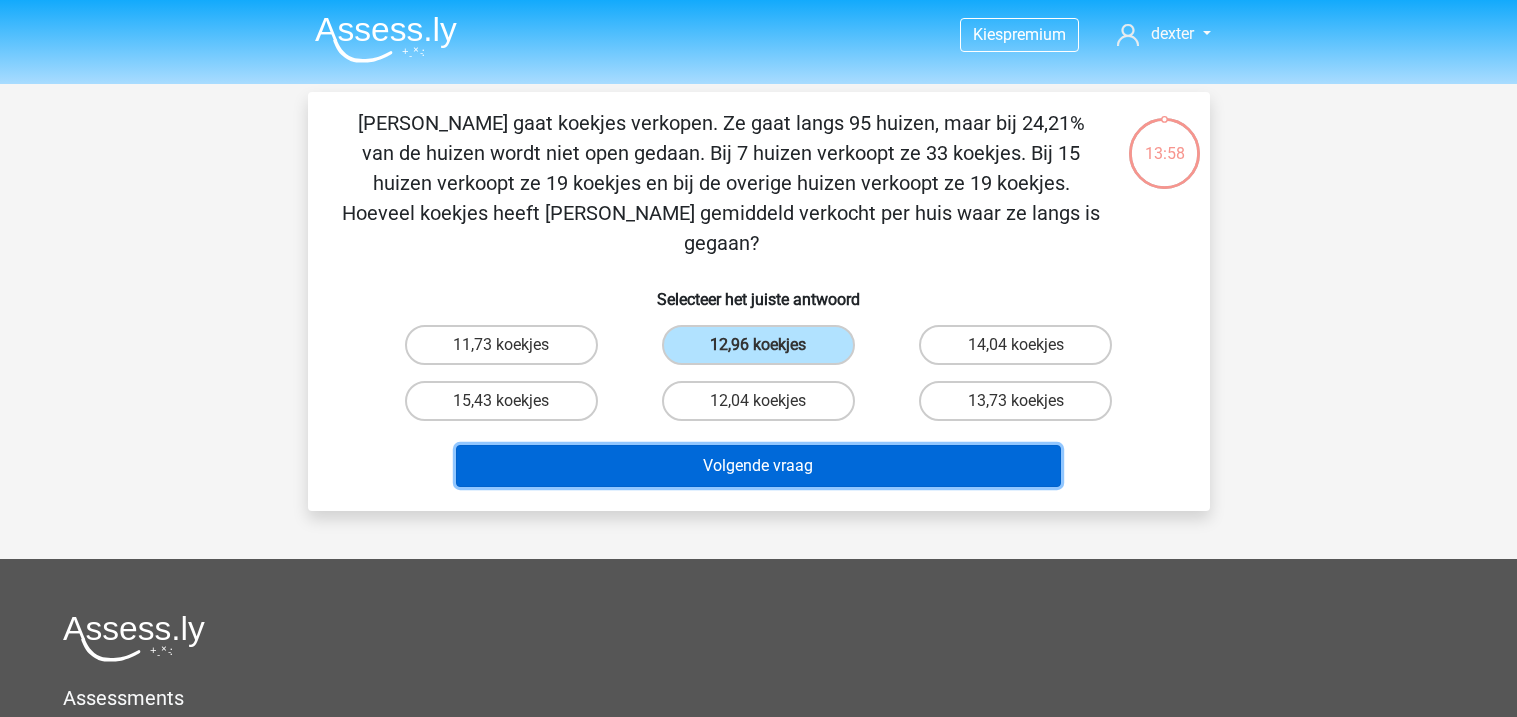 click on "Volgende vraag" at bounding box center (758, 466) 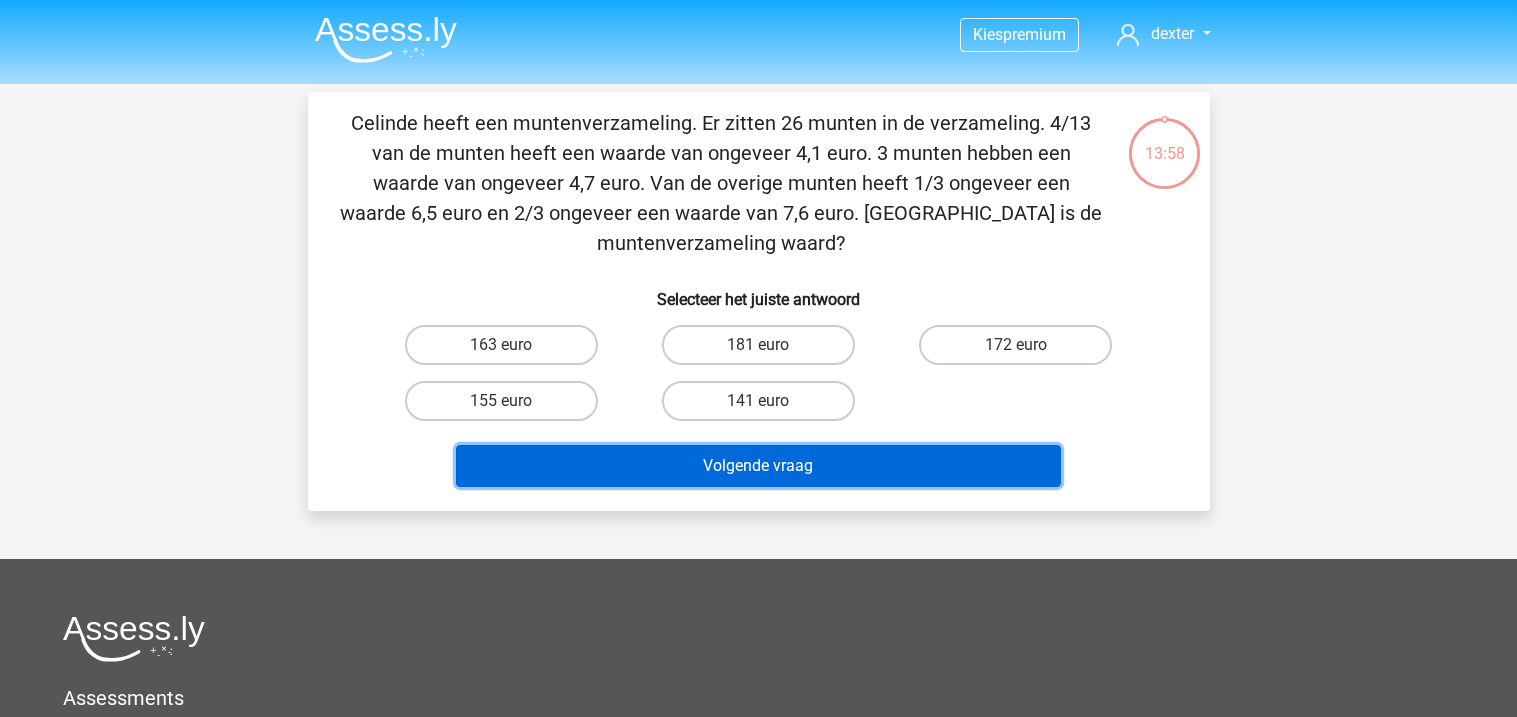 click on "Volgende vraag" at bounding box center [758, 466] 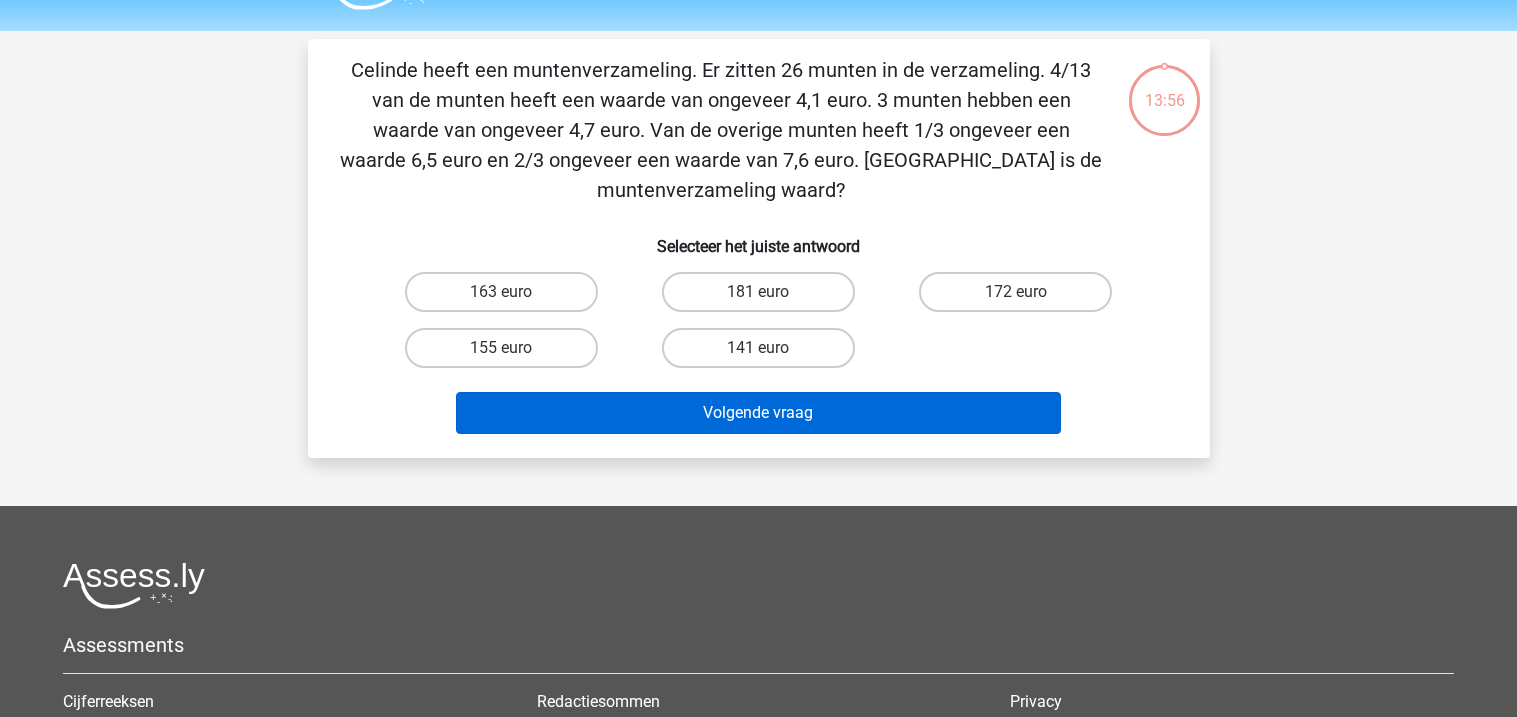 scroll, scrollTop: 92, scrollLeft: 0, axis: vertical 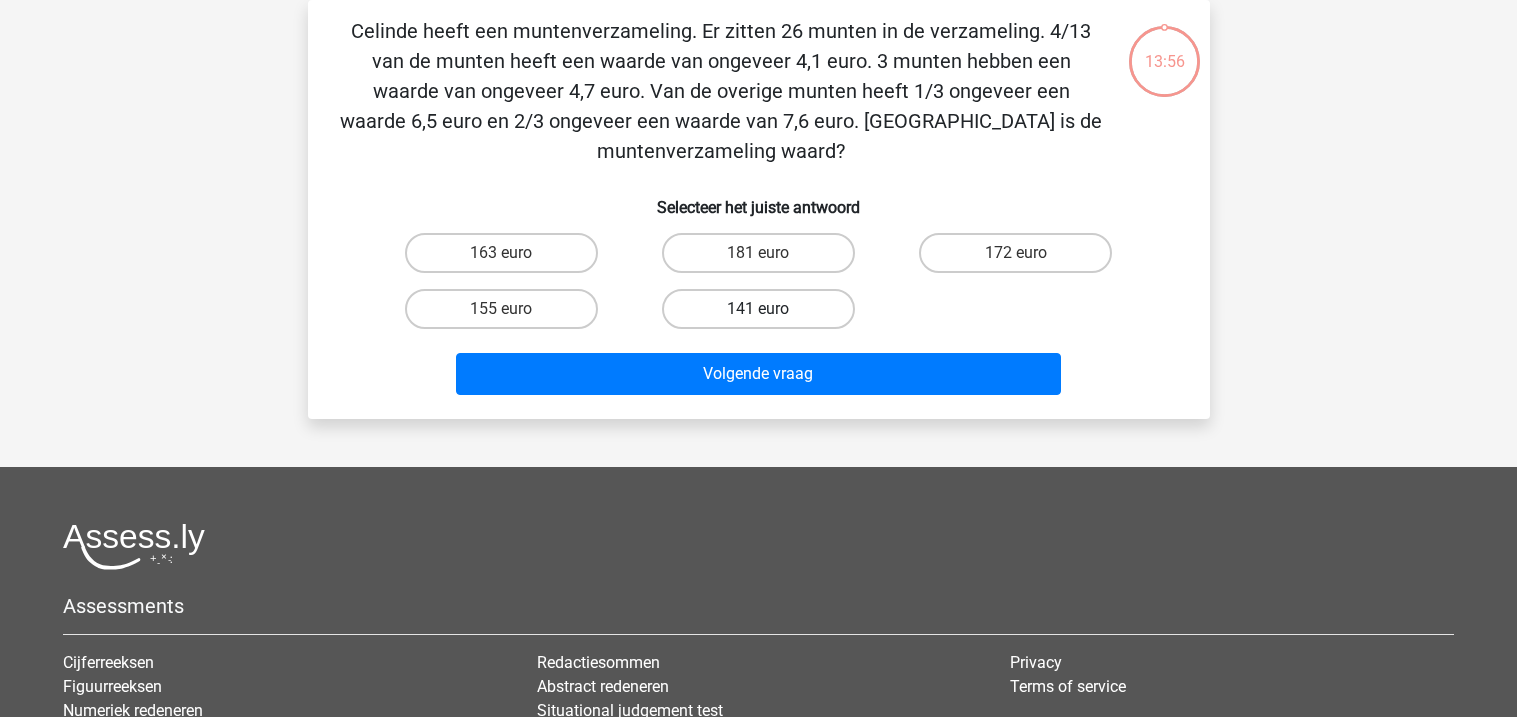 click on "141 euro" at bounding box center (758, 309) 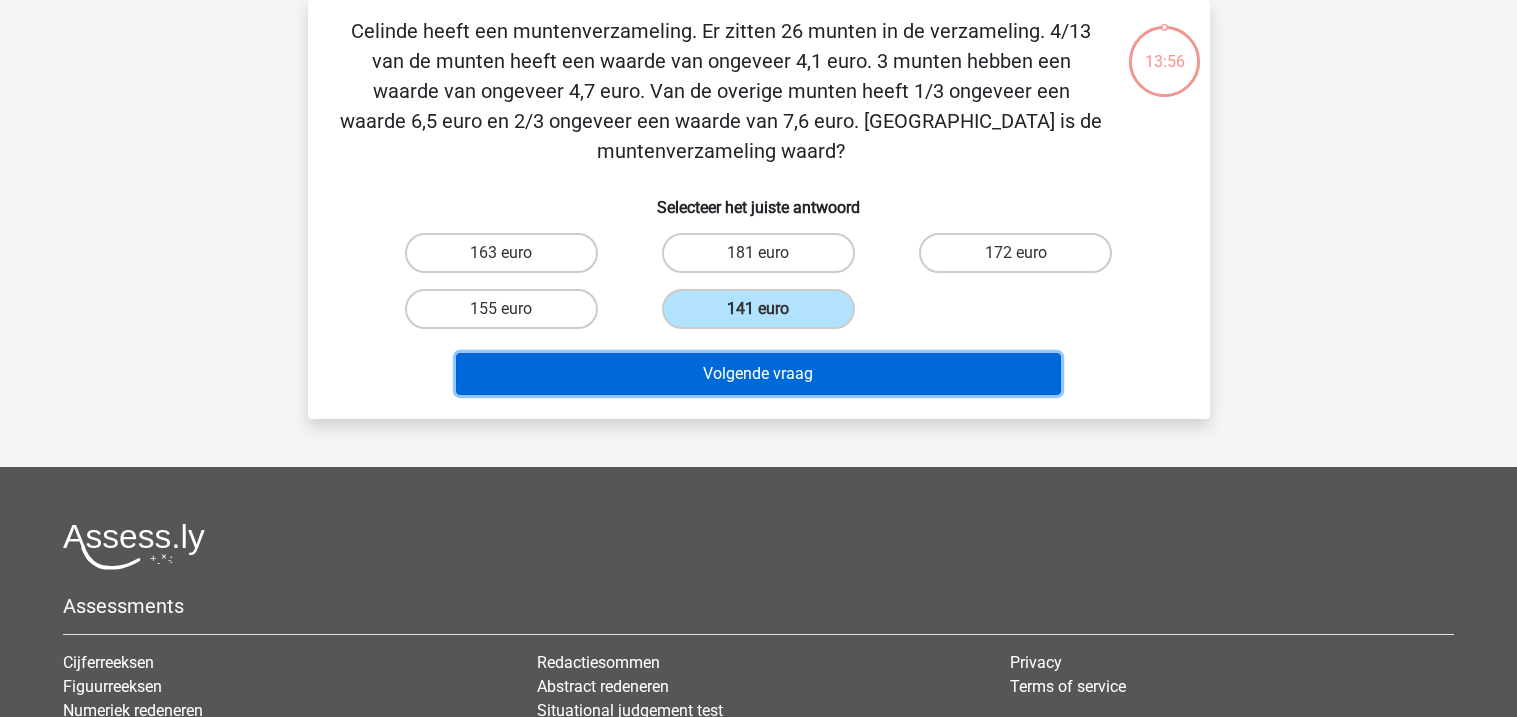 click on "Volgende vraag" at bounding box center (758, 374) 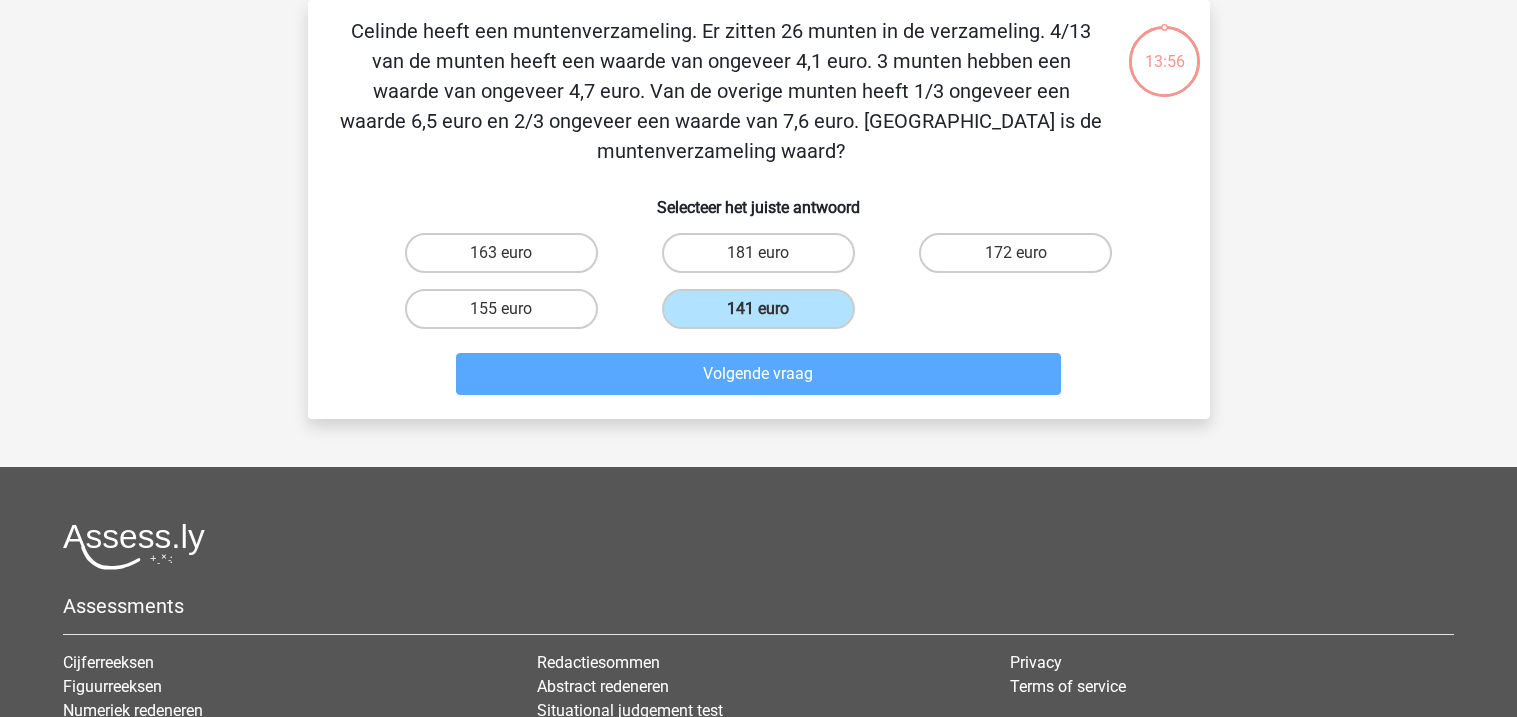 click on "Assessments
Cijferreeksen
Figuurreeksen
Numeriek redeneren
Abstracte matrices
Venn diagrammen
Syllogismen
Analogieen" at bounding box center [758, 731] 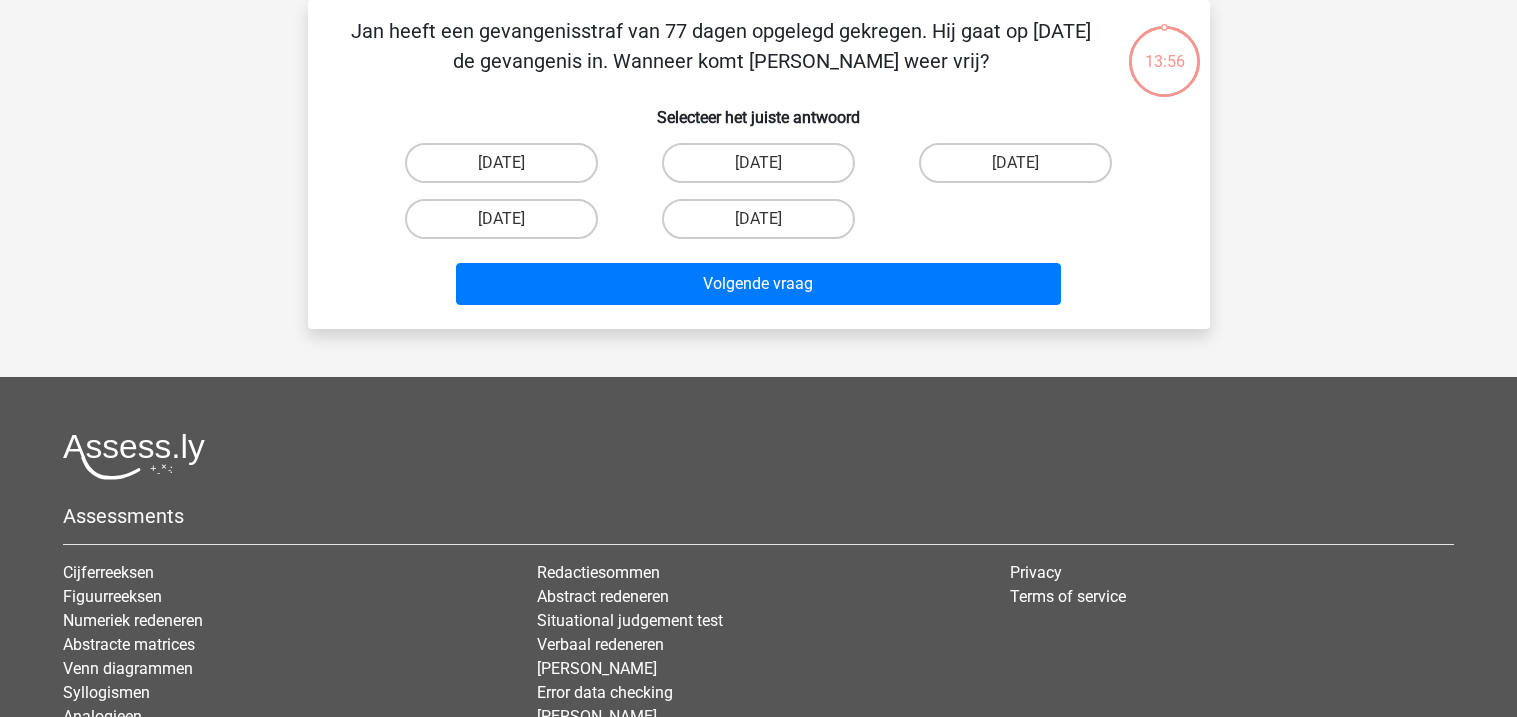 click on "Jan heeft een gevangenisstraf van 77 dagen opgelegd gekregen. Hij gaat op 28 mei de gevangenis in. Wanneer komt Jan weer vrij?
Selecteer het juiste antwoord
18 augustus
21 augustus
12 augustus" at bounding box center (759, 164) 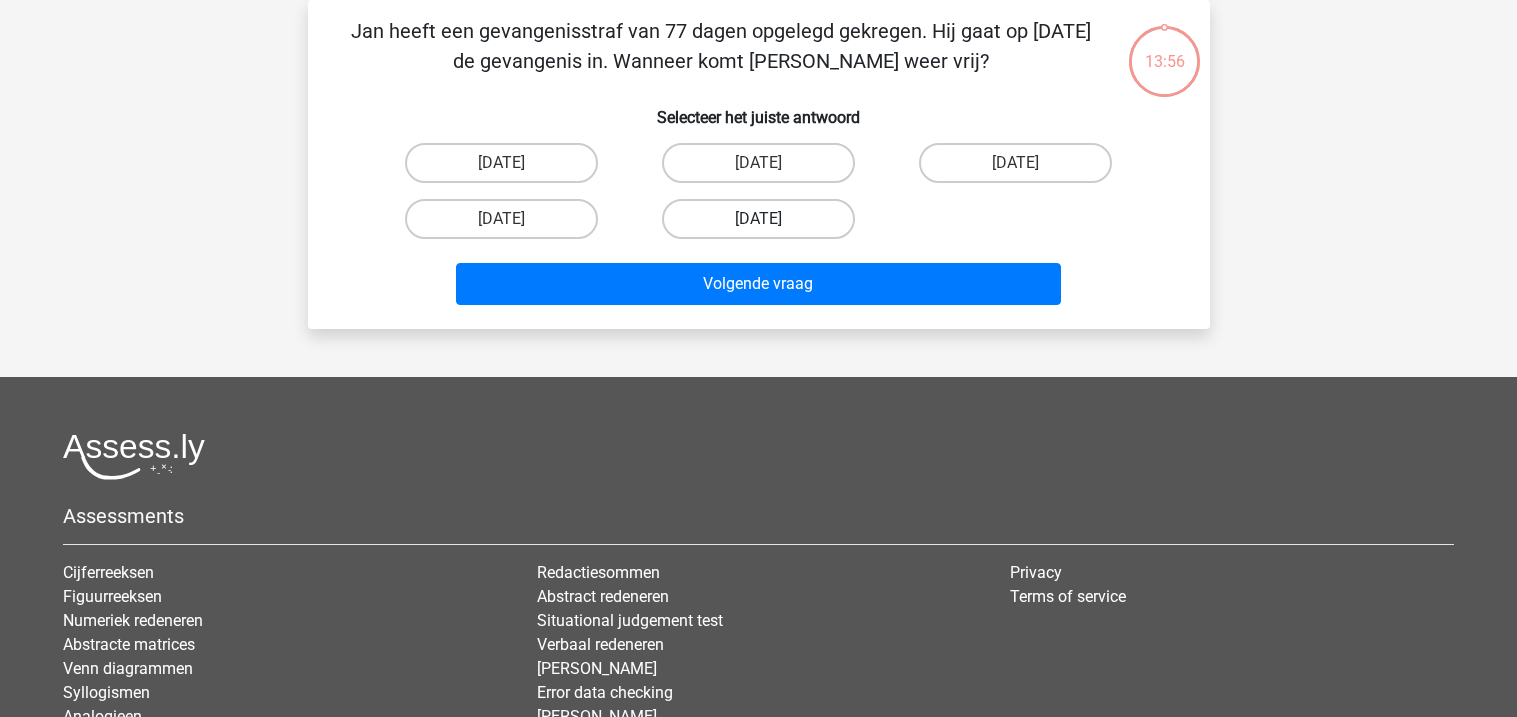 click on "17 augustus" at bounding box center [758, 219] 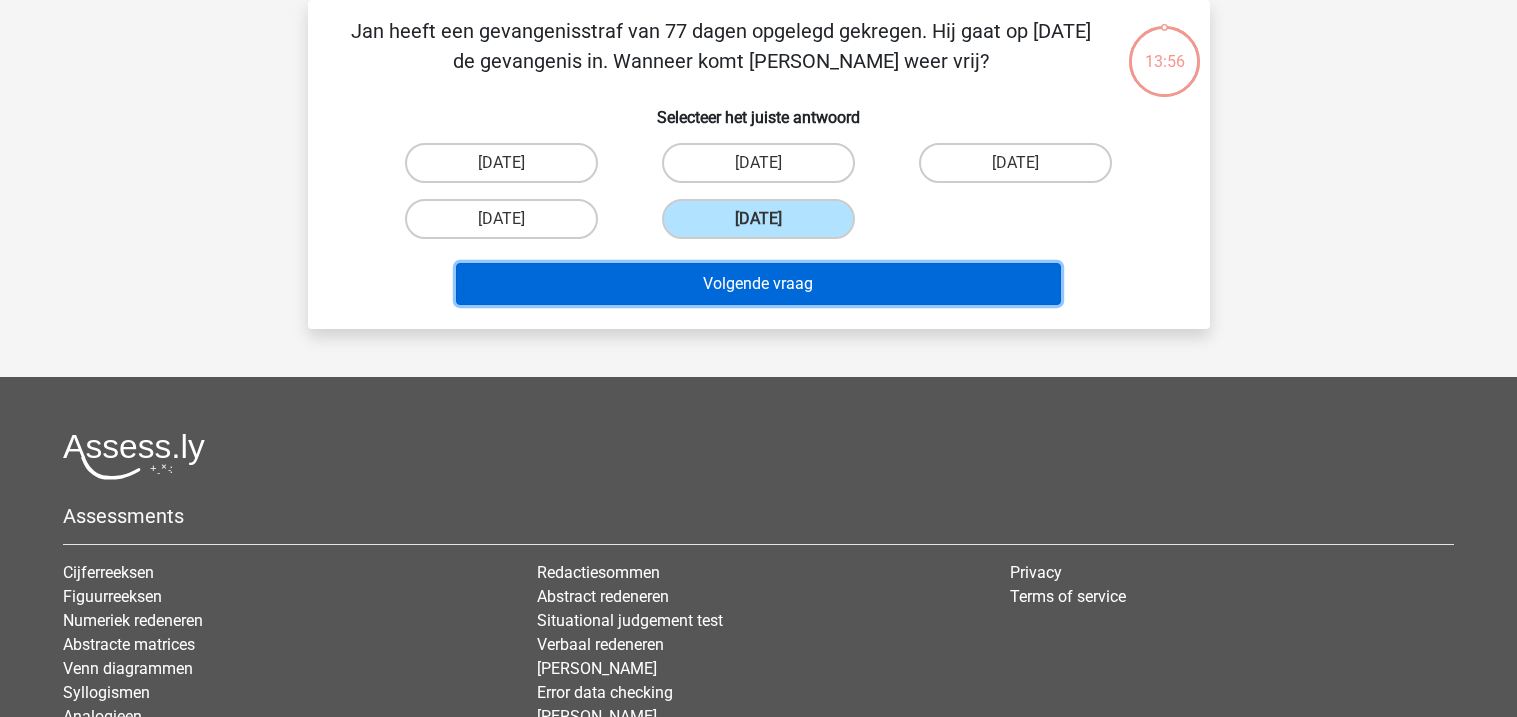 click on "Volgende vraag" at bounding box center [758, 284] 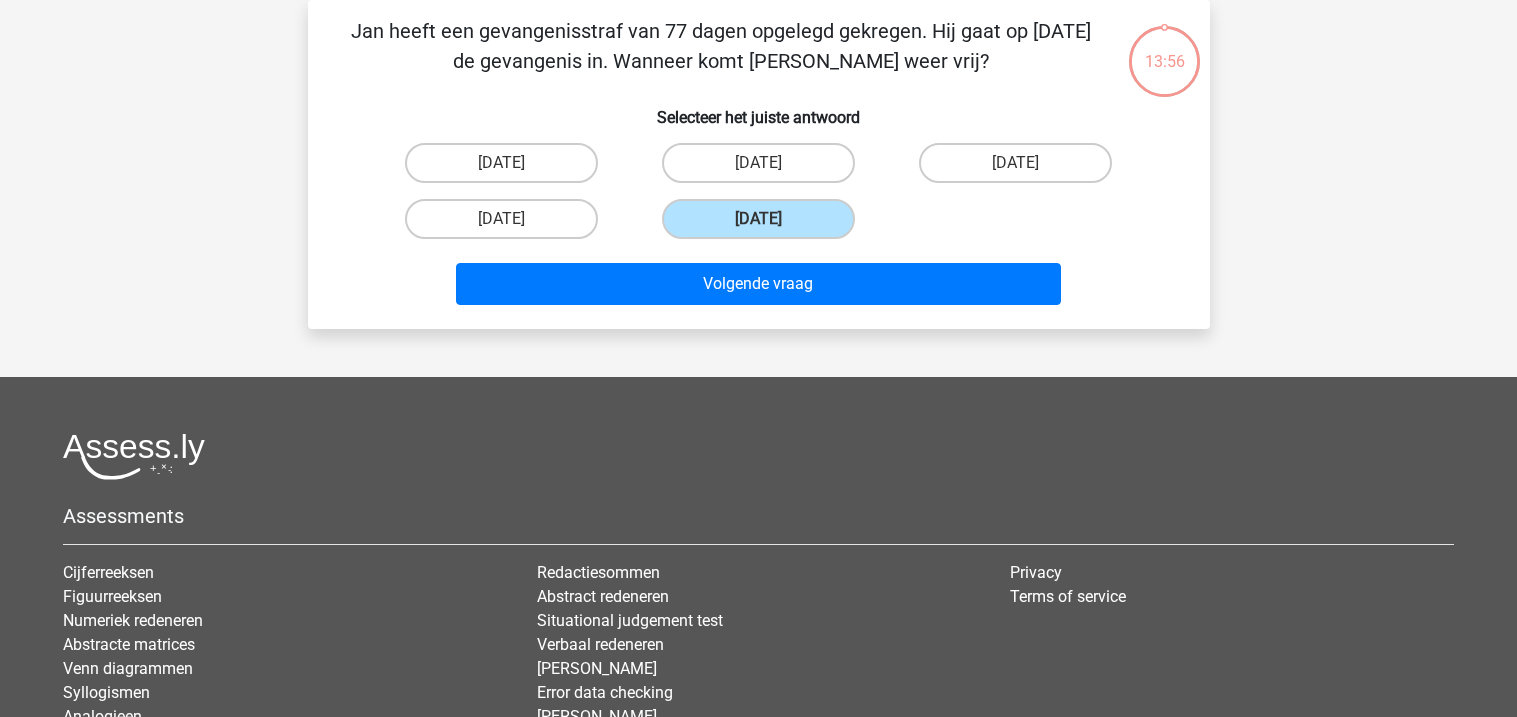 click on "Kies  premium
dexter
h.bruin@stichtingschool.nl" at bounding box center [758, 406] 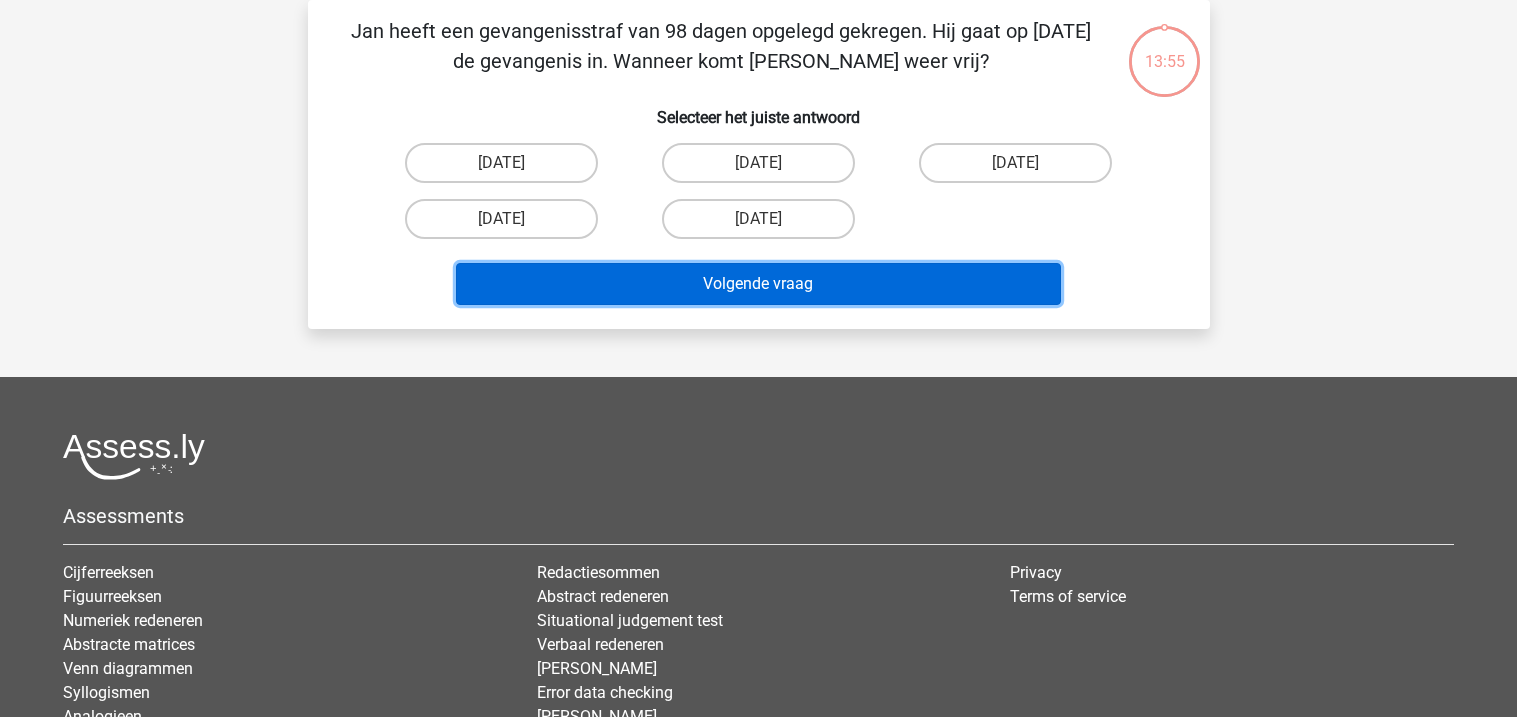 click on "Volgende vraag" at bounding box center (758, 284) 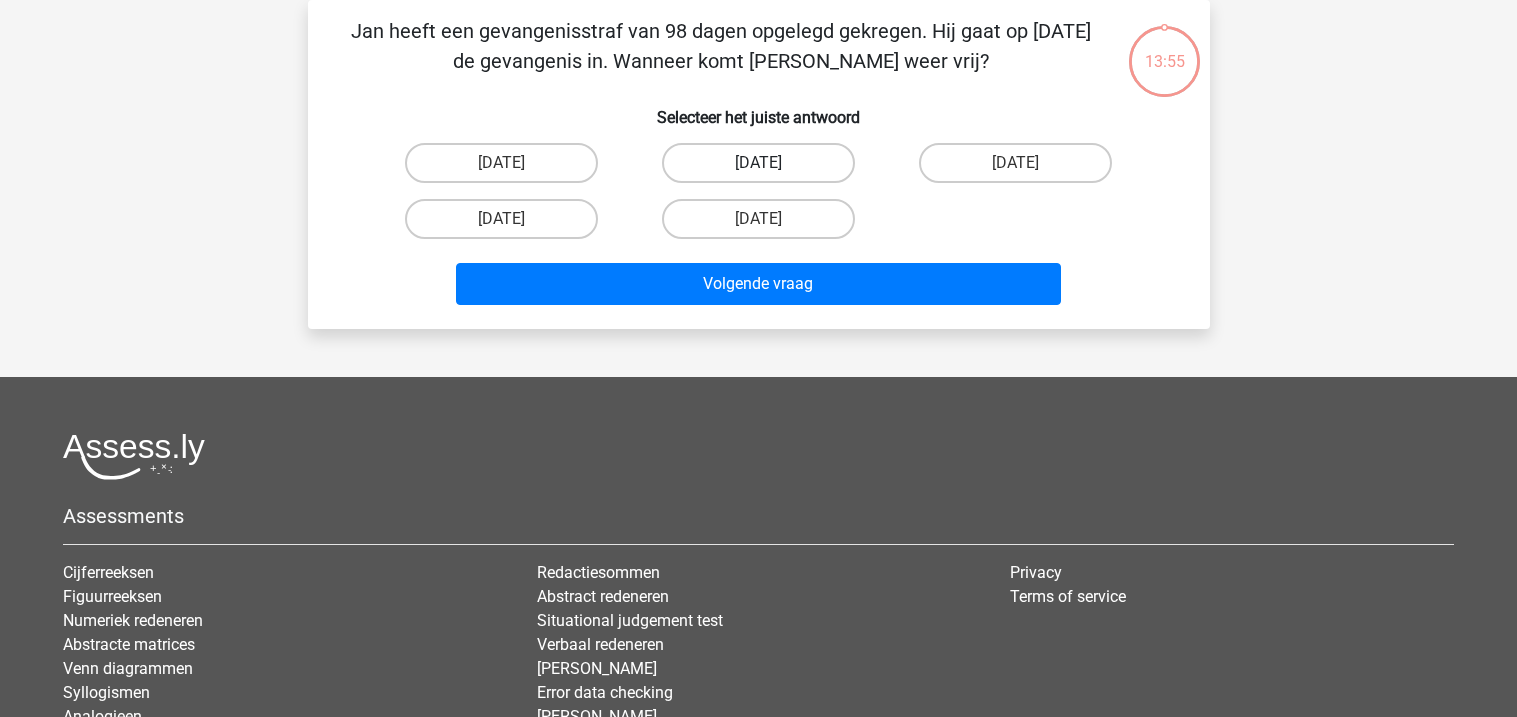 click on "22 augustus" at bounding box center (758, 163) 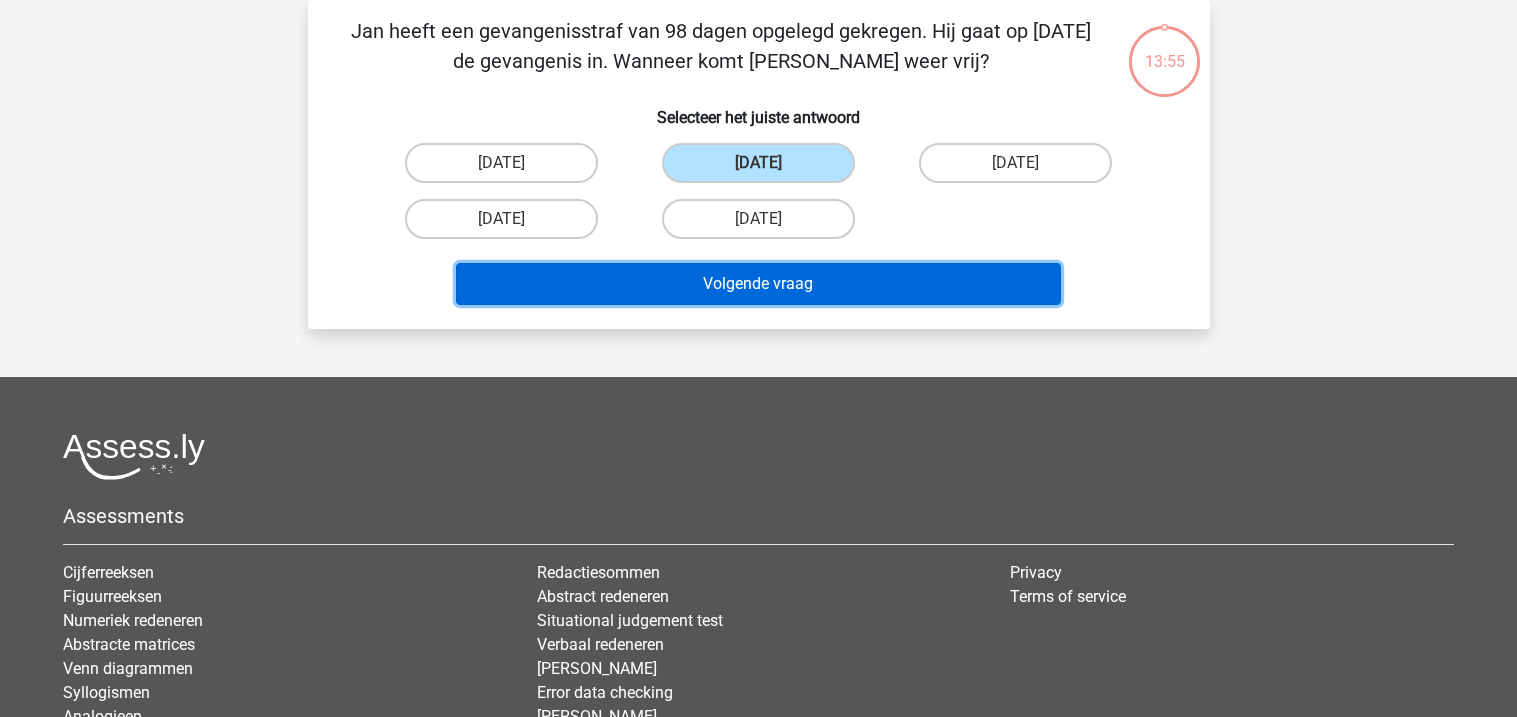 click on "Volgende vraag" at bounding box center (758, 284) 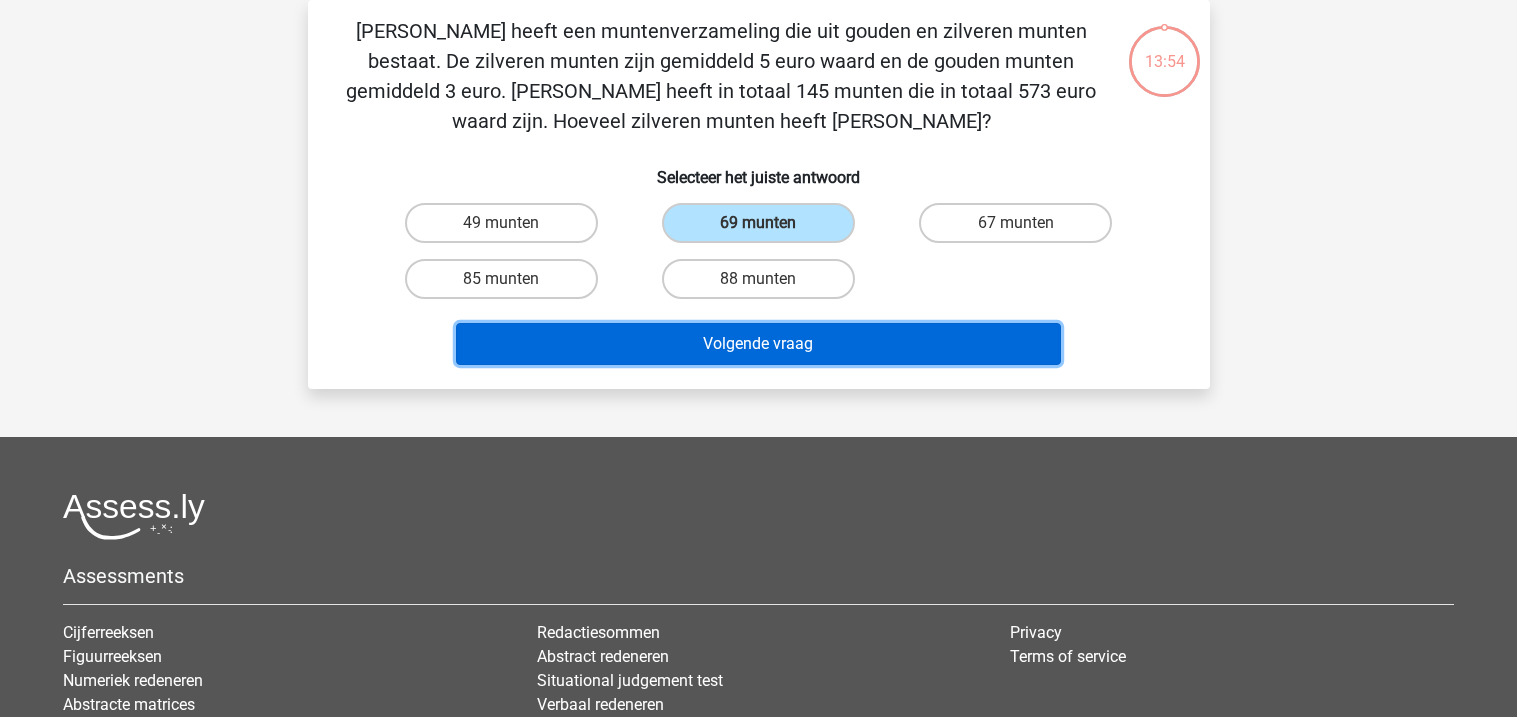 click on "Volgende vraag" at bounding box center [758, 344] 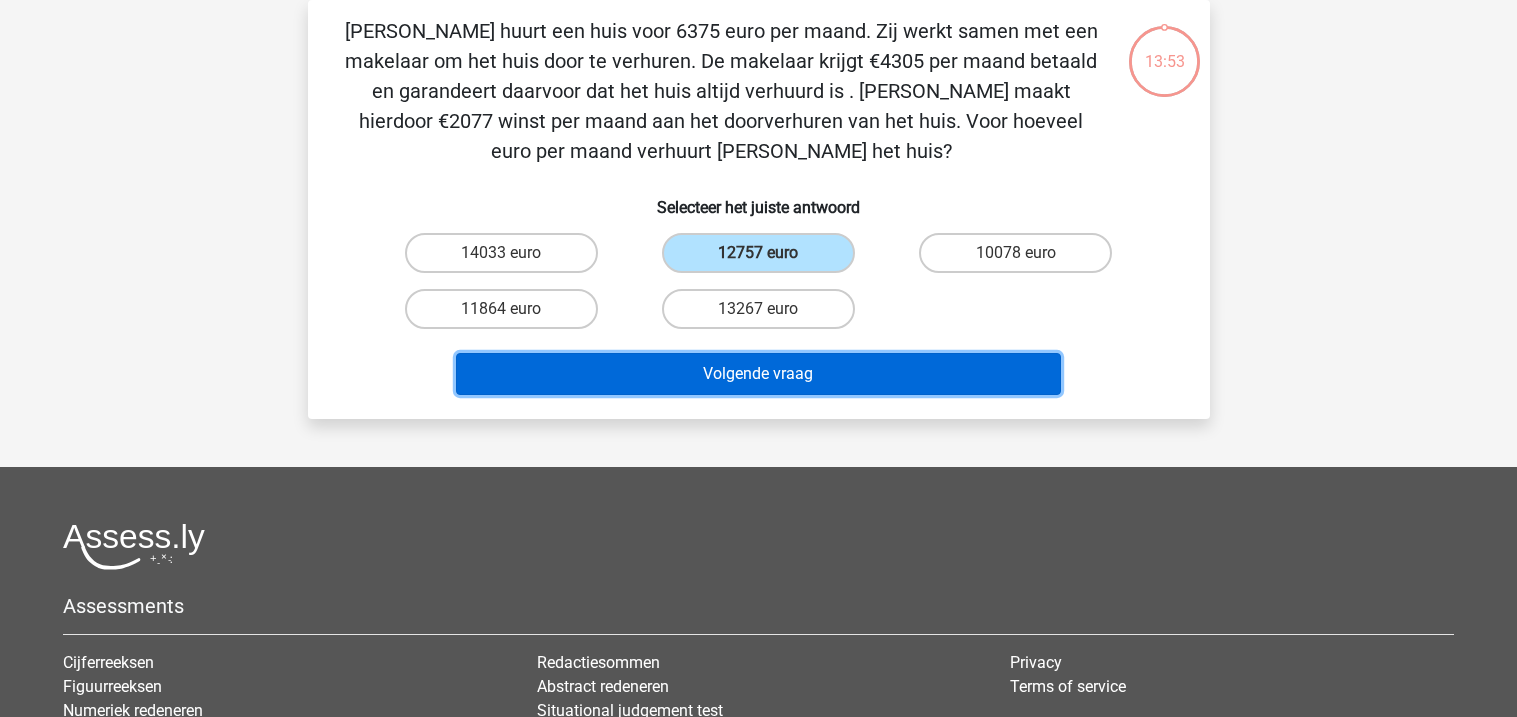 click on "Volgende vraag" at bounding box center [758, 374] 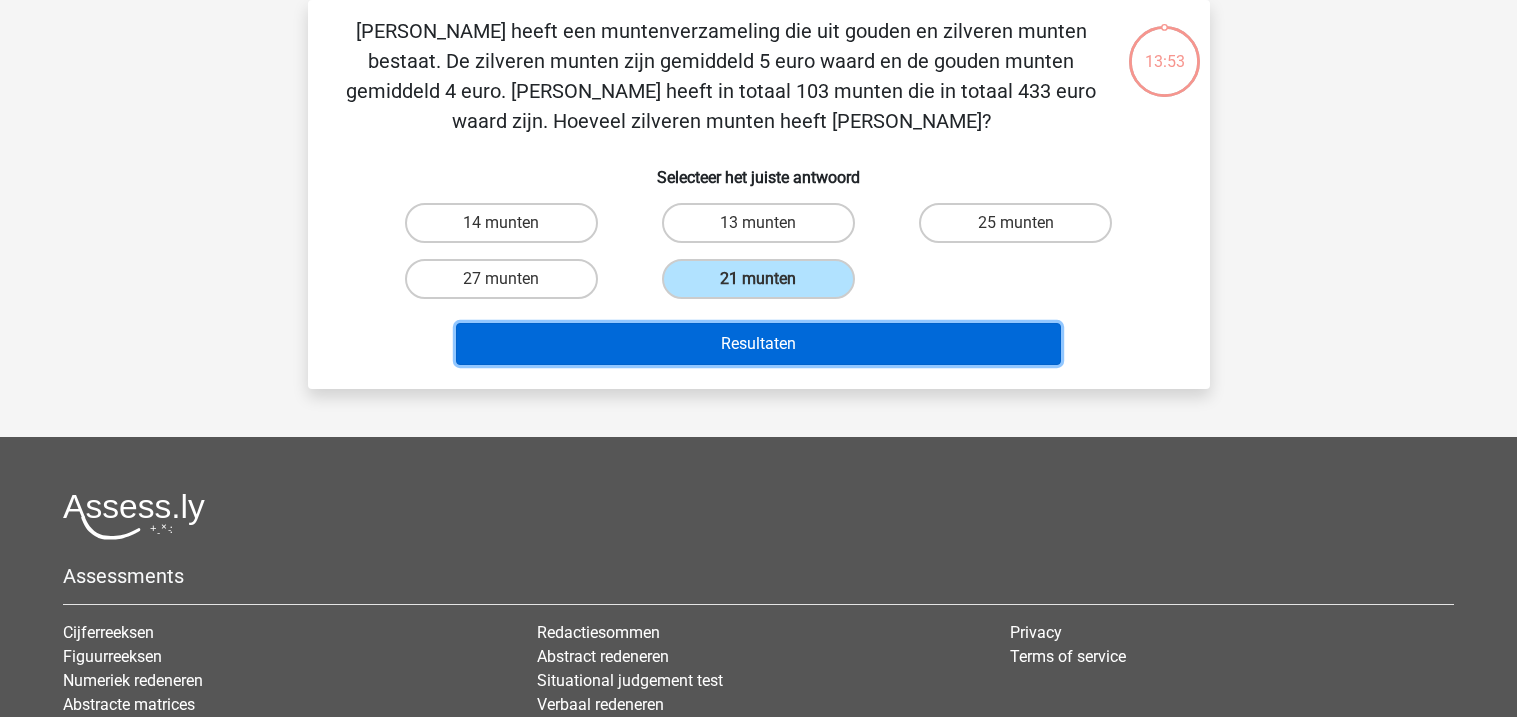 click on "Resultaten" at bounding box center (758, 344) 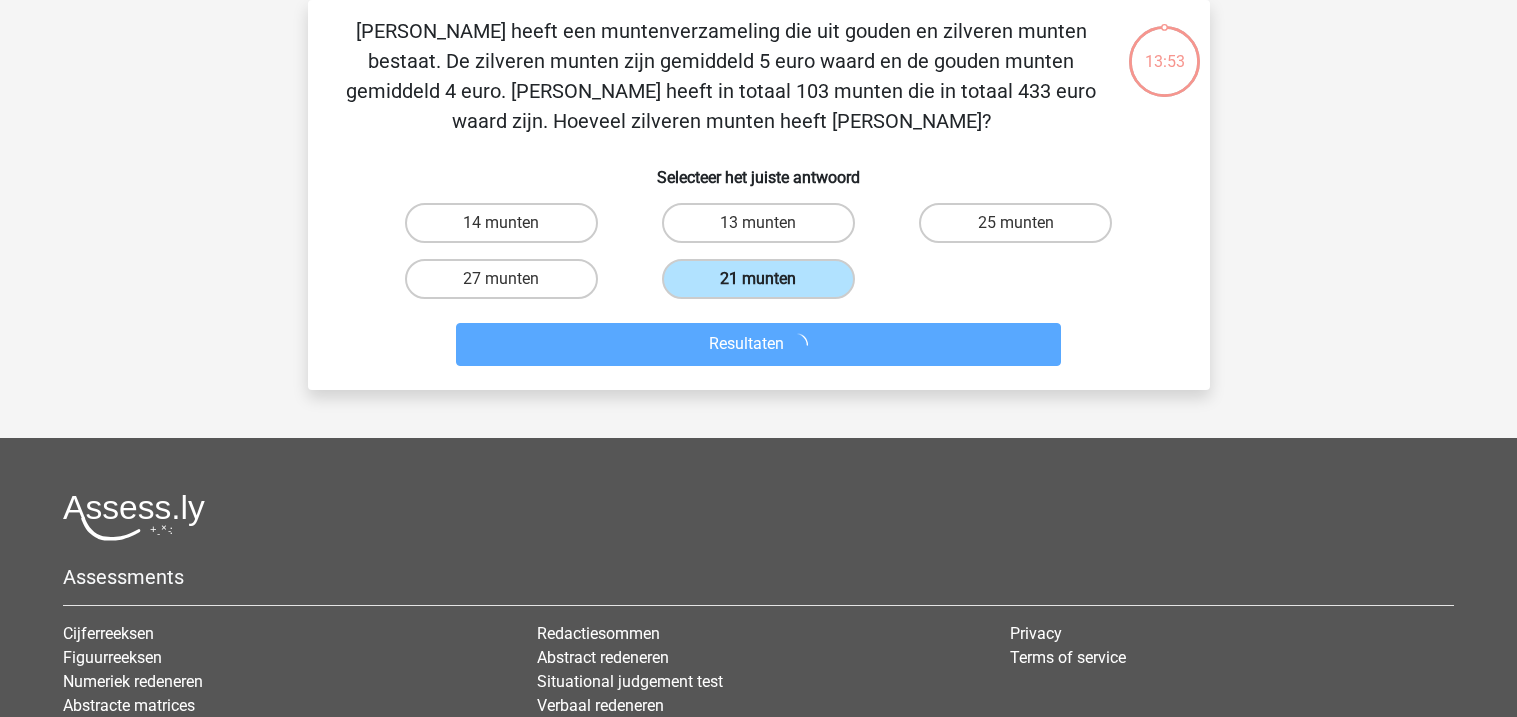 click on "21 munten" at bounding box center (758, 279) 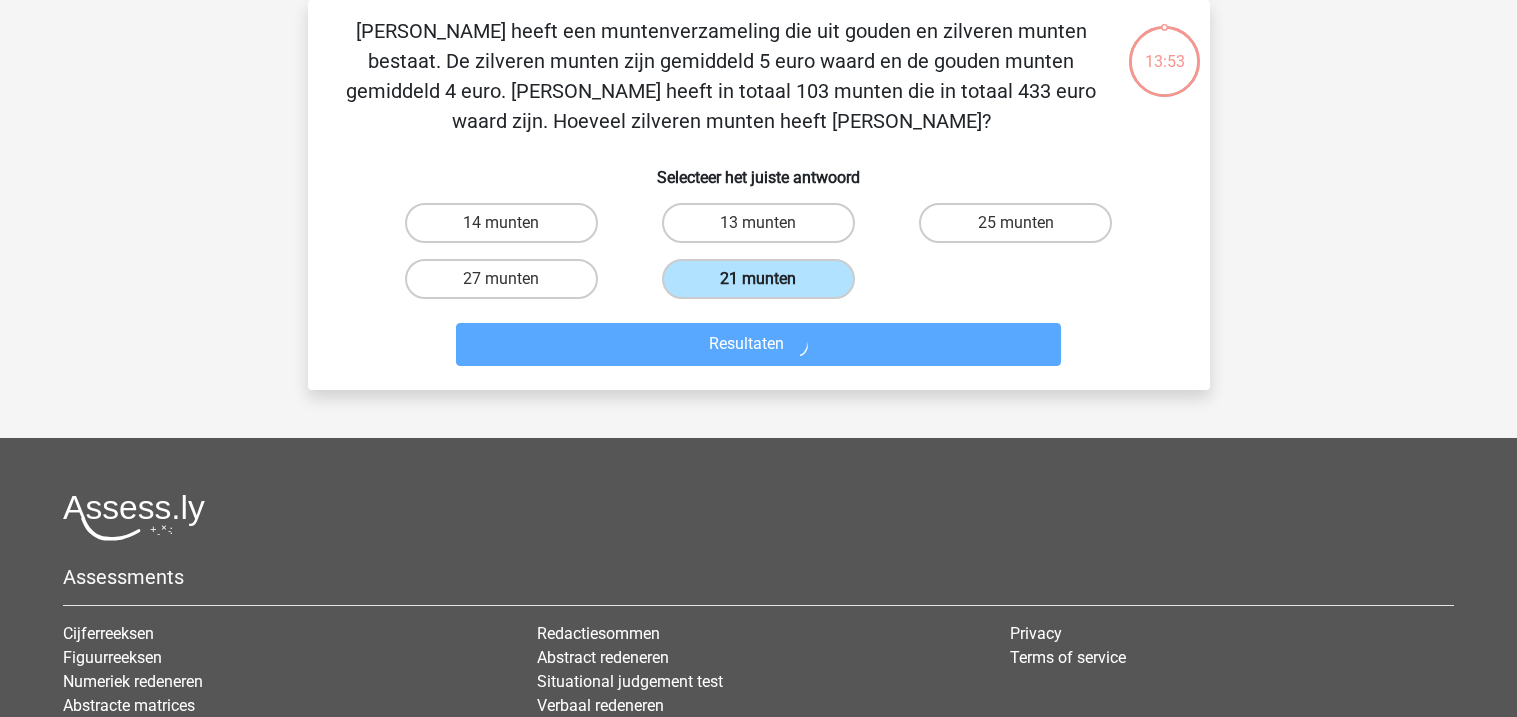 click on "21 munten" at bounding box center [764, 285] 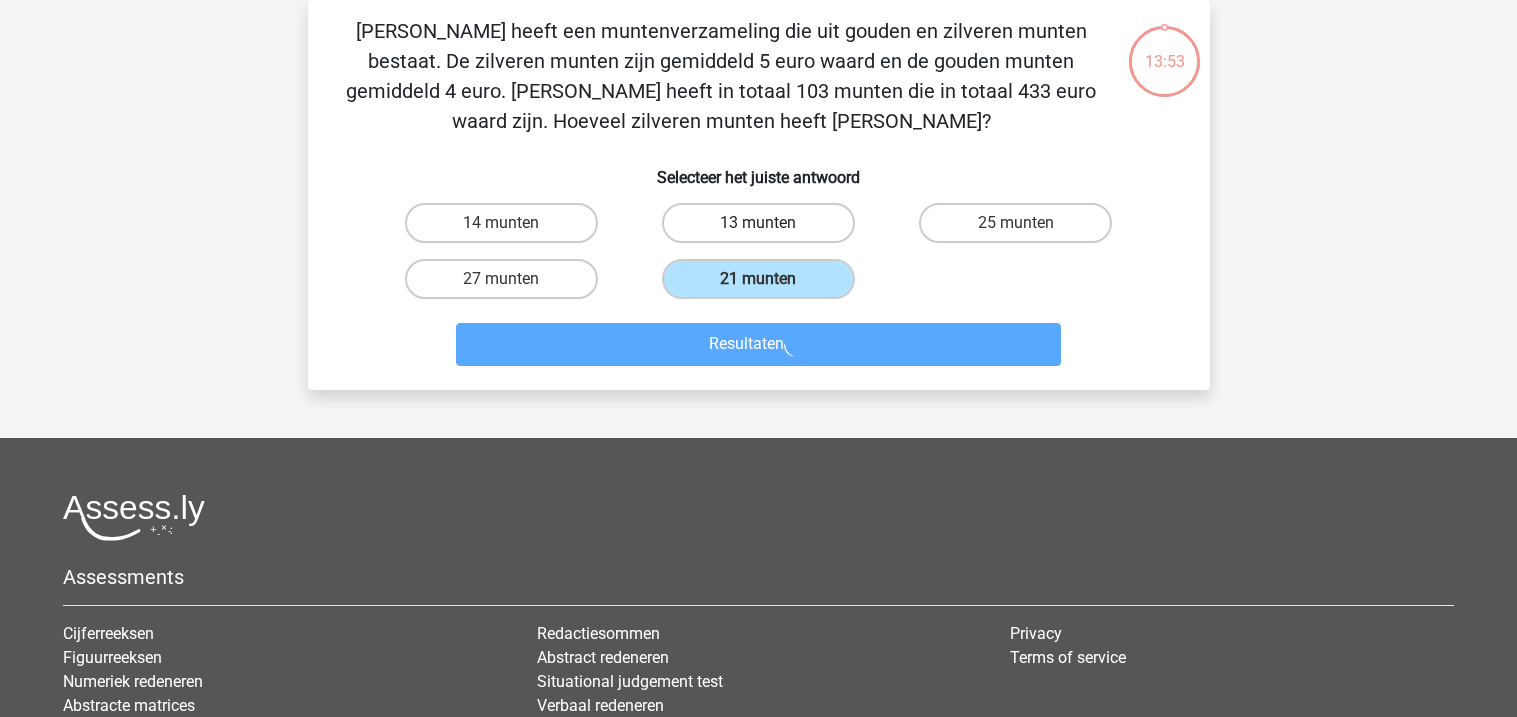 click on "13 munten" at bounding box center [758, 223] 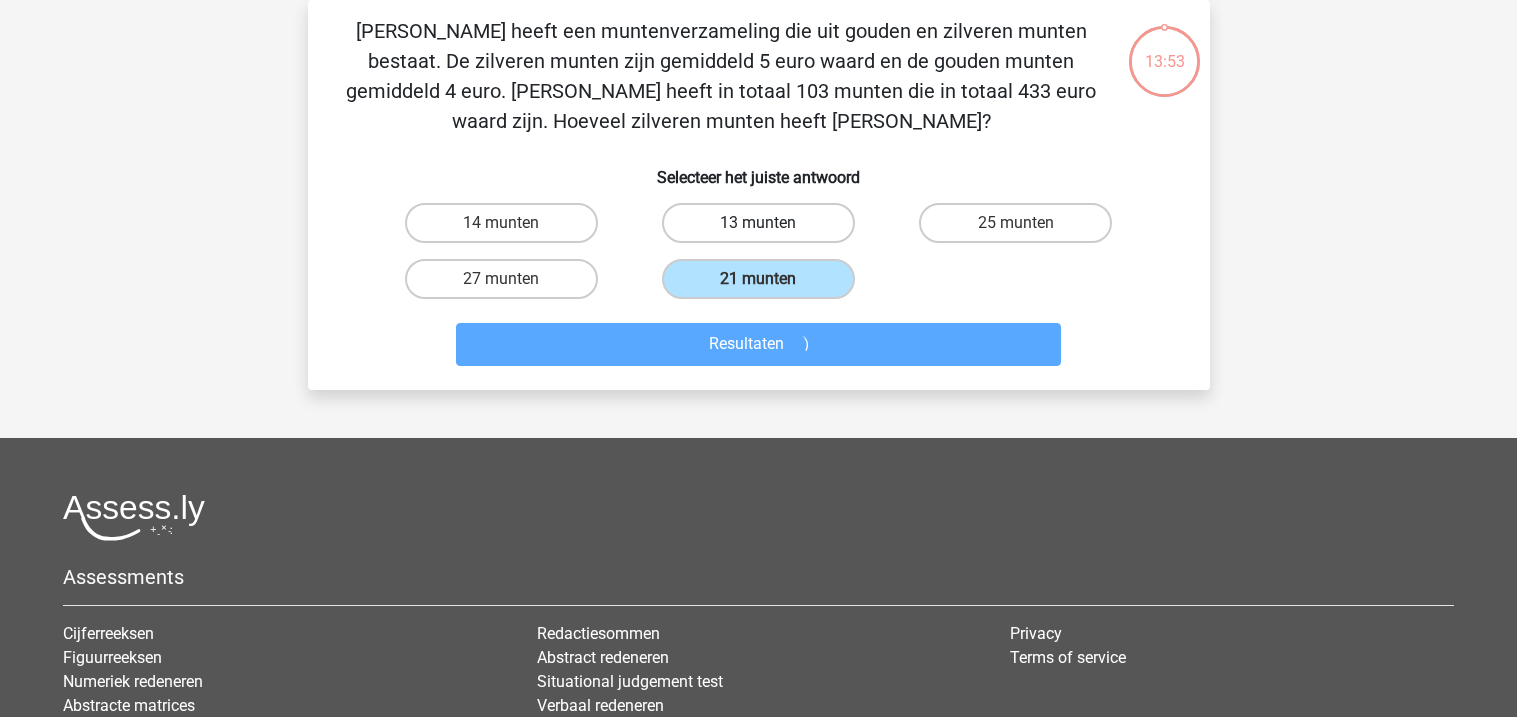 click on "13 munten" at bounding box center [764, 229] 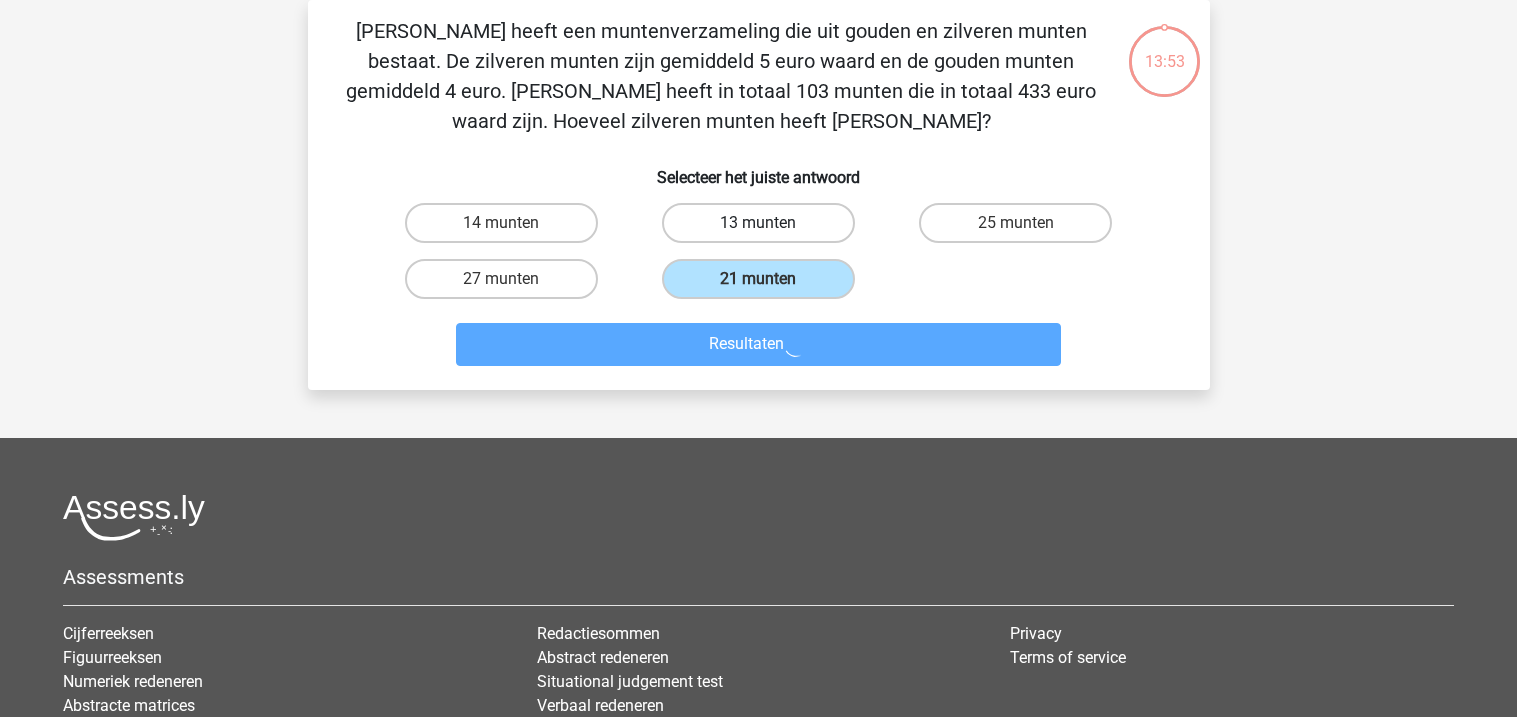 radio on "true" 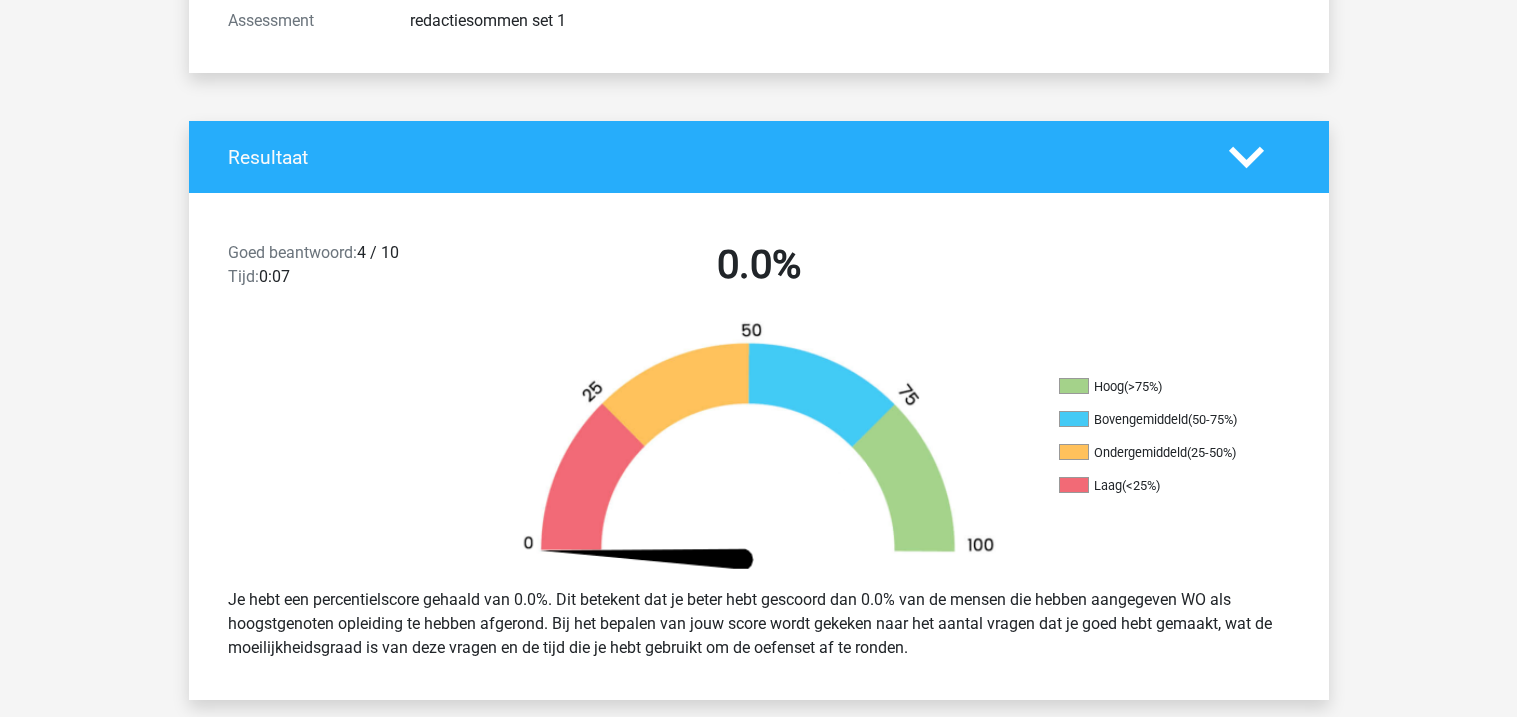 scroll, scrollTop: 314, scrollLeft: 0, axis: vertical 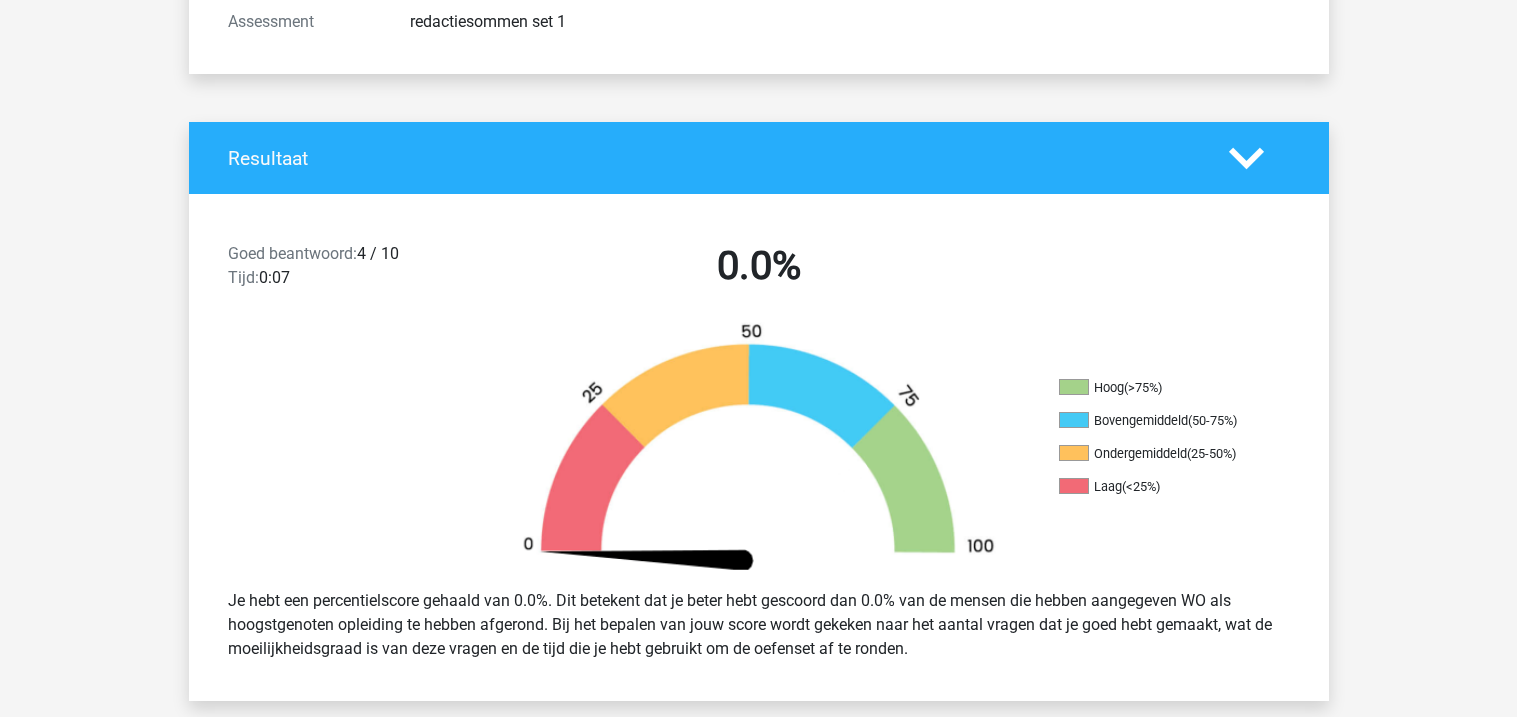click 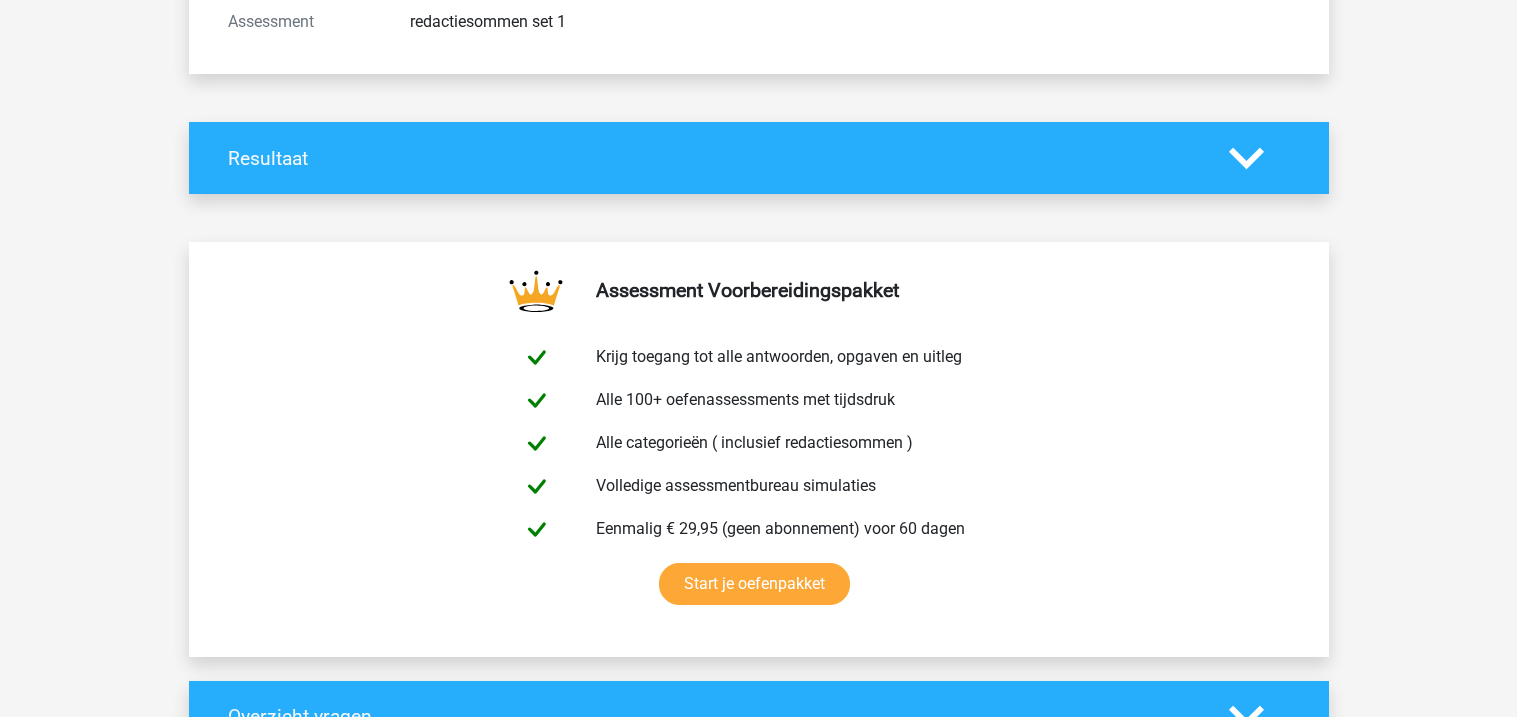 click 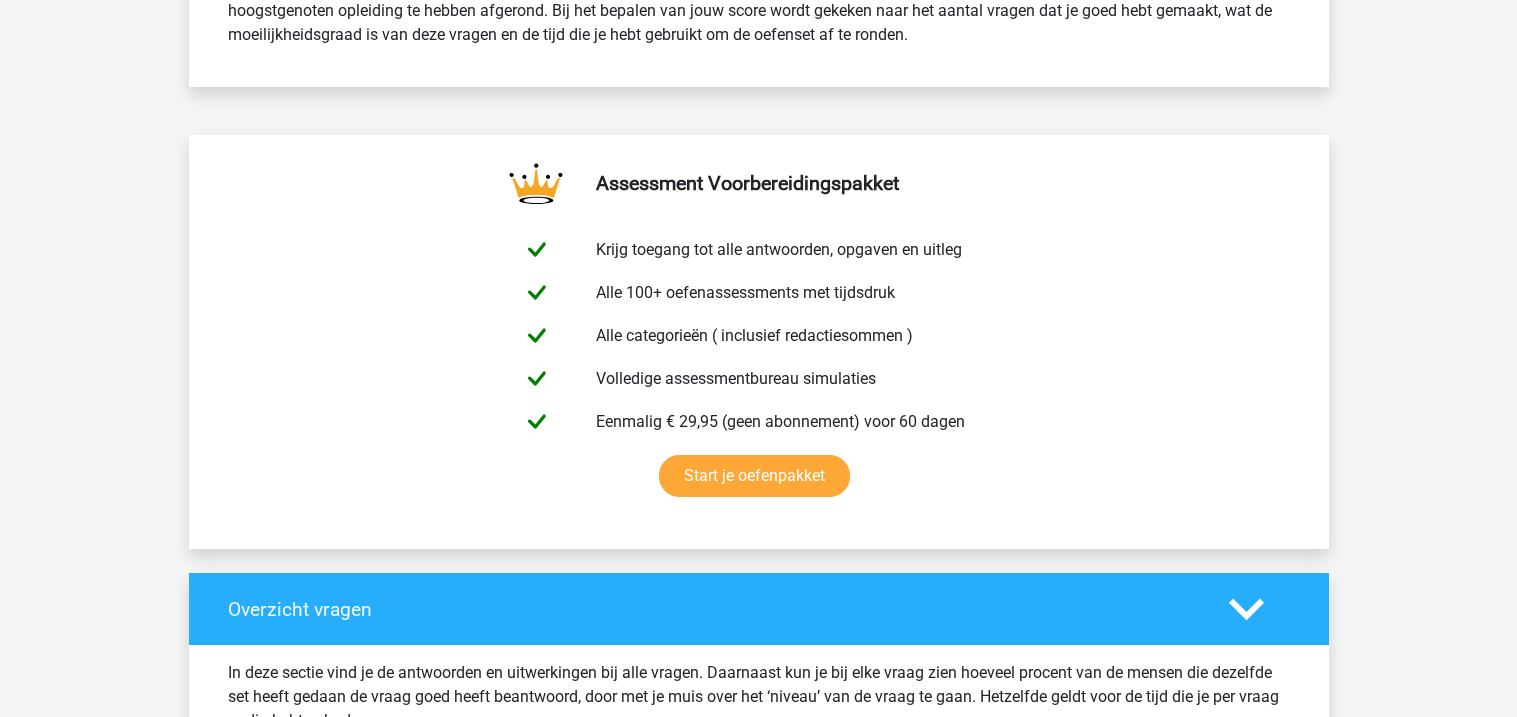 scroll, scrollTop: 930, scrollLeft: 0, axis: vertical 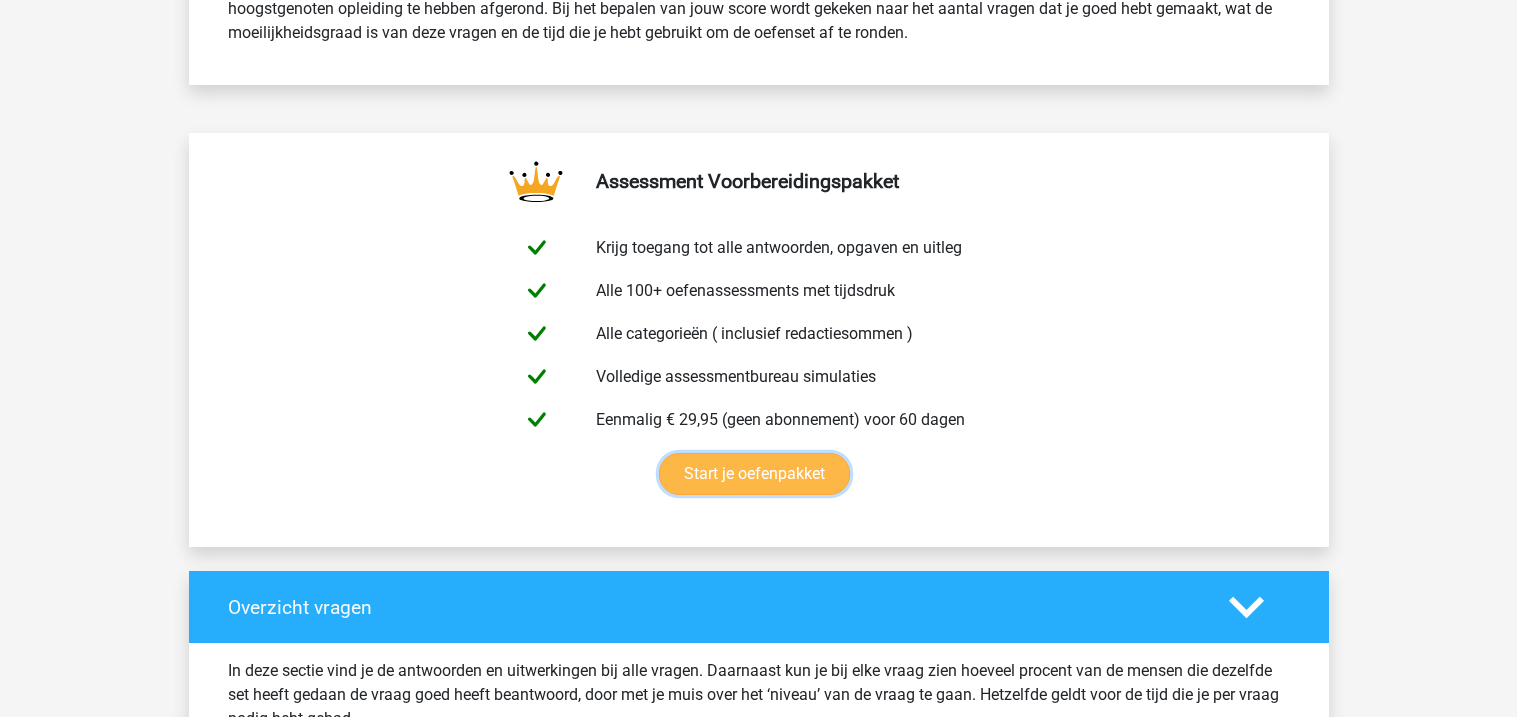 click on "Start je oefenpakket" at bounding box center (754, 474) 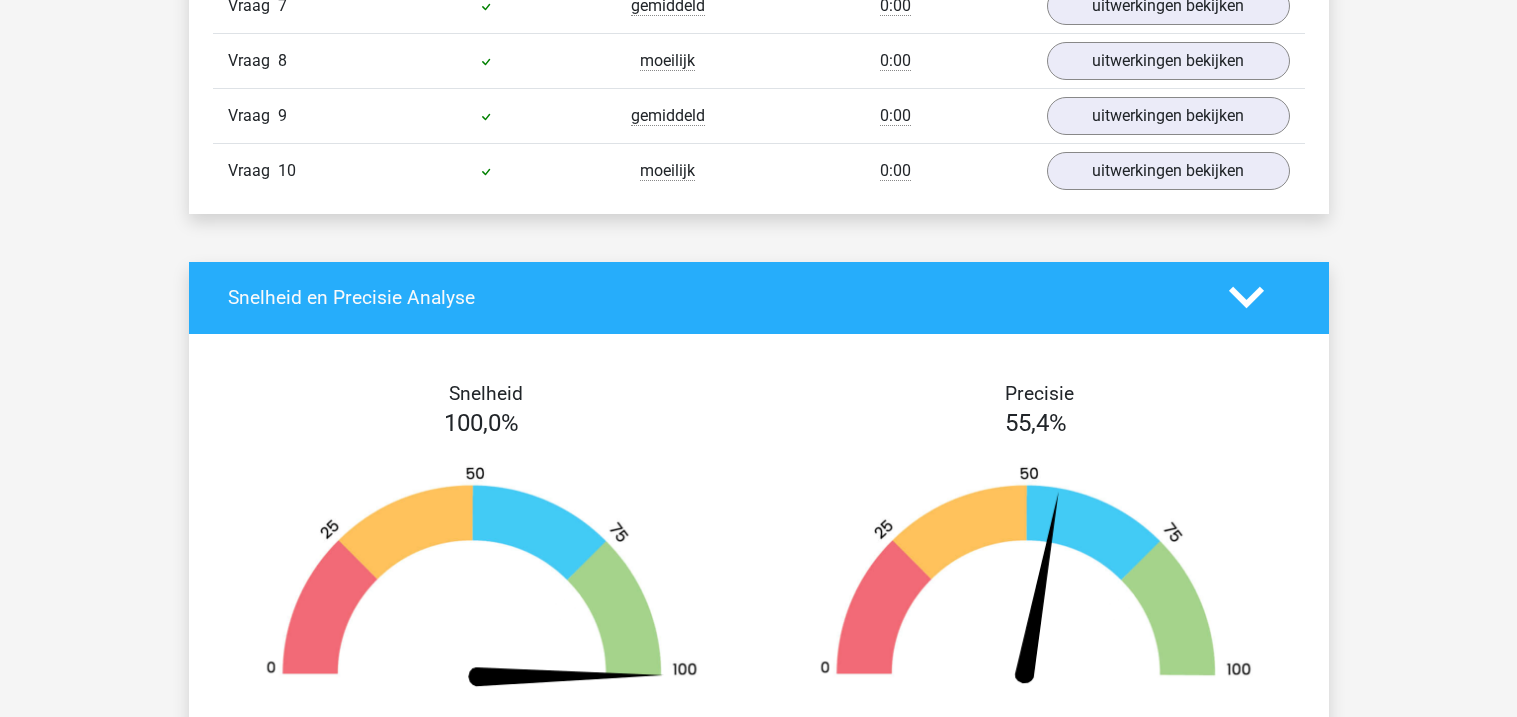 scroll, scrollTop: 2078, scrollLeft: 0, axis: vertical 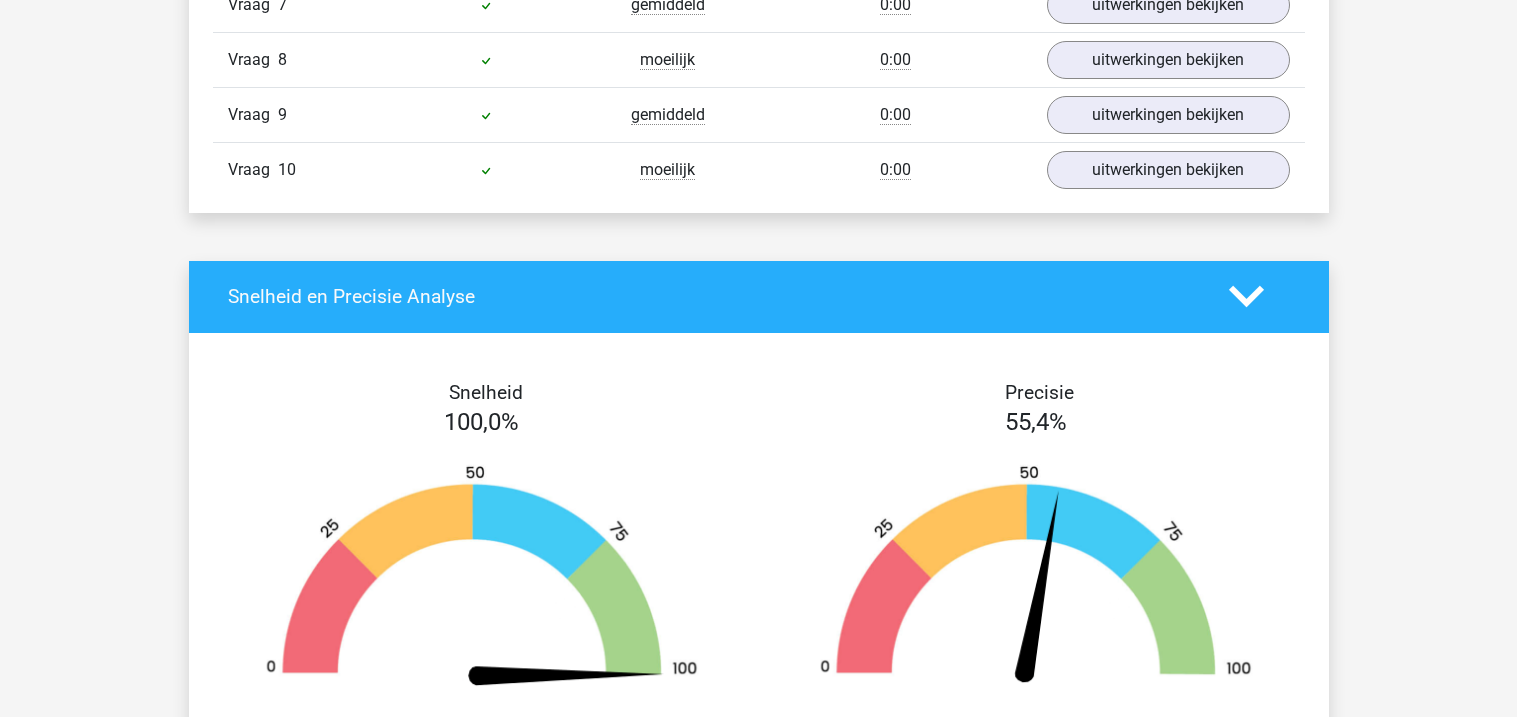 click on "Kies  premium
dexter
[EMAIL_ADDRESS][DOMAIN_NAME]" at bounding box center (758, 104) 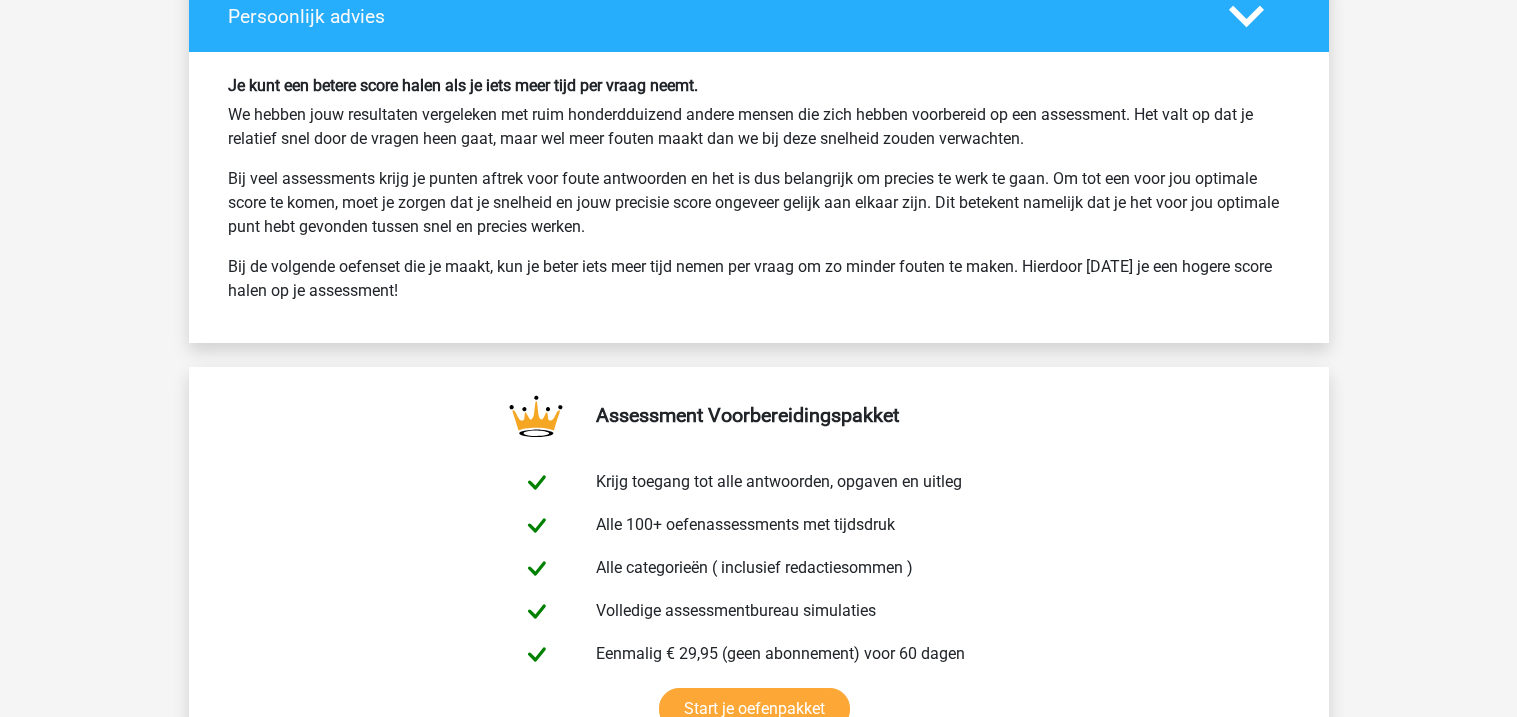 scroll, scrollTop: 3026, scrollLeft: 0, axis: vertical 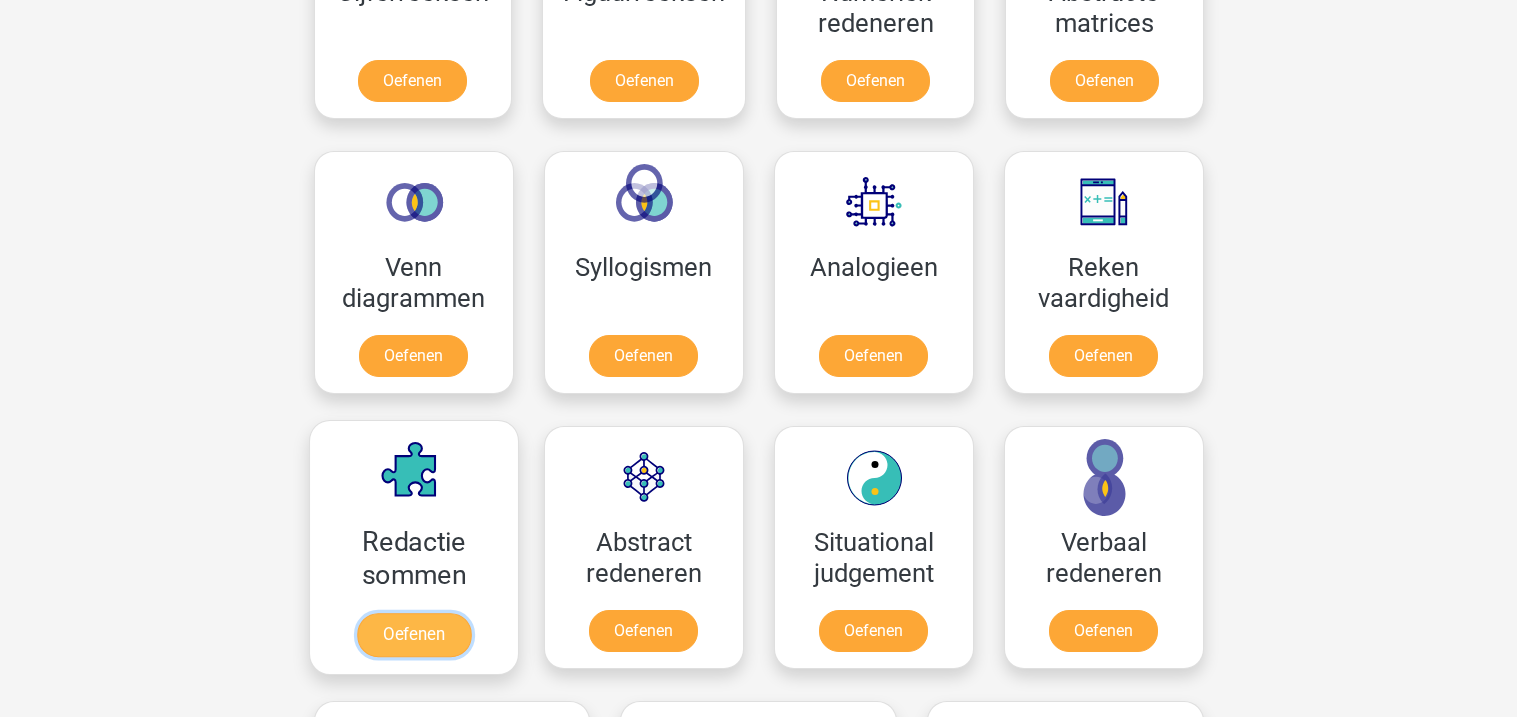 click on "Oefenen" at bounding box center [413, 635] 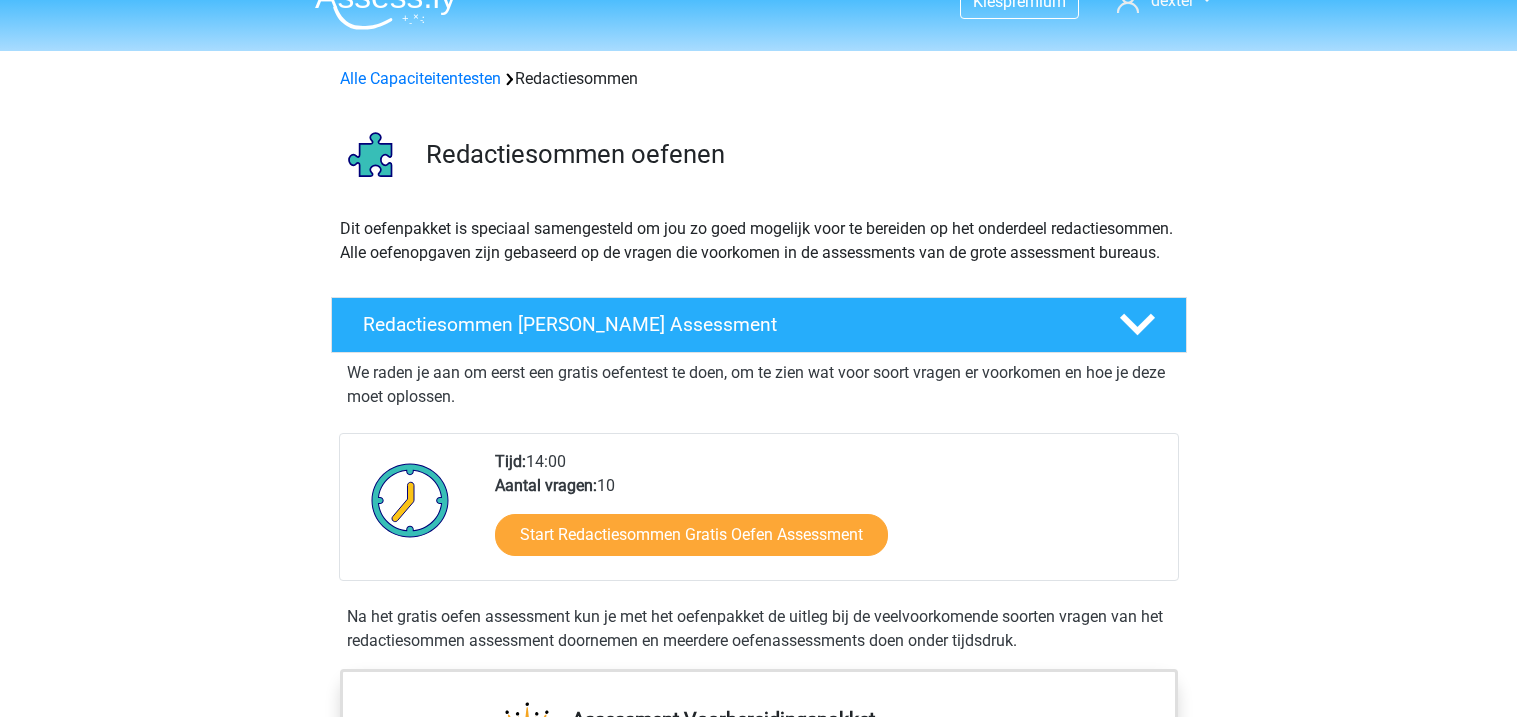 scroll, scrollTop: 52, scrollLeft: 0, axis: vertical 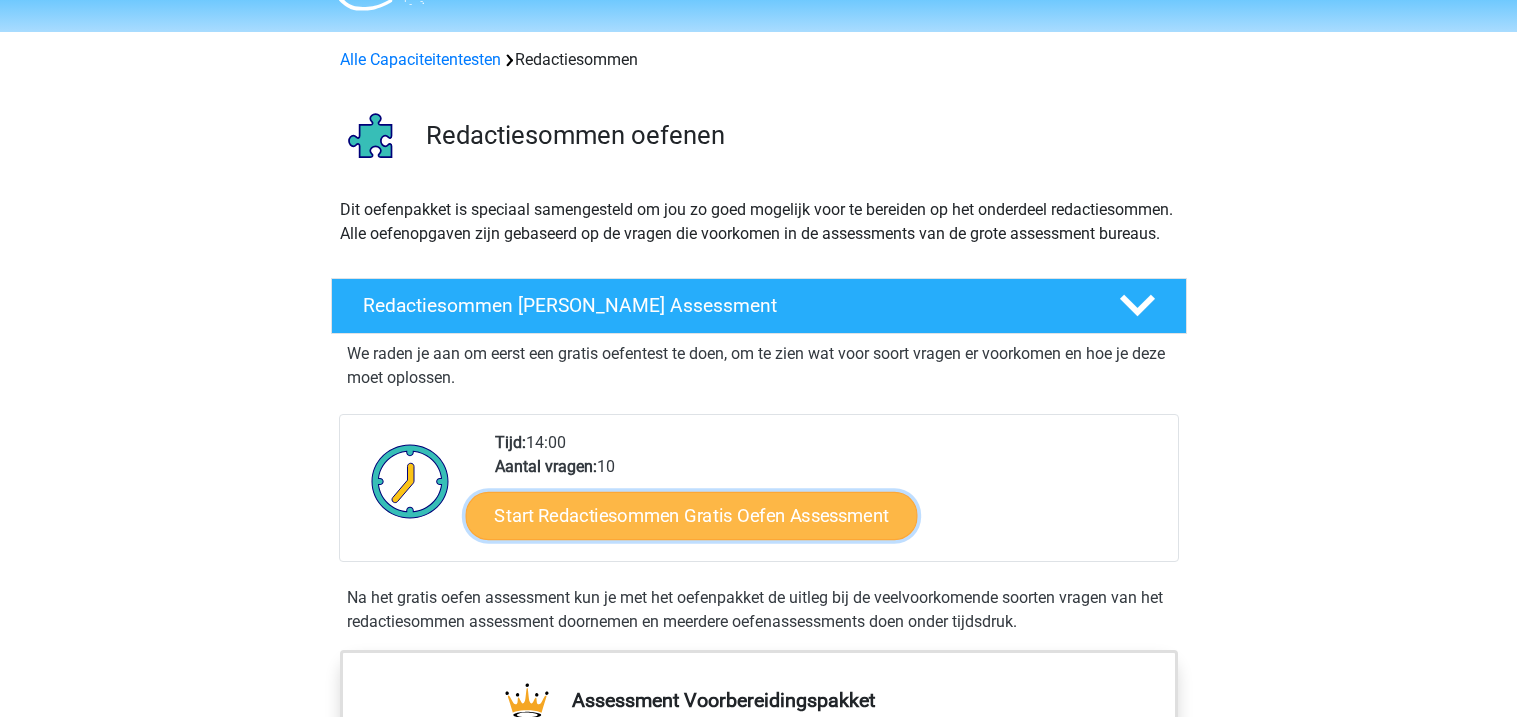 click on "Start Redactiesommen
Gratis Oefen Assessment" at bounding box center [691, 515] 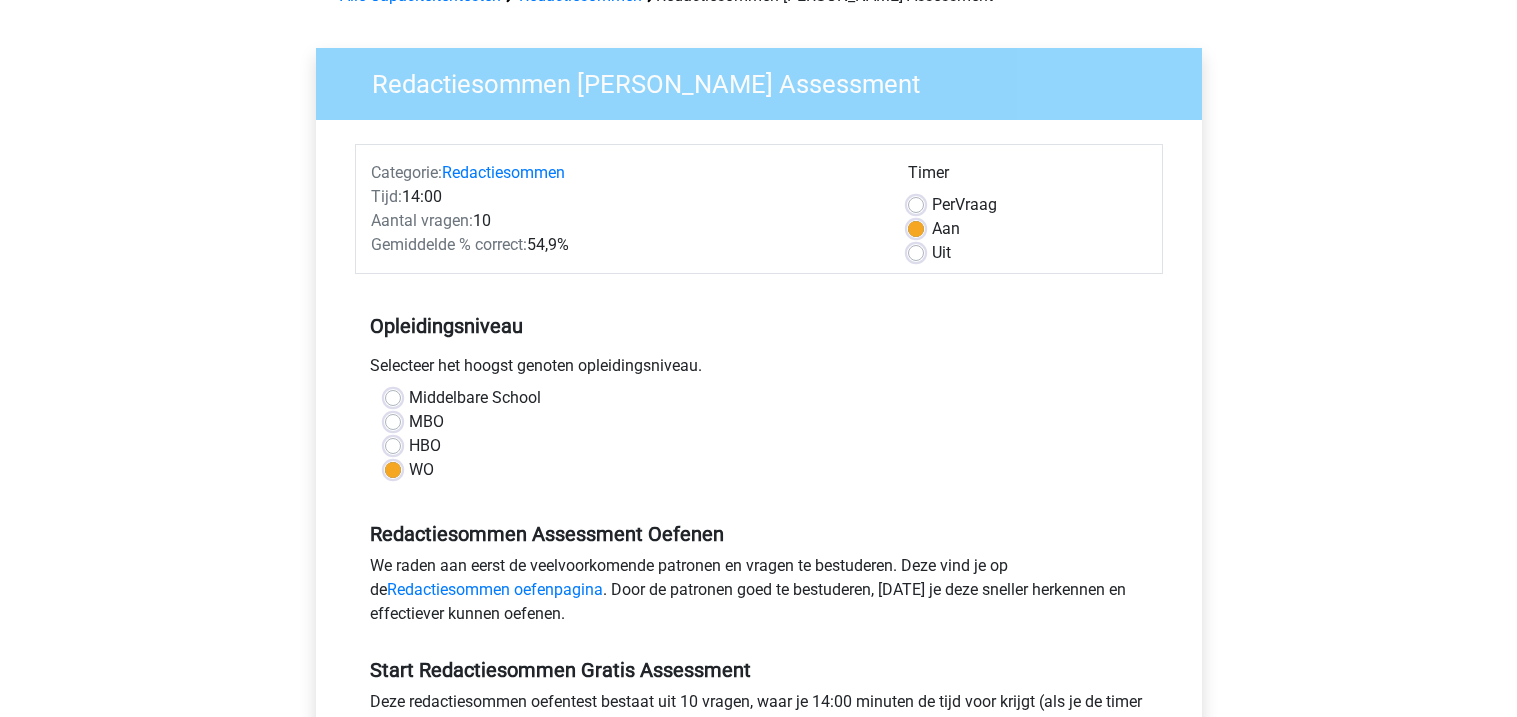 scroll, scrollTop: 126, scrollLeft: 0, axis: vertical 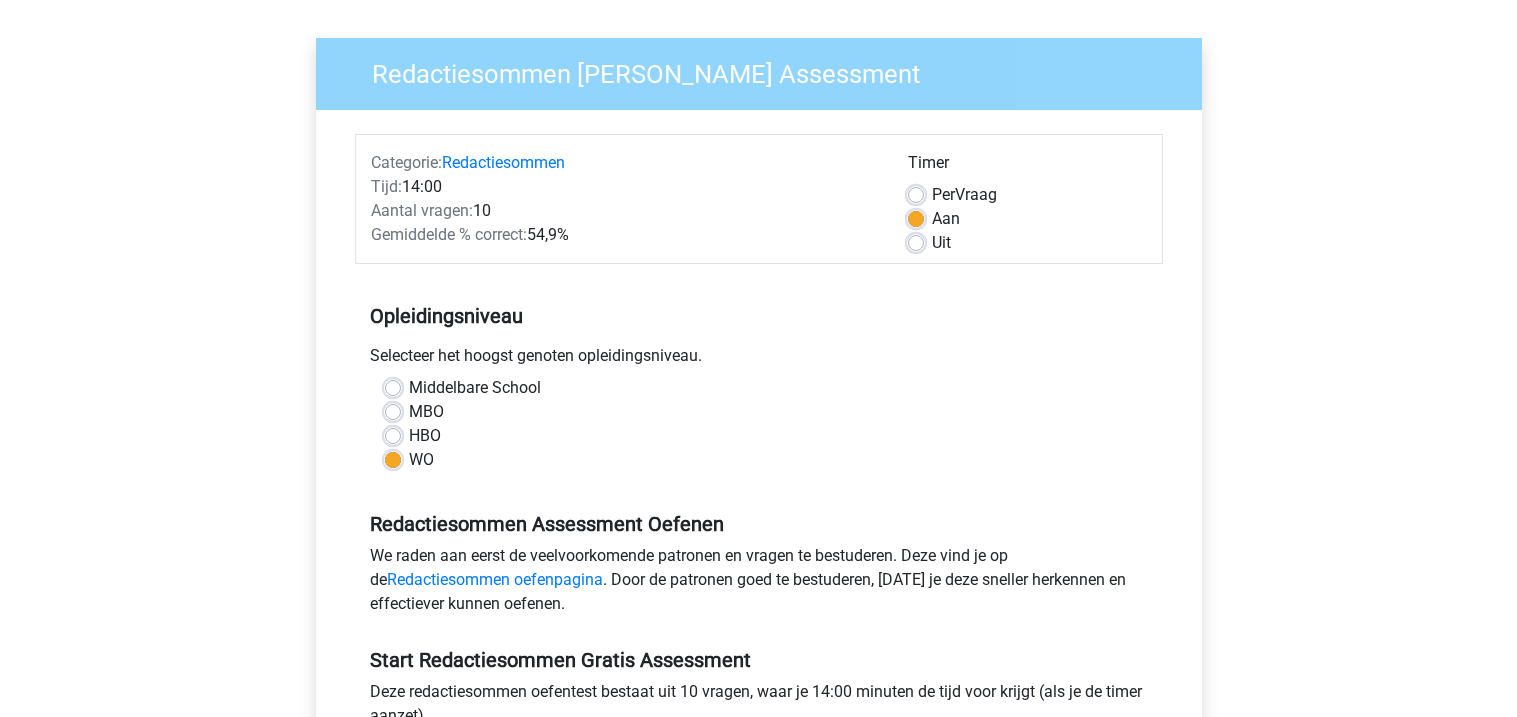 click on "Middelbare School" at bounding box center (475, 388) 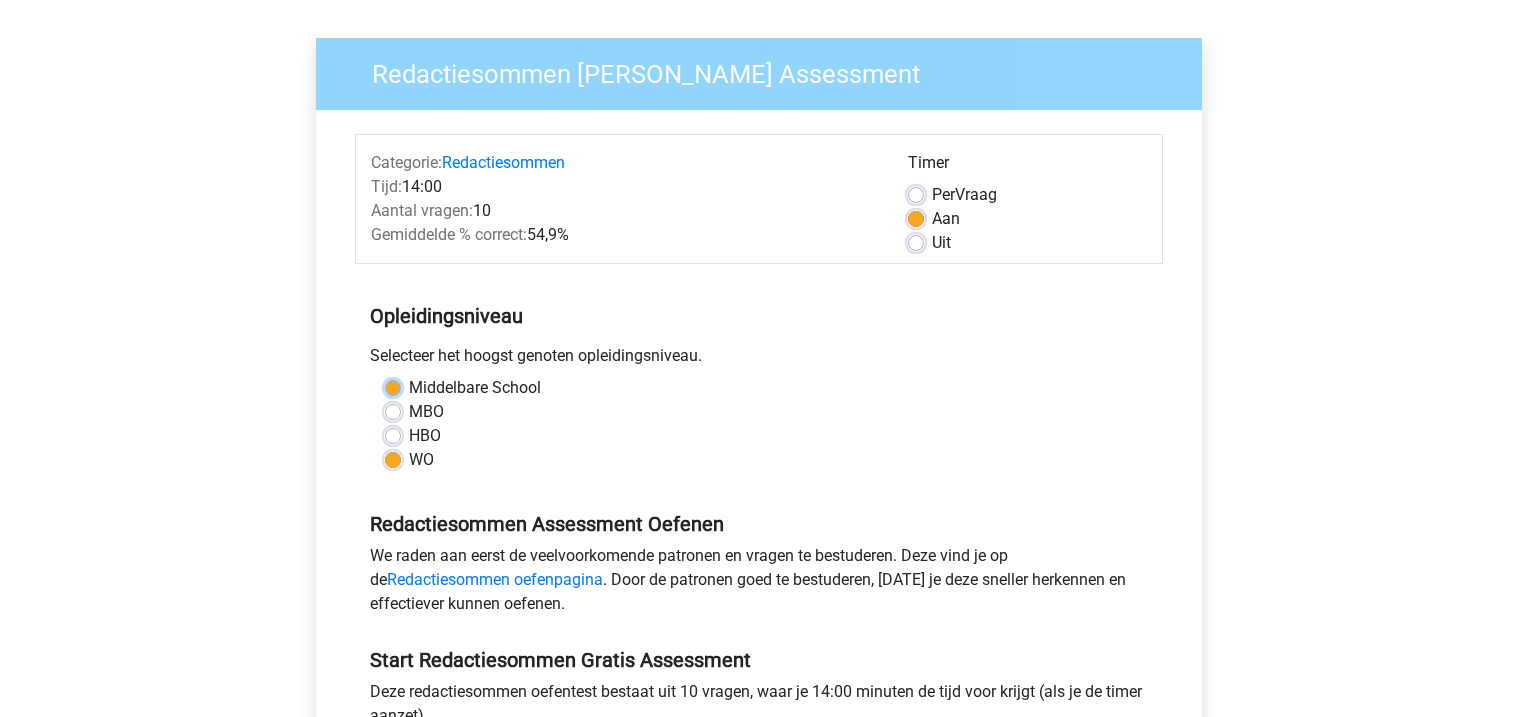 click on "Middelbare School" at bounding box center (393, 386) 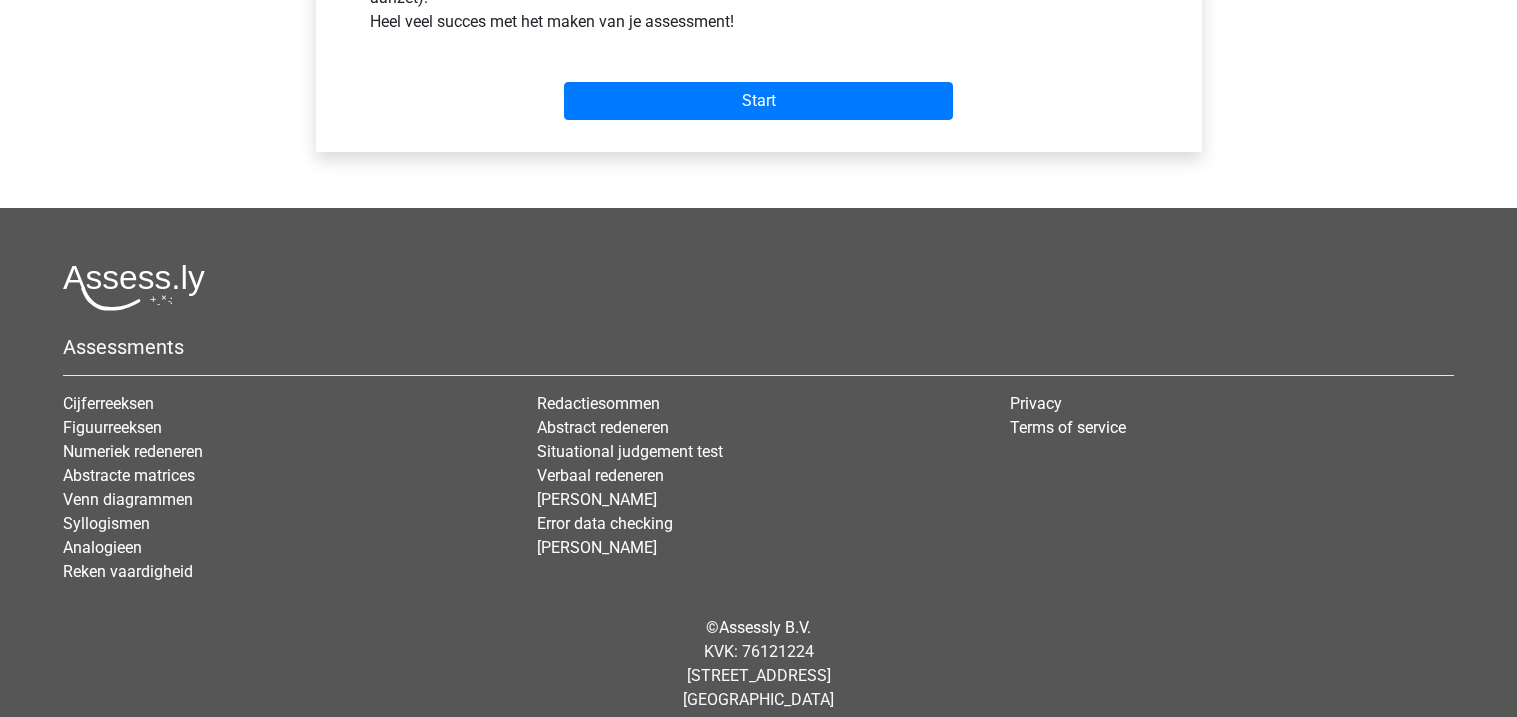 scroll, scrollTop: 862, scrollLeft: 0, axis: vertical 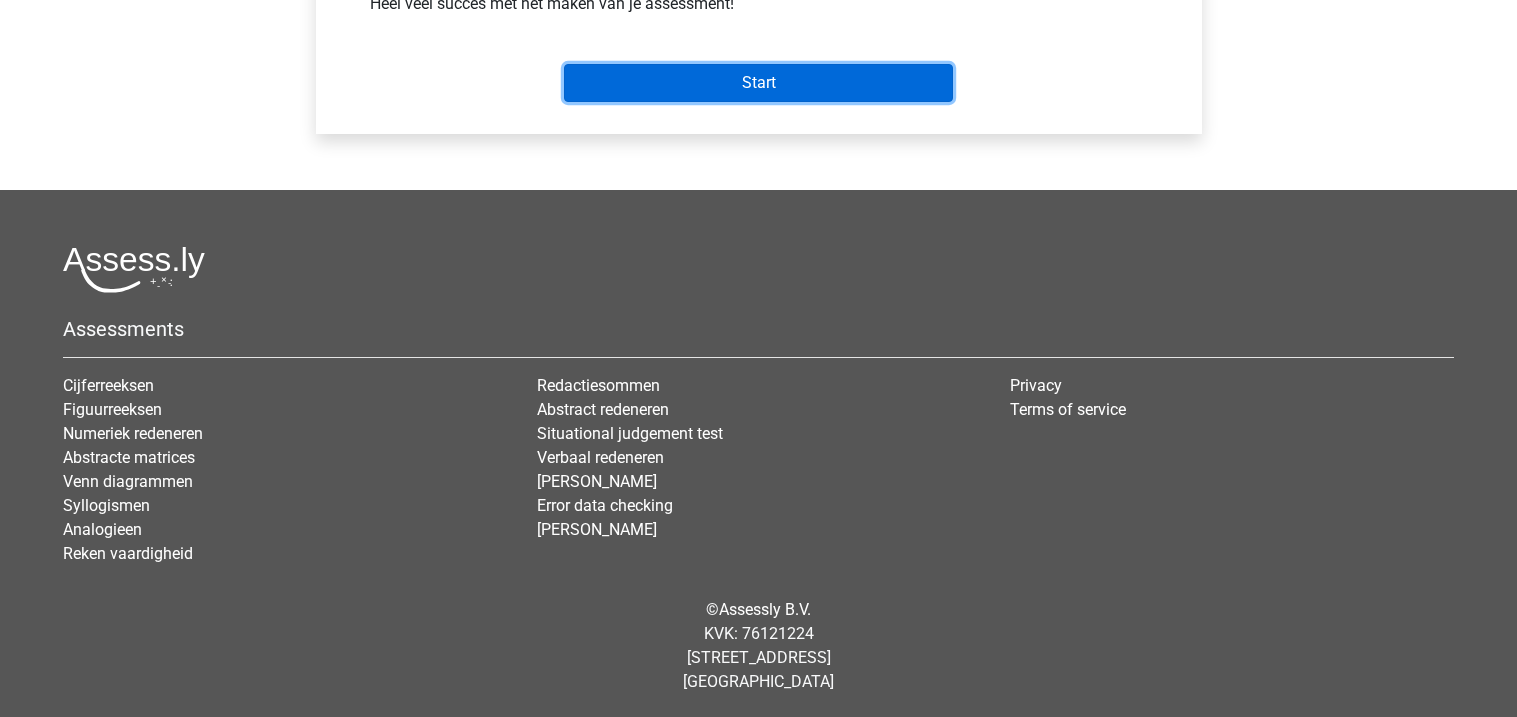 click on "Start" at bounding box center [758, 83] 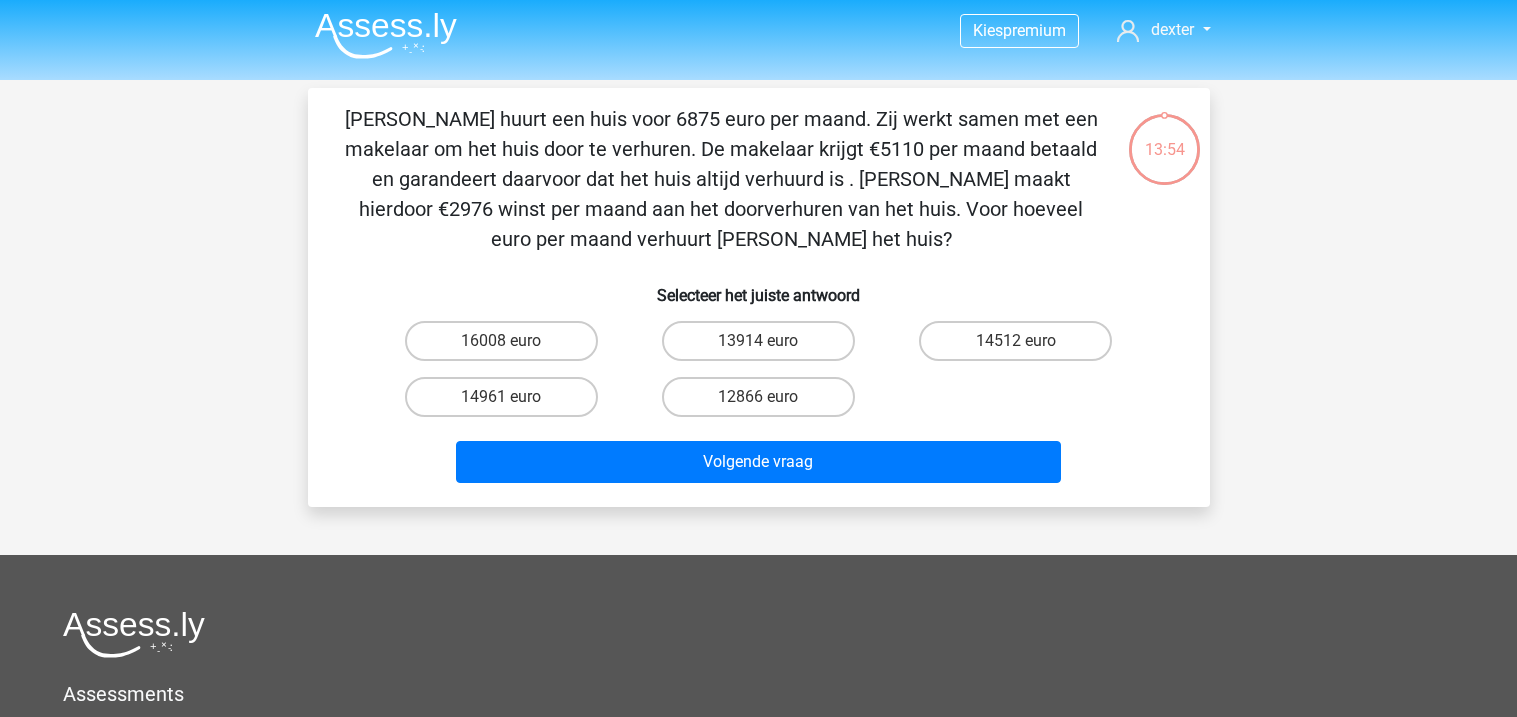 scroll, scrollTop: 0, scrollLeft: 0, axis: both 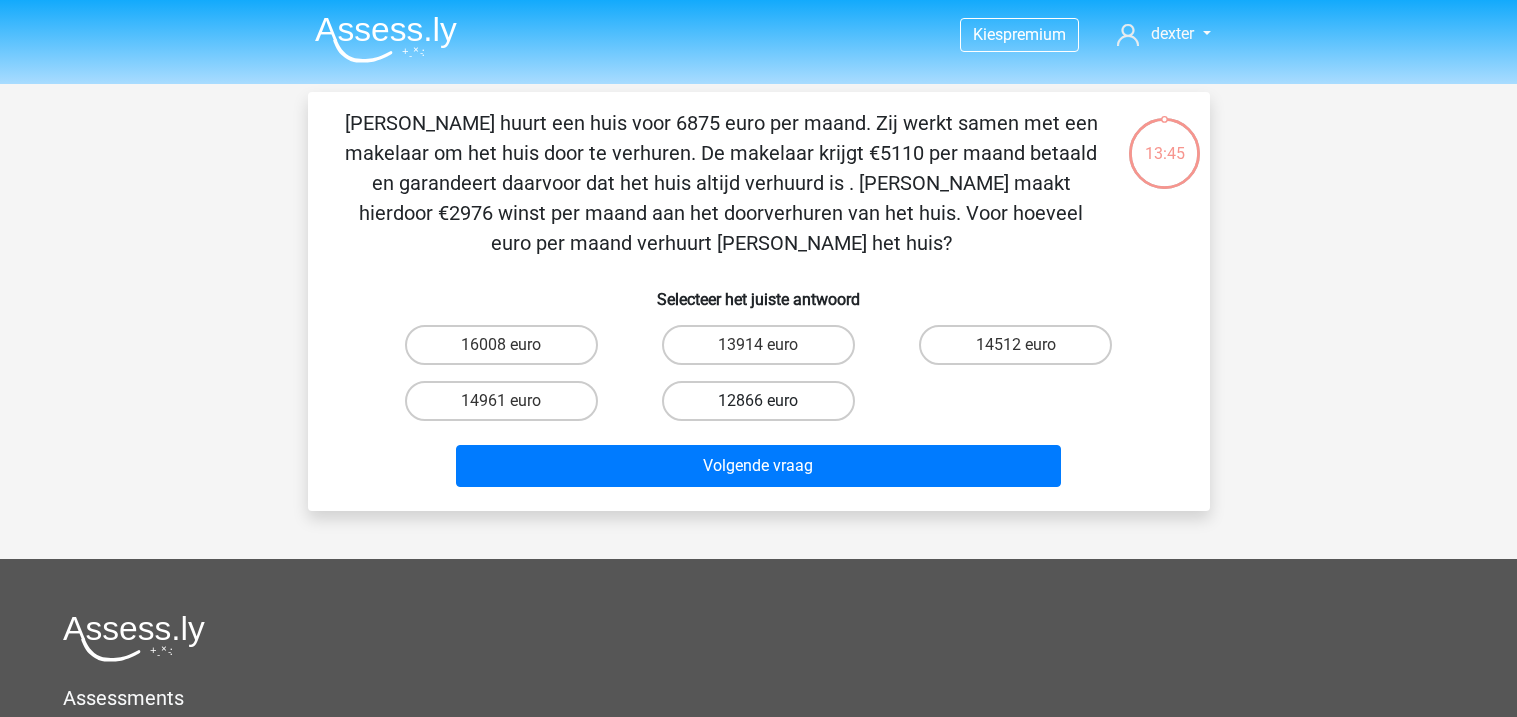 click on "12866 euro" at bounding box center [758, 401] 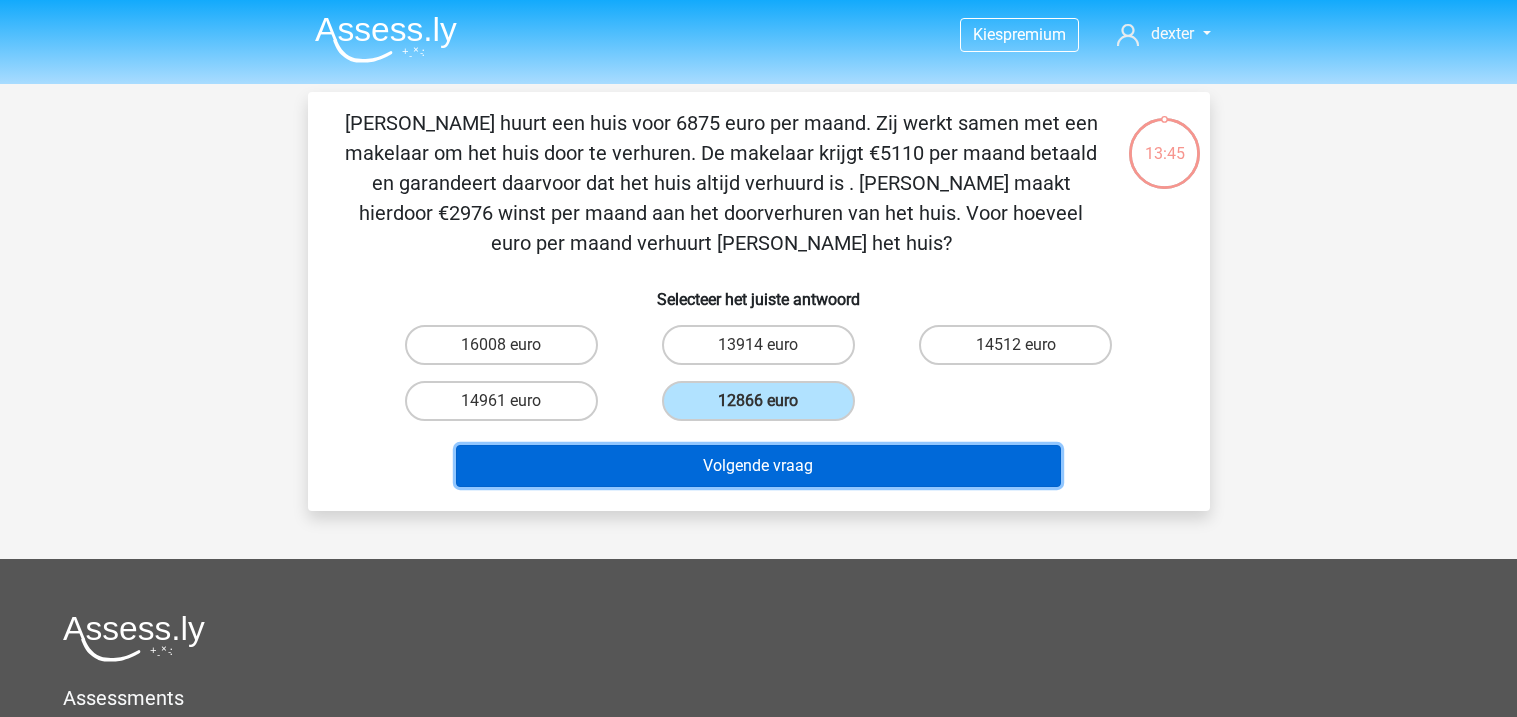 click on "Volgende vraag" at bounding box center [758, 466] 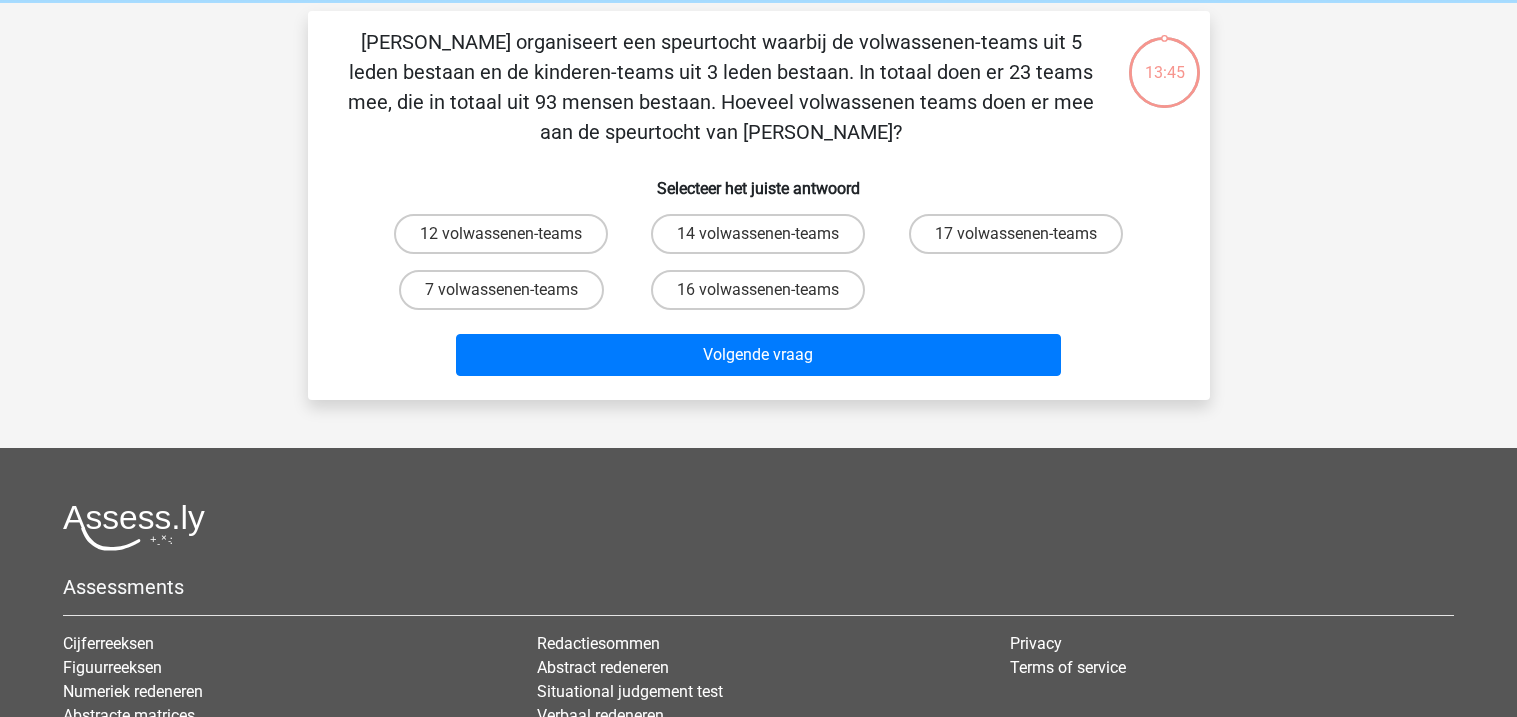 scroll, scrollTop: 92, scrollLeft: 0, axis: vertical 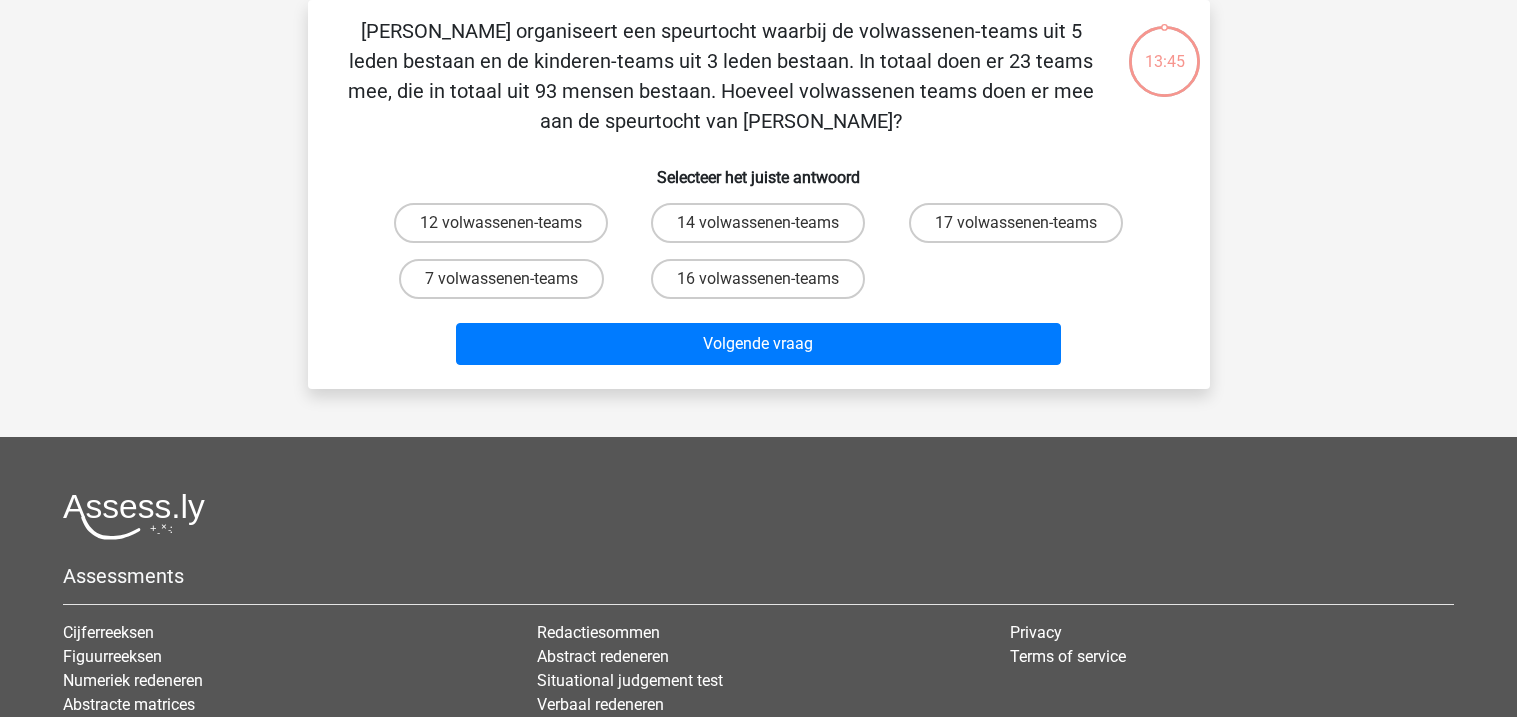 click on "16 volwassenen-teams" at bounding box center (758, 279) 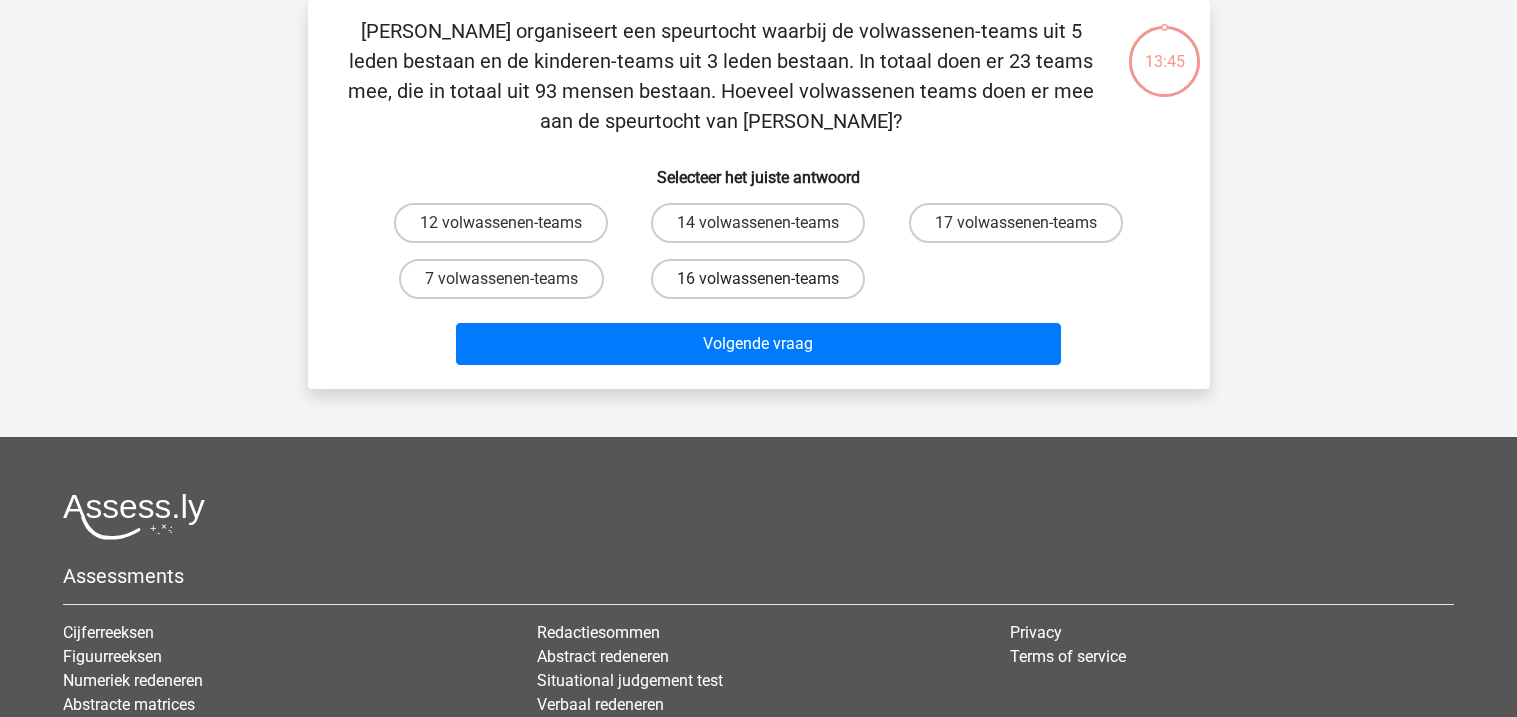 click on "16 volwassenen-teams" at bounding box center (764, 285) 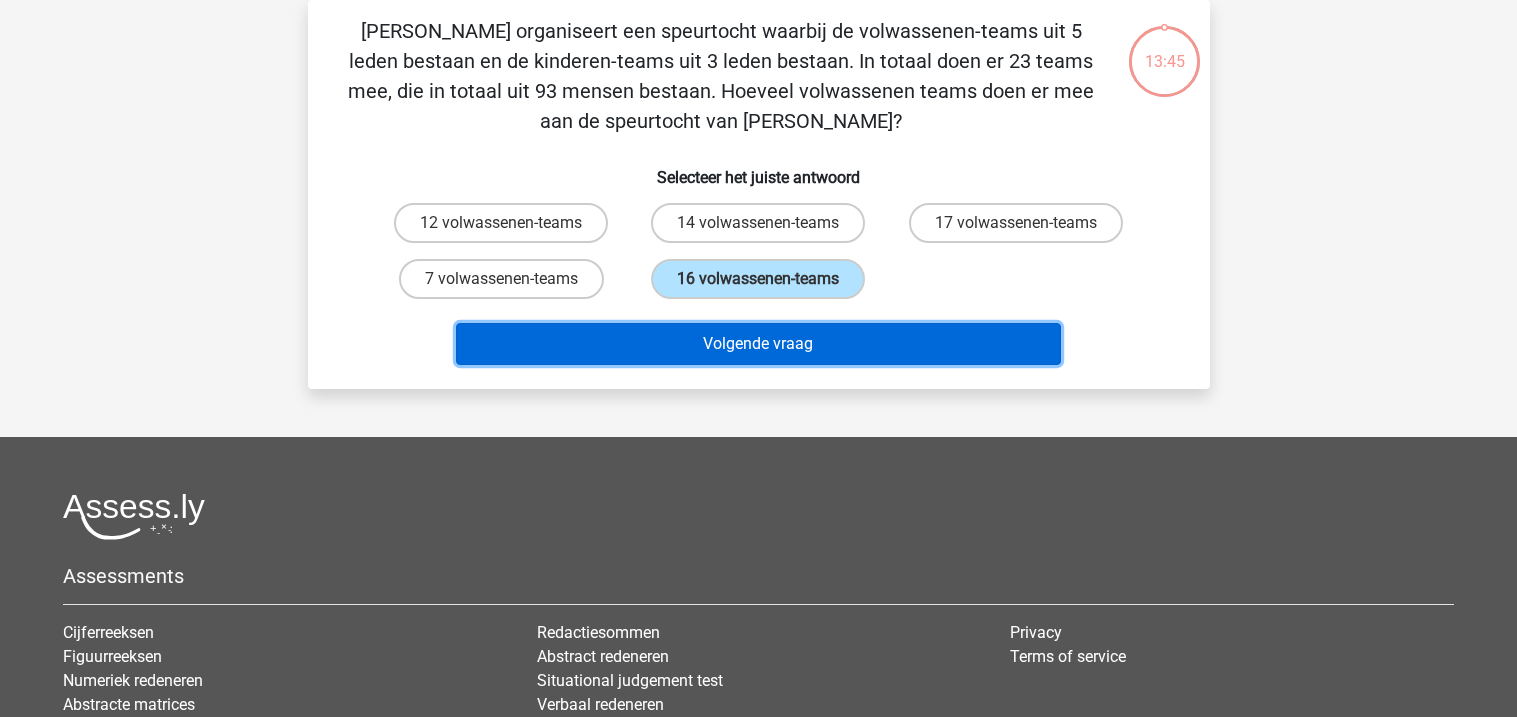 click on "Volgende vraag" at bounding box center [758, 344] 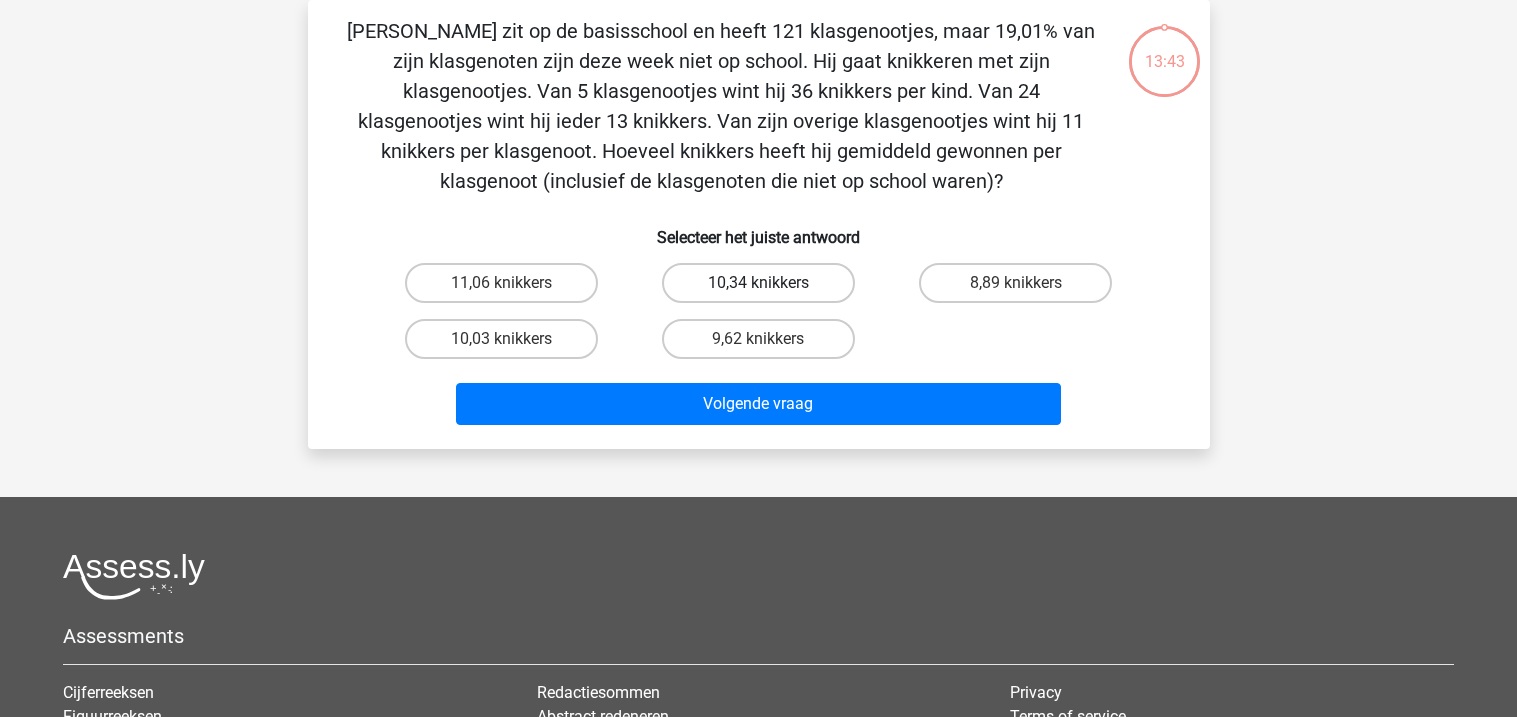 click on "10,34 knikkers" at bounding box center [758, 283] 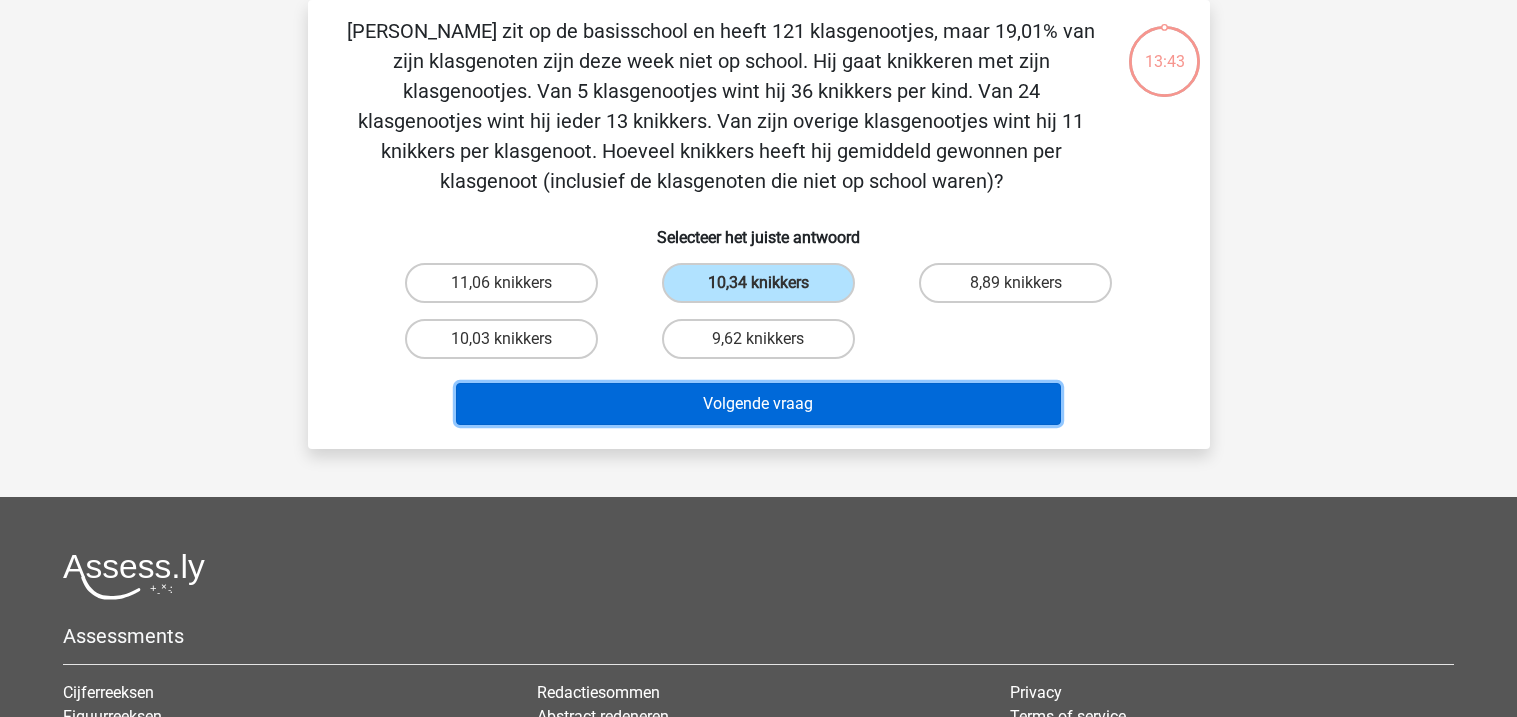 click on "Volgende vraag" at bounding box center (758, 404) 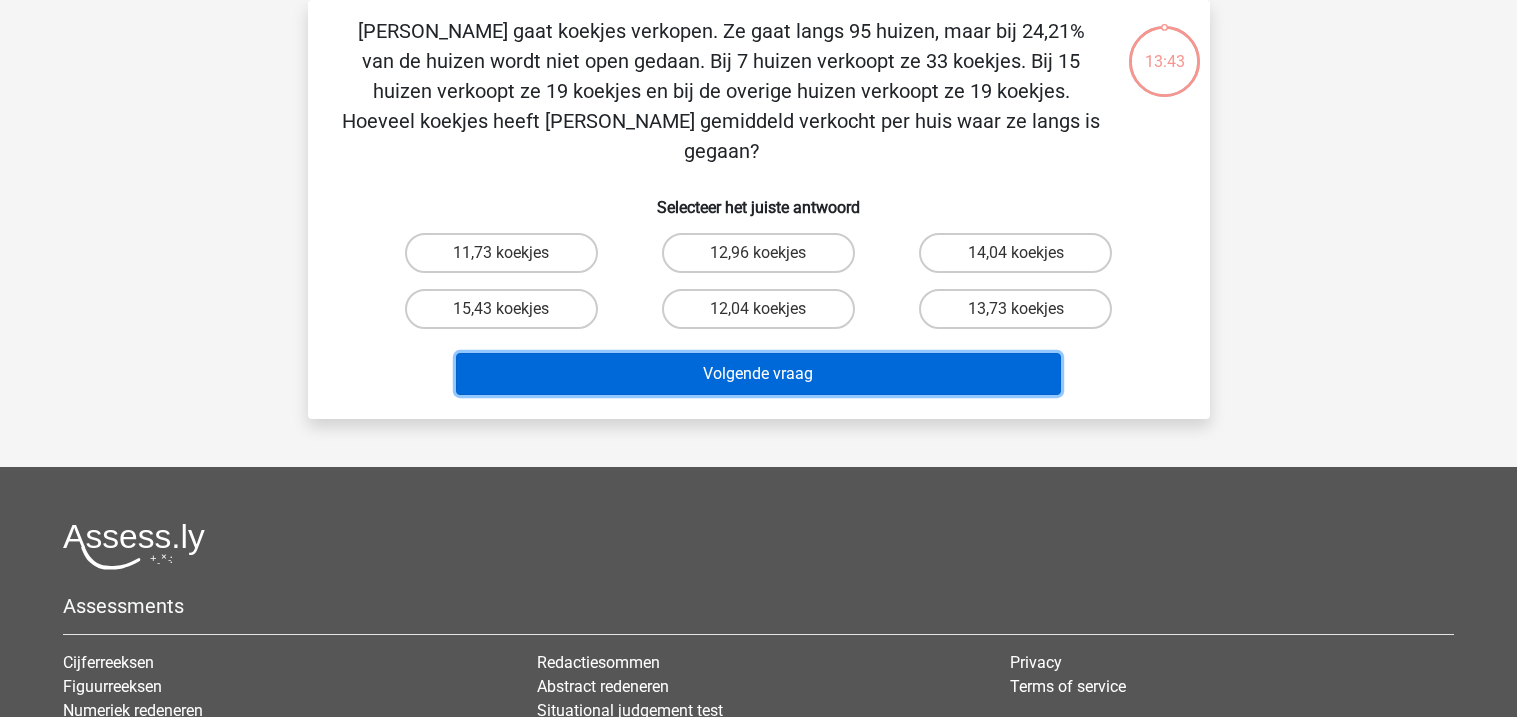 click on "Volgende vraag" at bounding box center [758, 374] 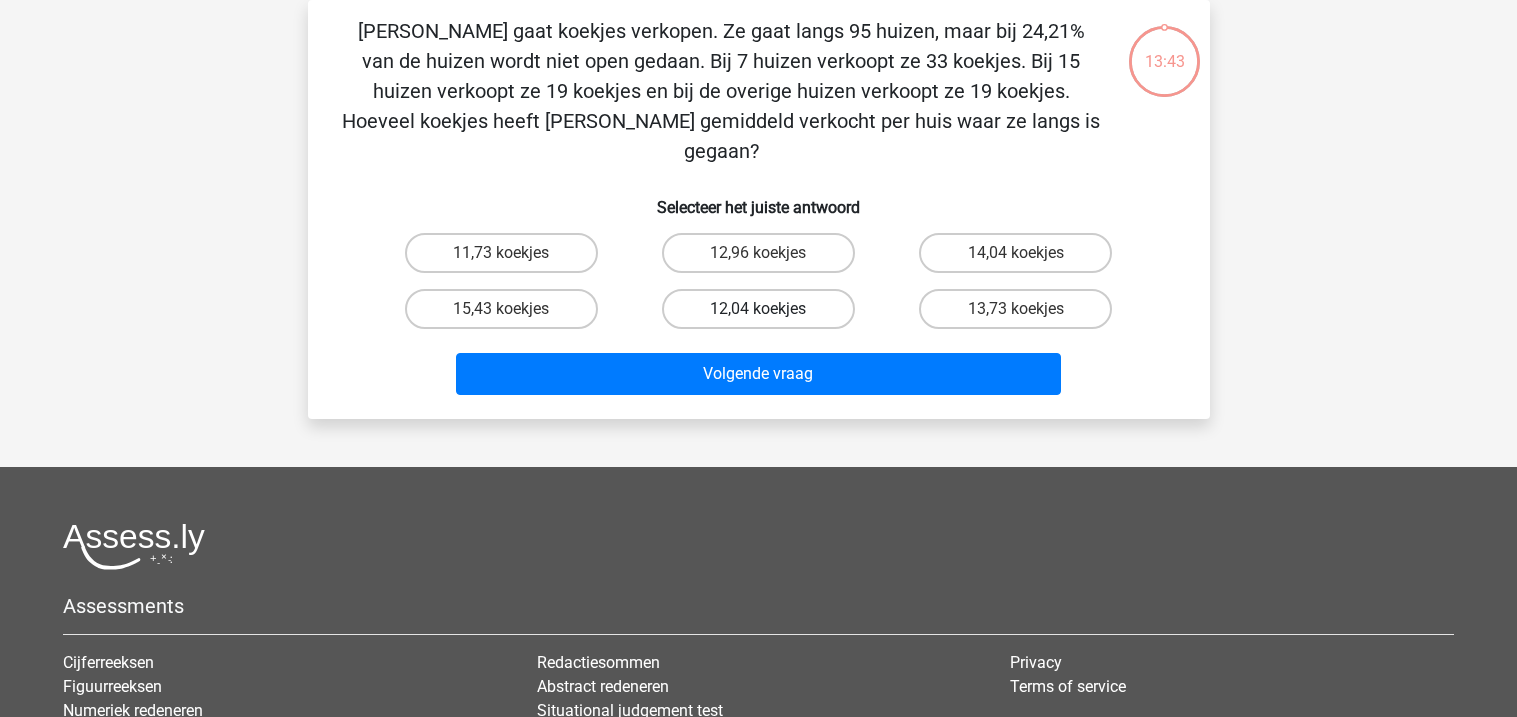 click on "12,04 koekjes" at bounding box center [758, 309] 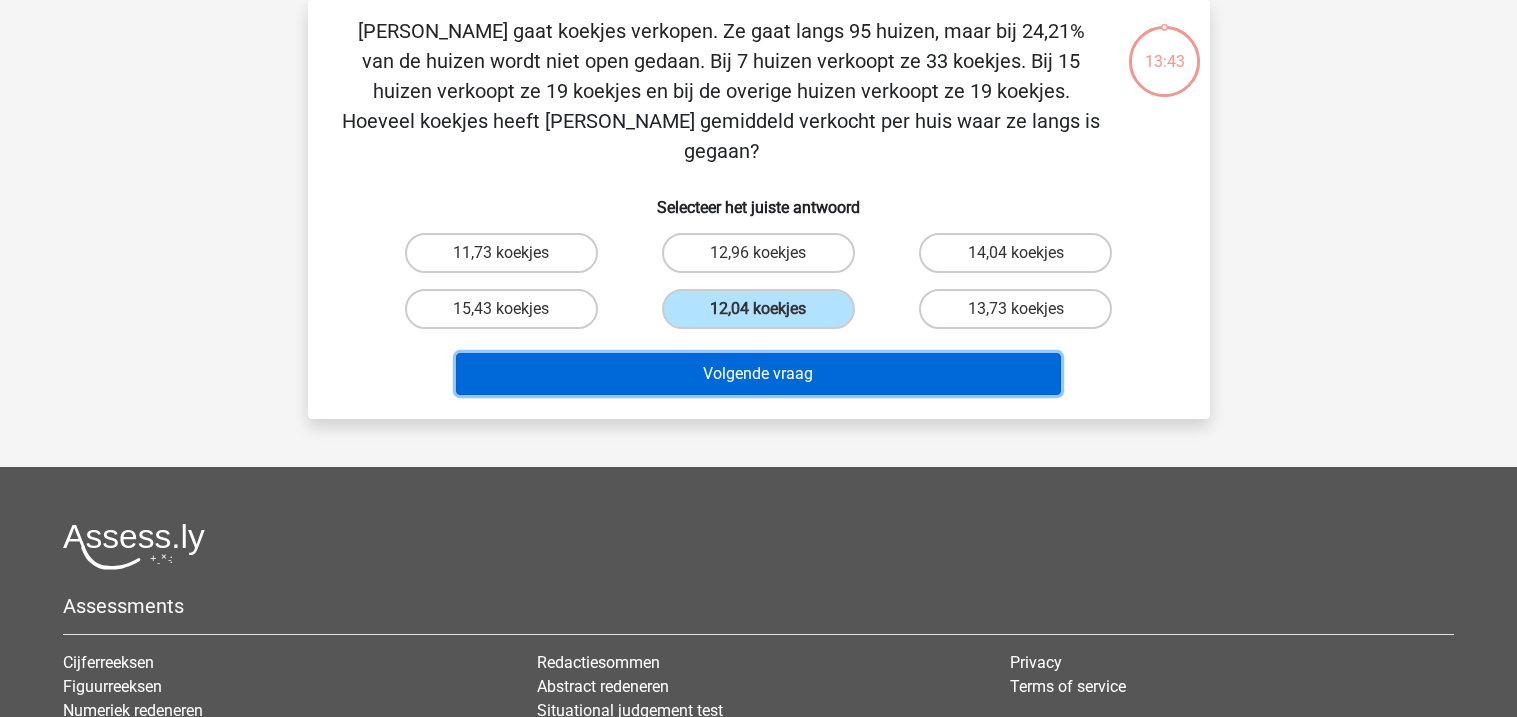 click on "Volgende vraag" at bounding box center [758, 374] 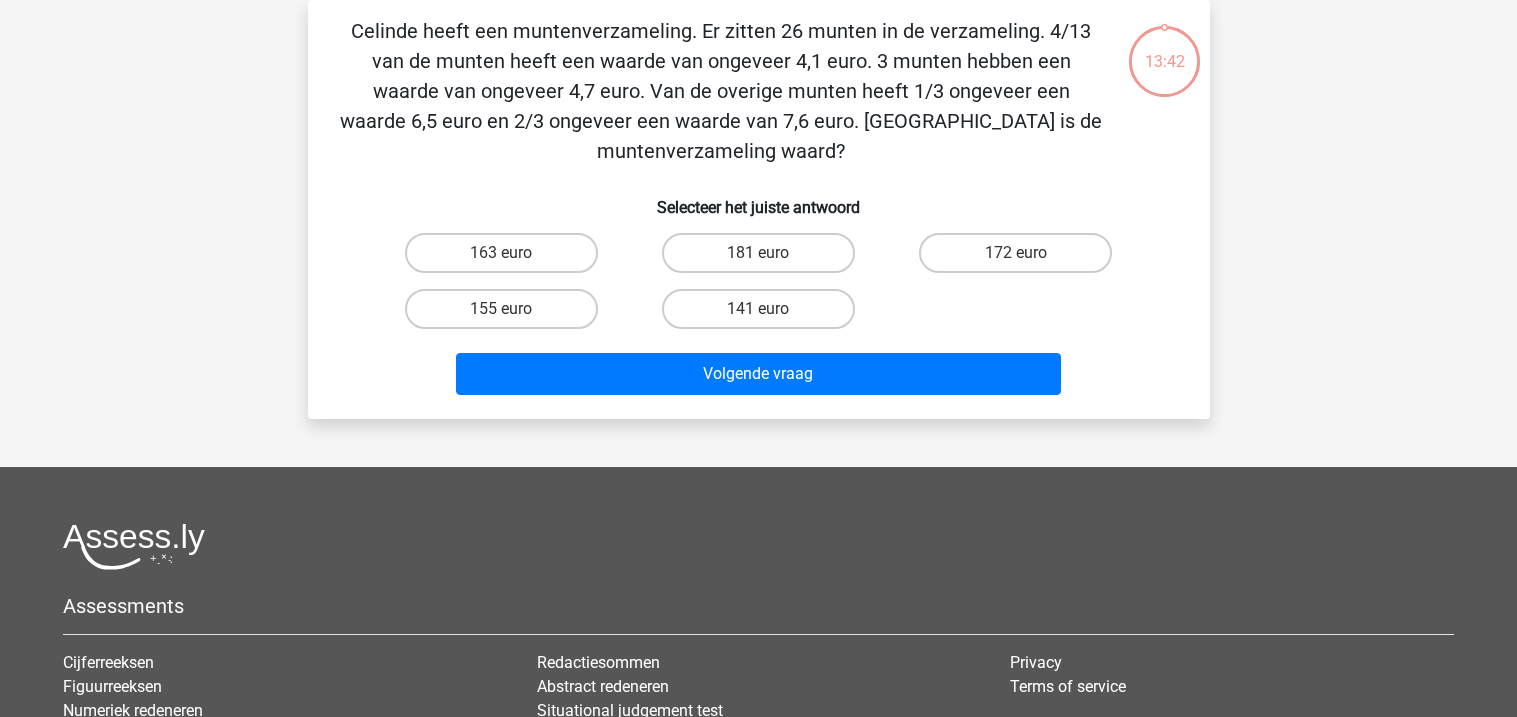 click on "Volgende vraag" at bounding box center (759, 370) 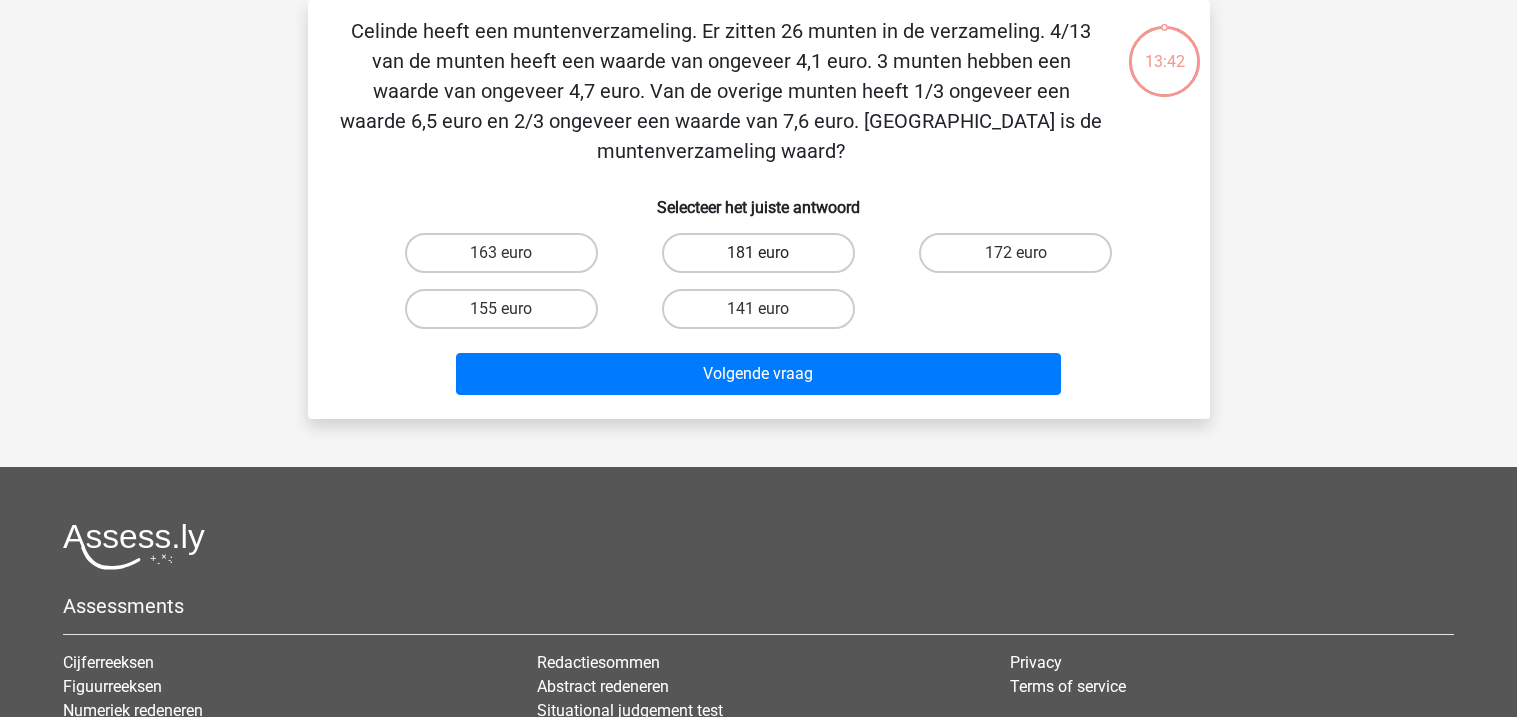 click on "181 euro" at bounding box center [758, 253] 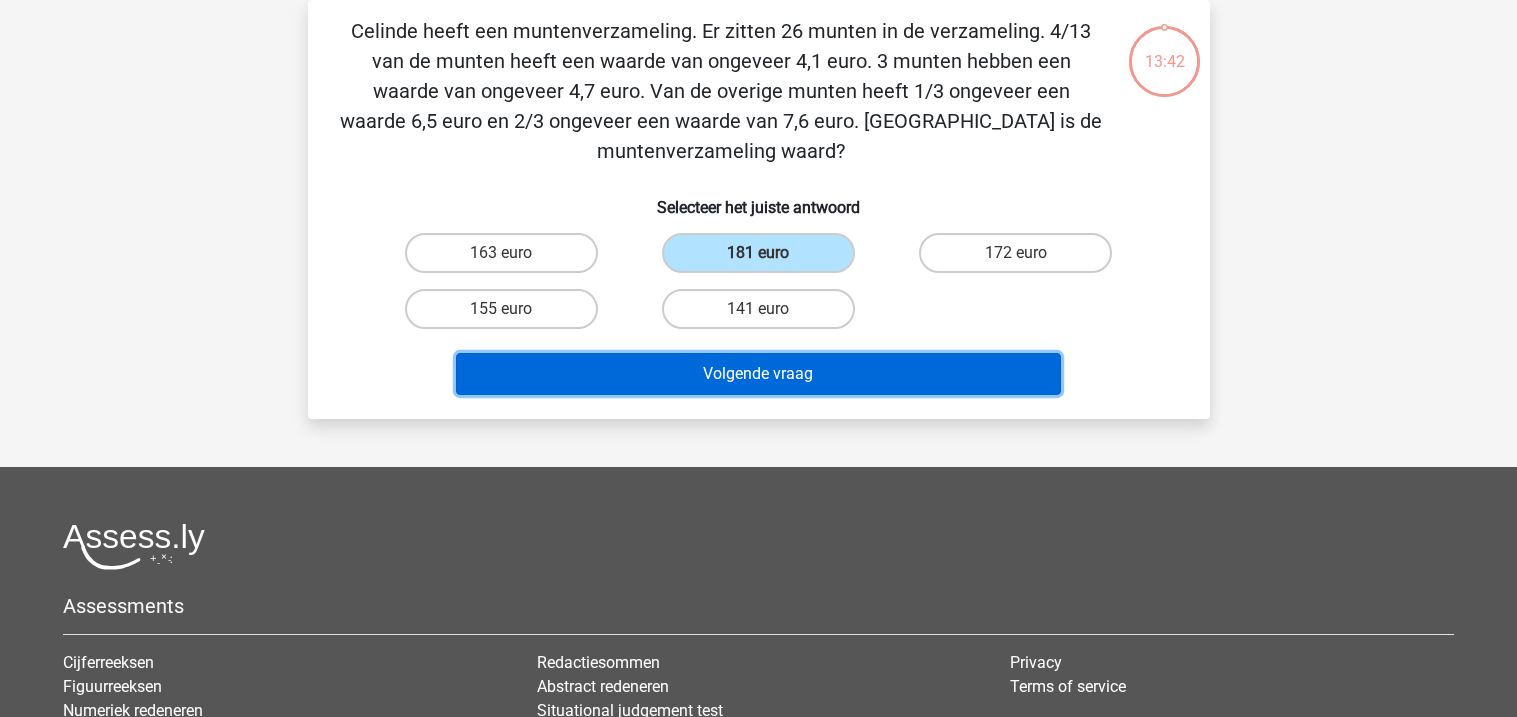 click on "Volgende vraag" at bounding box center (758, 374) 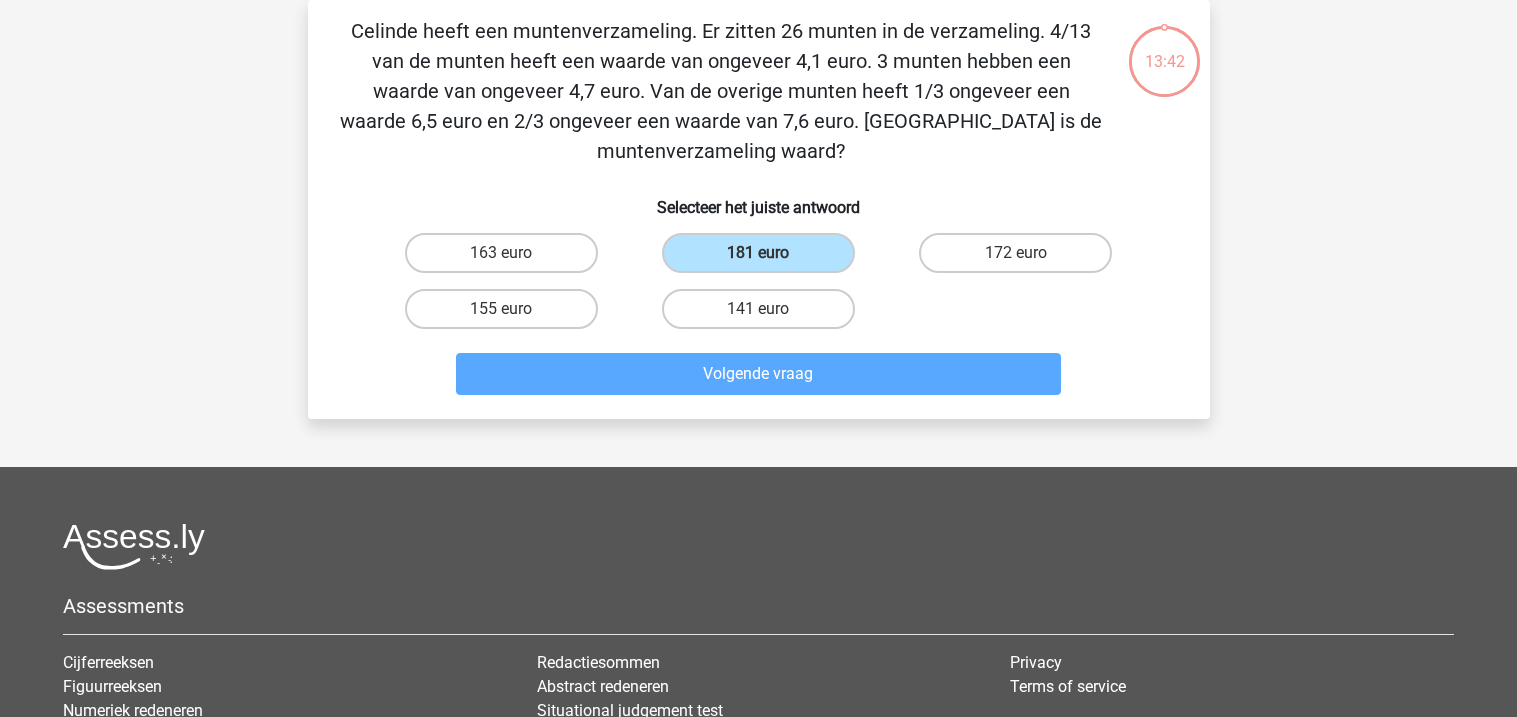 click on "Assessments
Cijferreeksen
Figuurreeksen
Numeriek redeneren
Abstracte matrices
Venn diagrammen
Syllogismen
Analogieen" at bounding box center (758, 731) 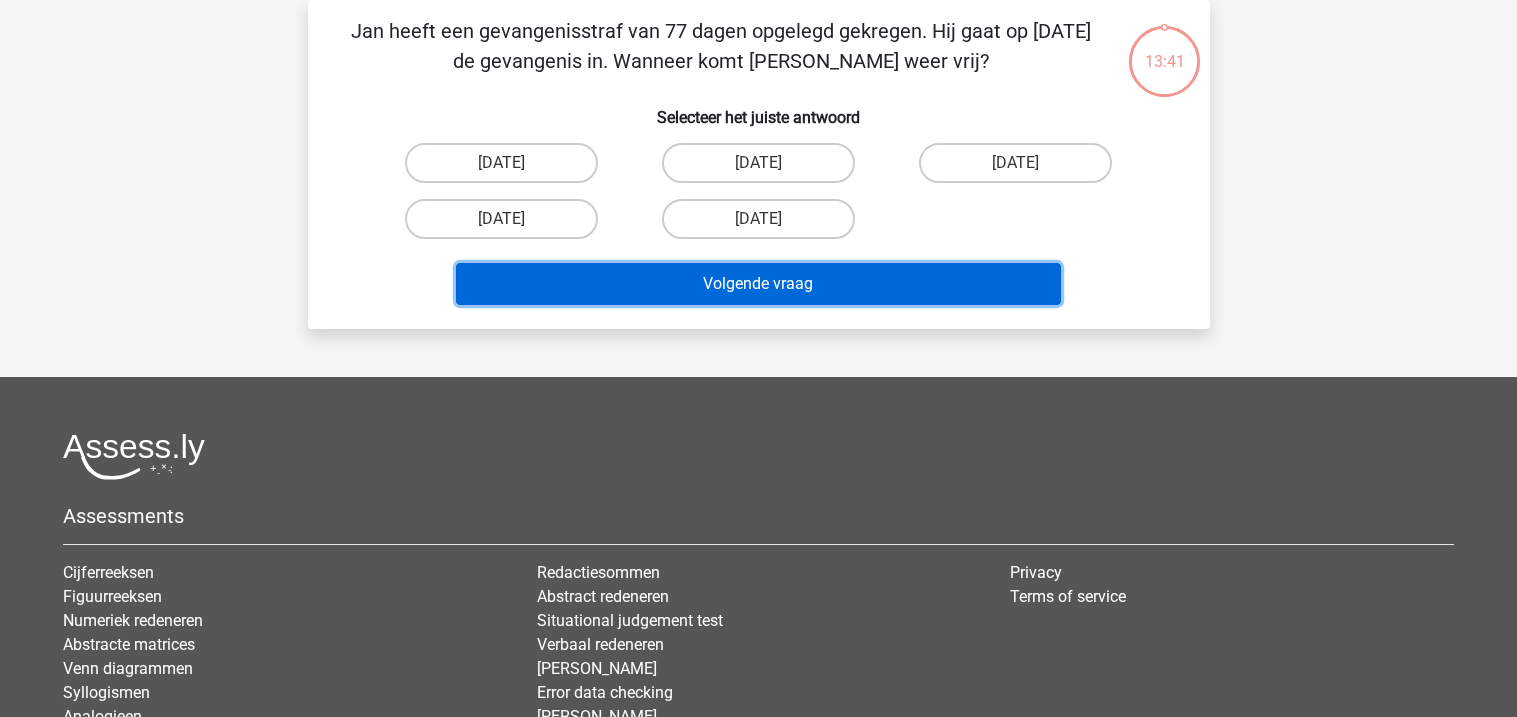 click on "Volgende vraag" at bounding box center [758, 284] 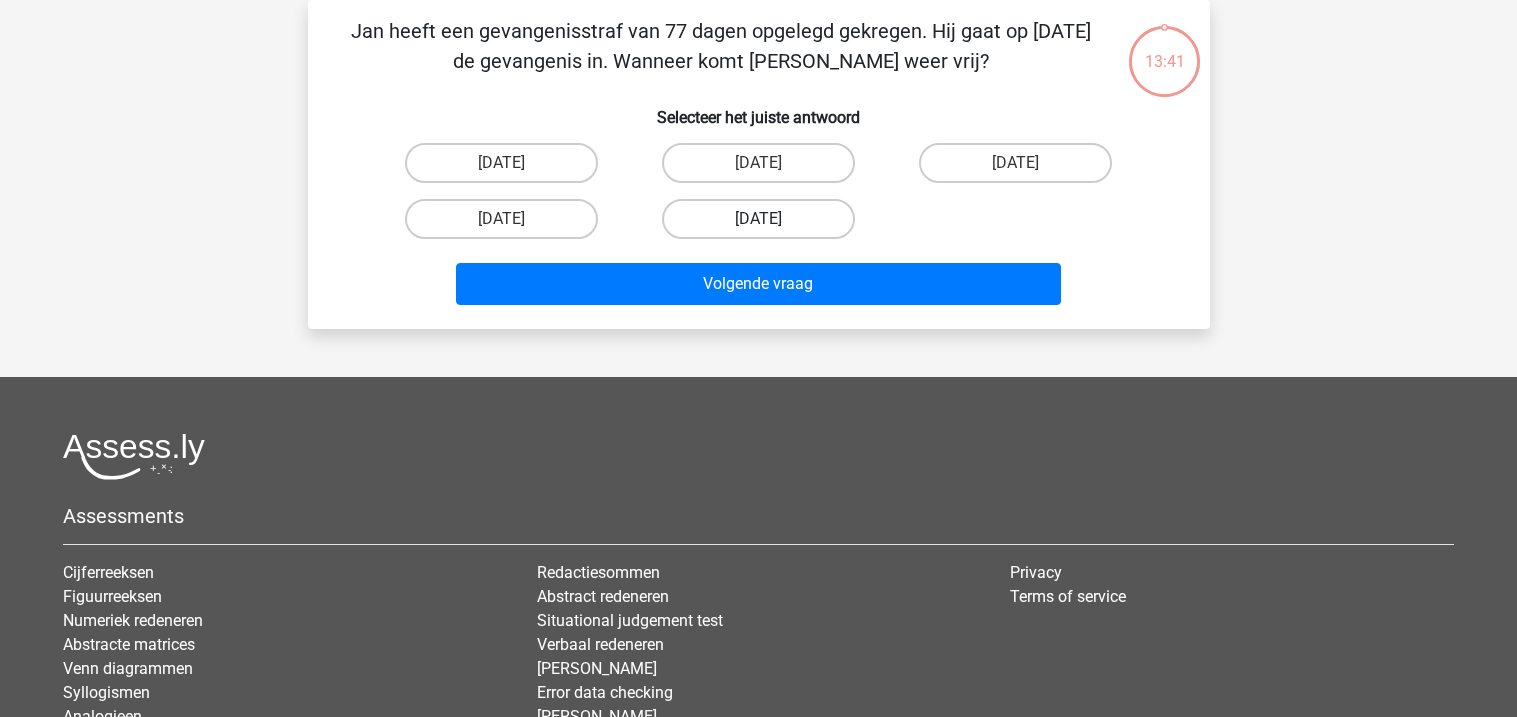 click on "17 augustus" at bounding box center [758, 219] 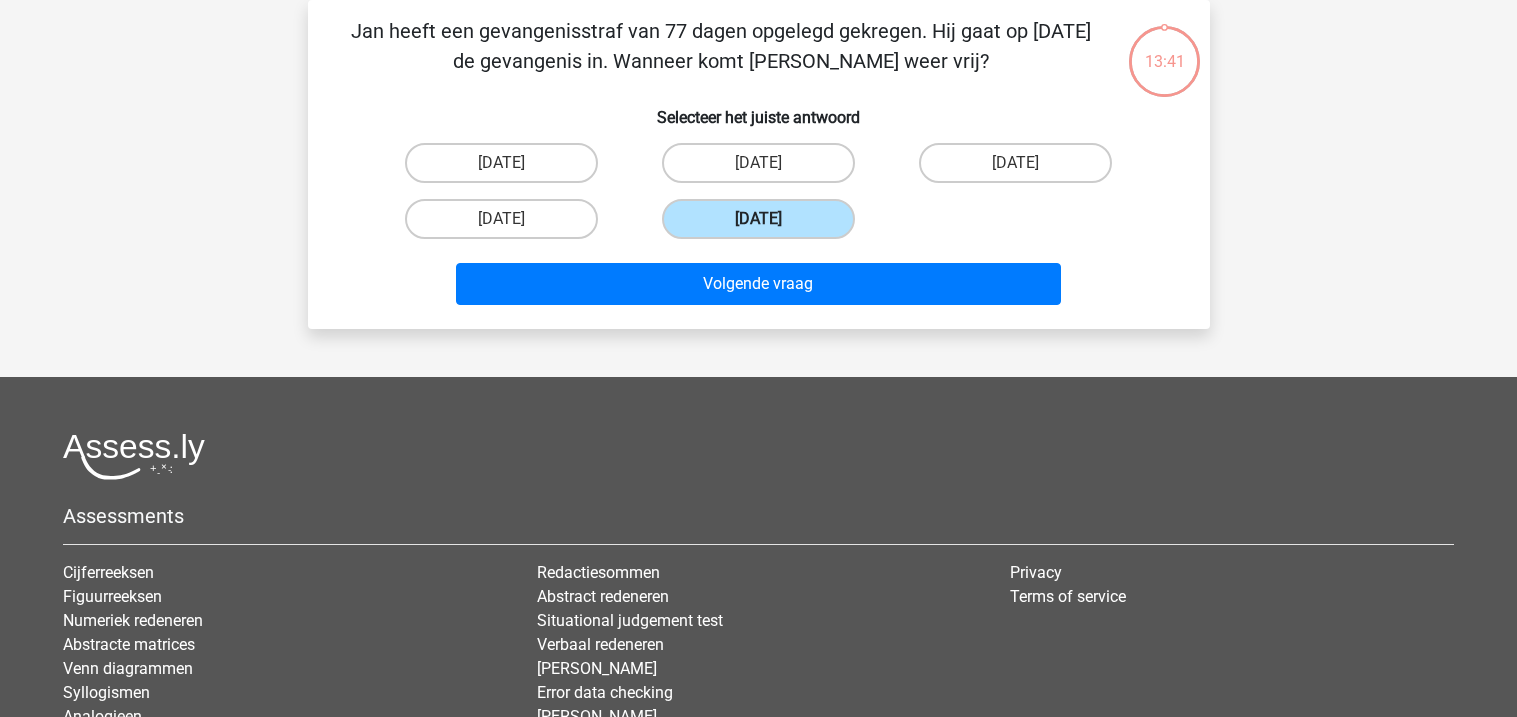 click on "17 augustus" at bounding box center (758, 219) 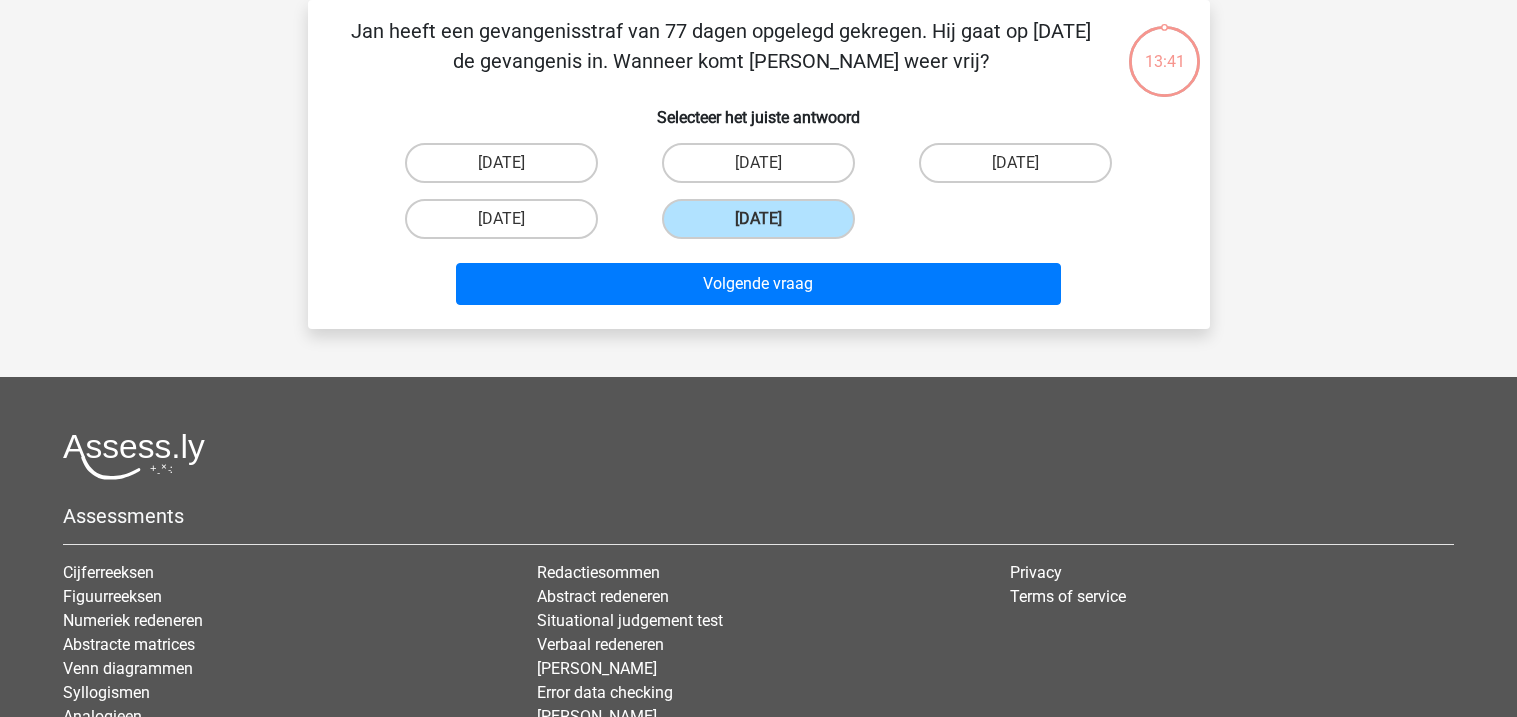 click on "Jan heeft een gevangenisstraf van 77 dagen opgelegd gekregen. Hij gaat op 28 mei de gevangenis in. Wanneer komt Jan weer vrij?
Selecteer het juiste antwoord
18 augustus
21 augustus
12 augustus" at bounding box center (759, 164) 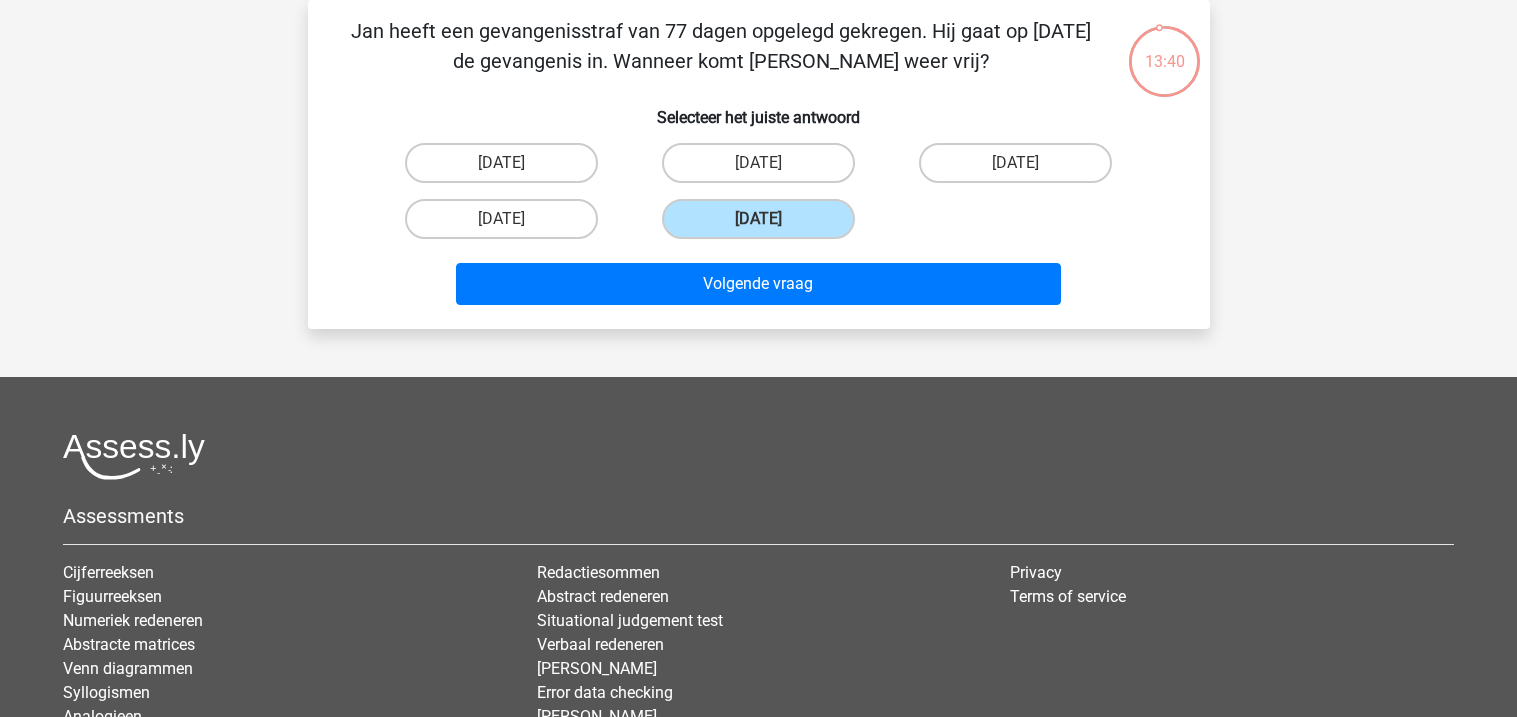 click on "17 augustus" at bounding box center [764, 225] 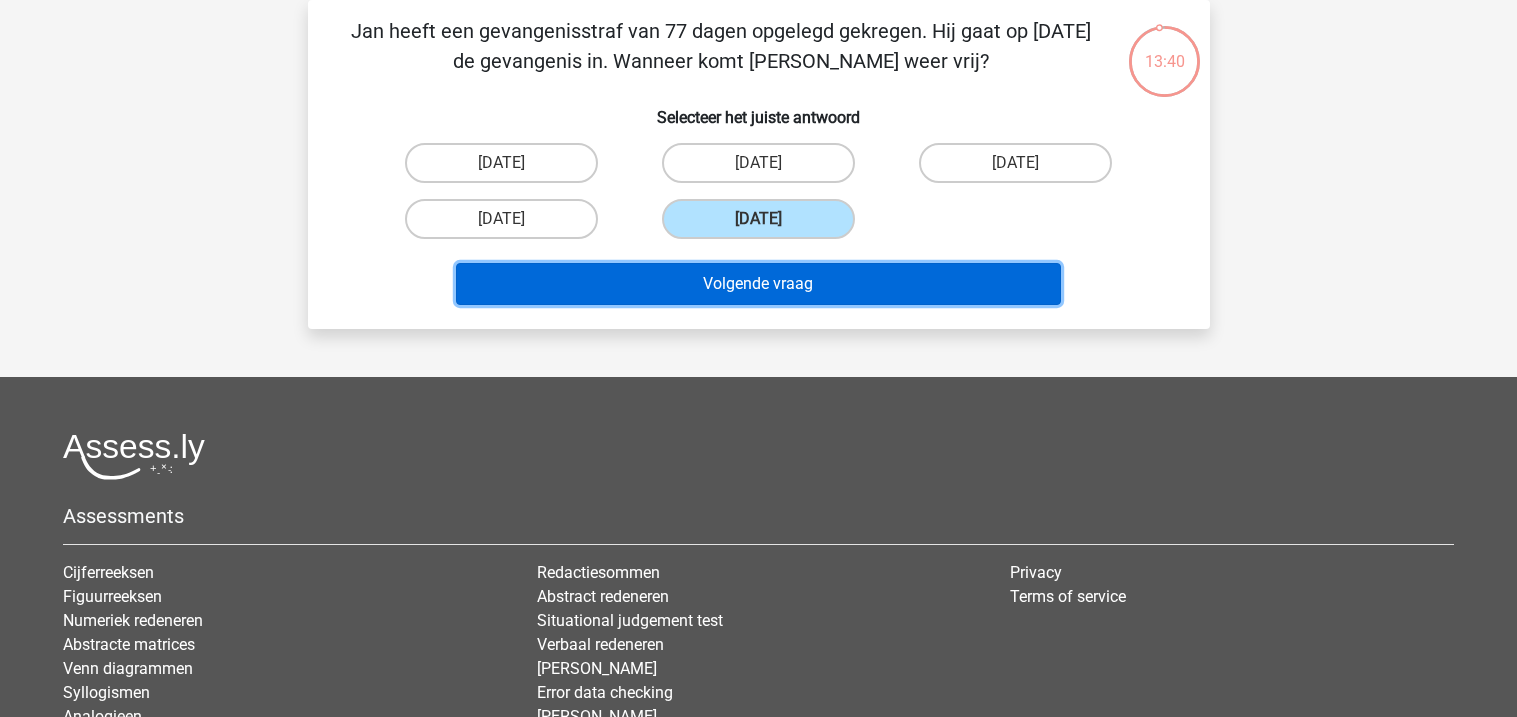 click on "Volgende vraag" at bounding box center (758, 284) 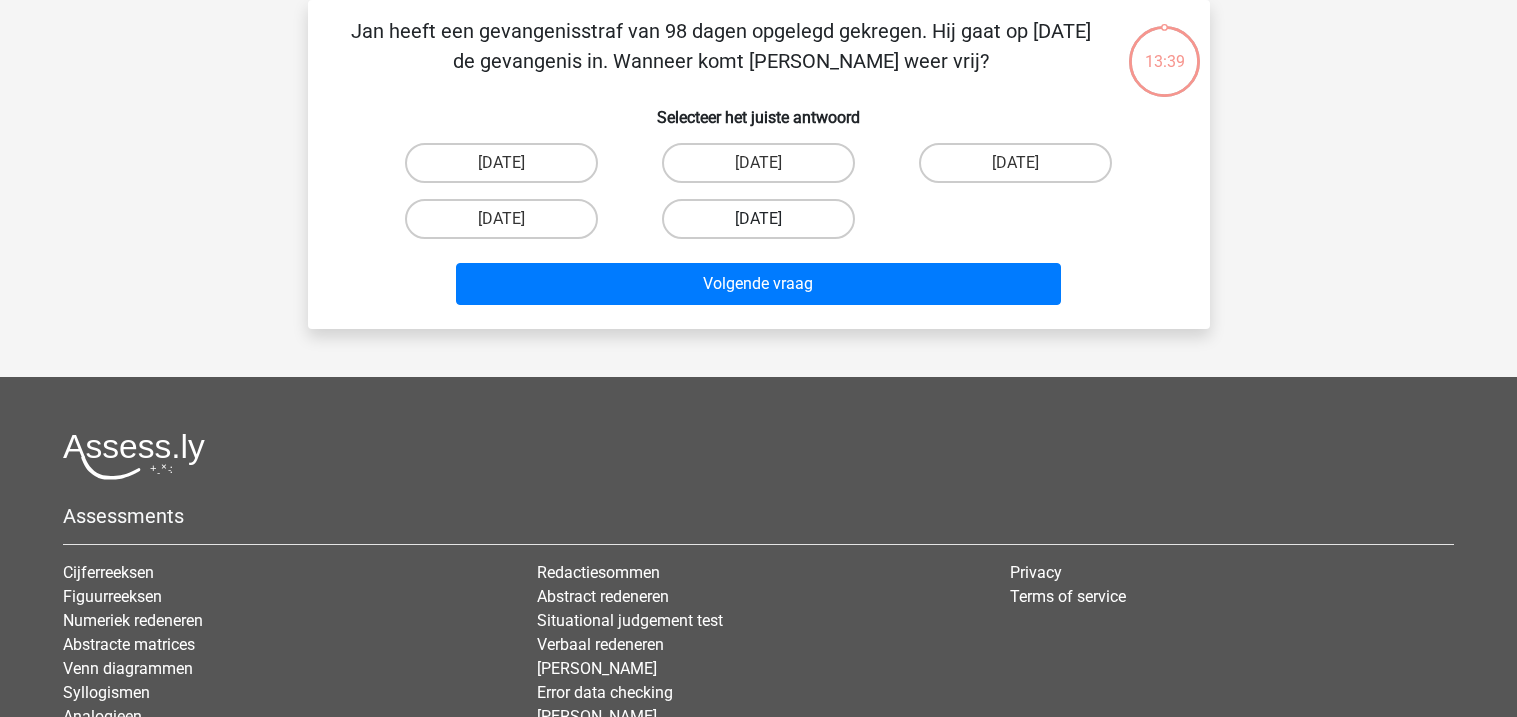 click on "19 augustus" at bounding box center [758, 219] 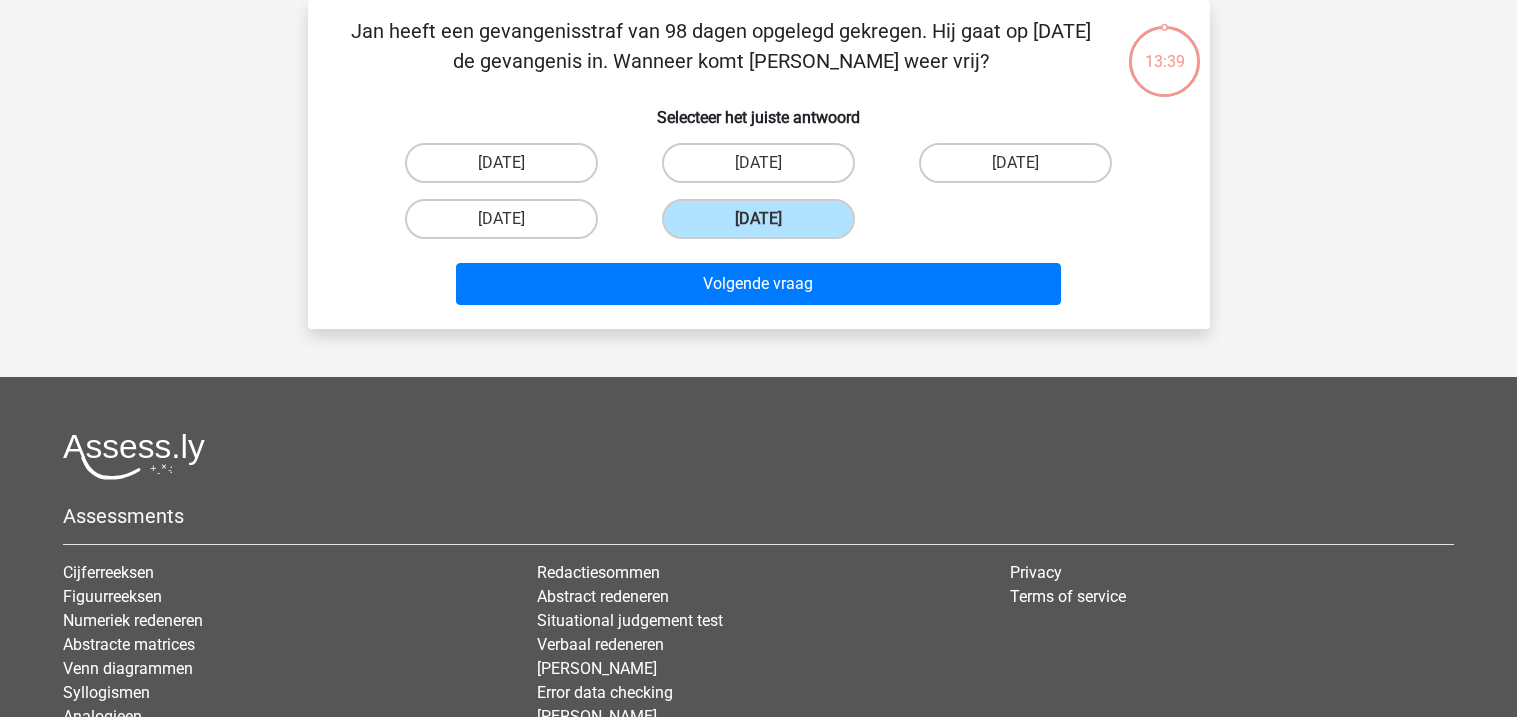 click on "19 augustus" at bounding box center (764, 225) 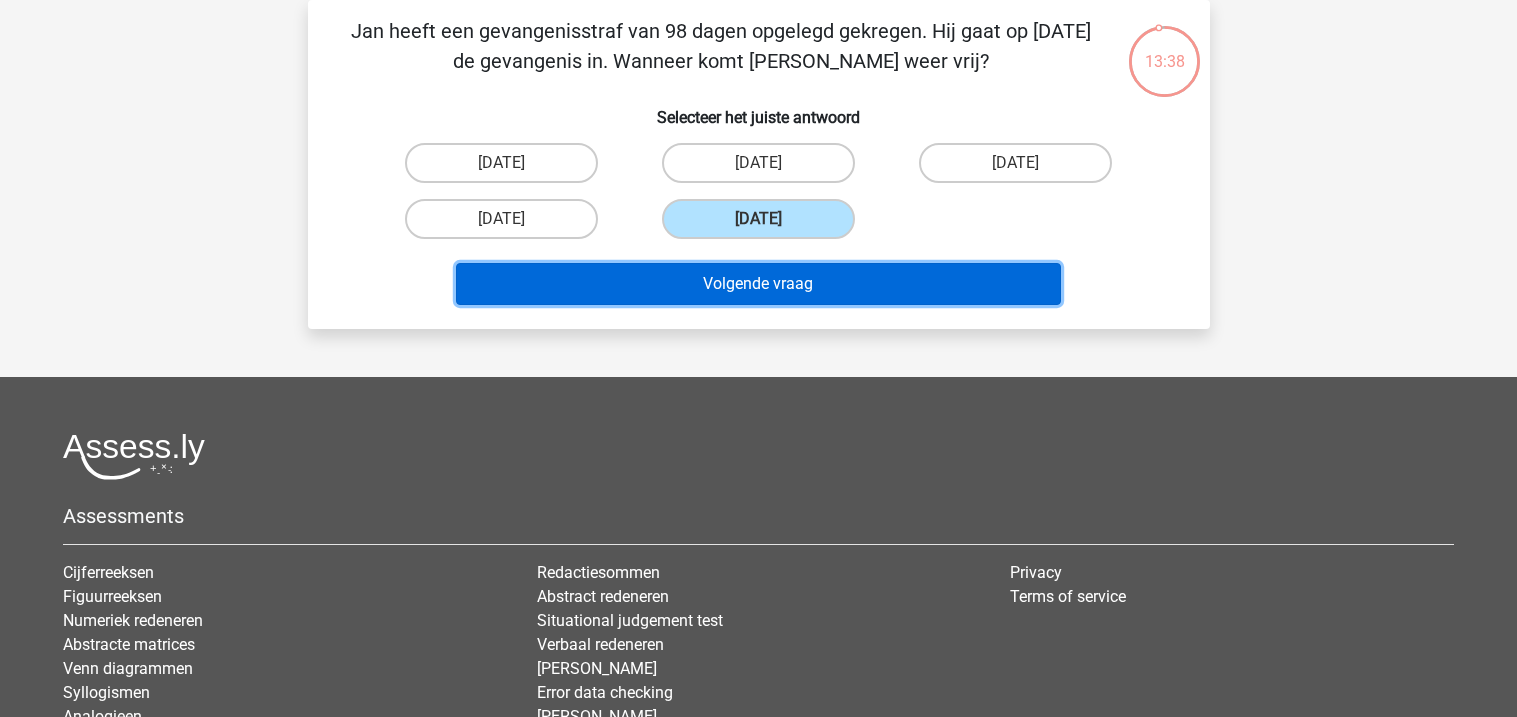 click on "Volgende vraag" at bounding box center (758, 284) 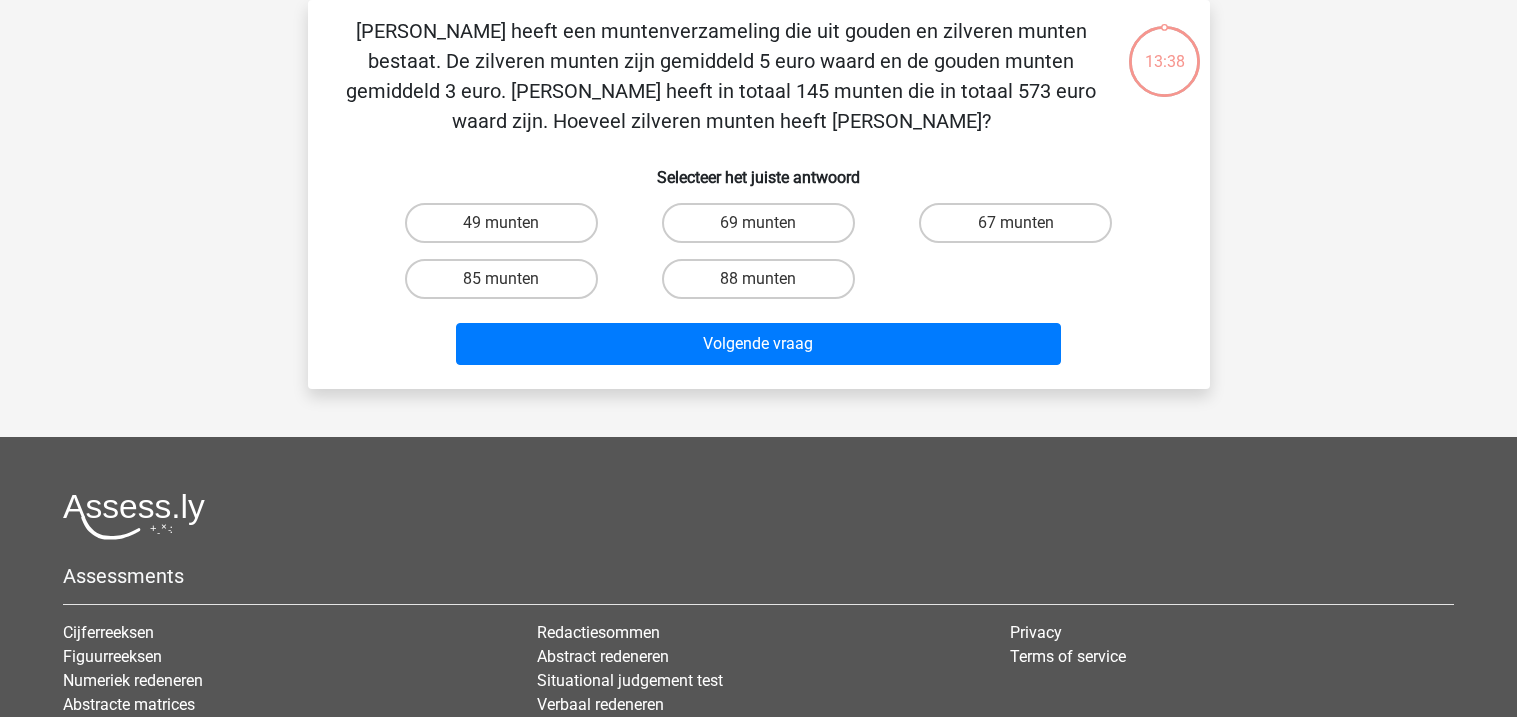 click on "69 munten" at bounding box center (764, 229) 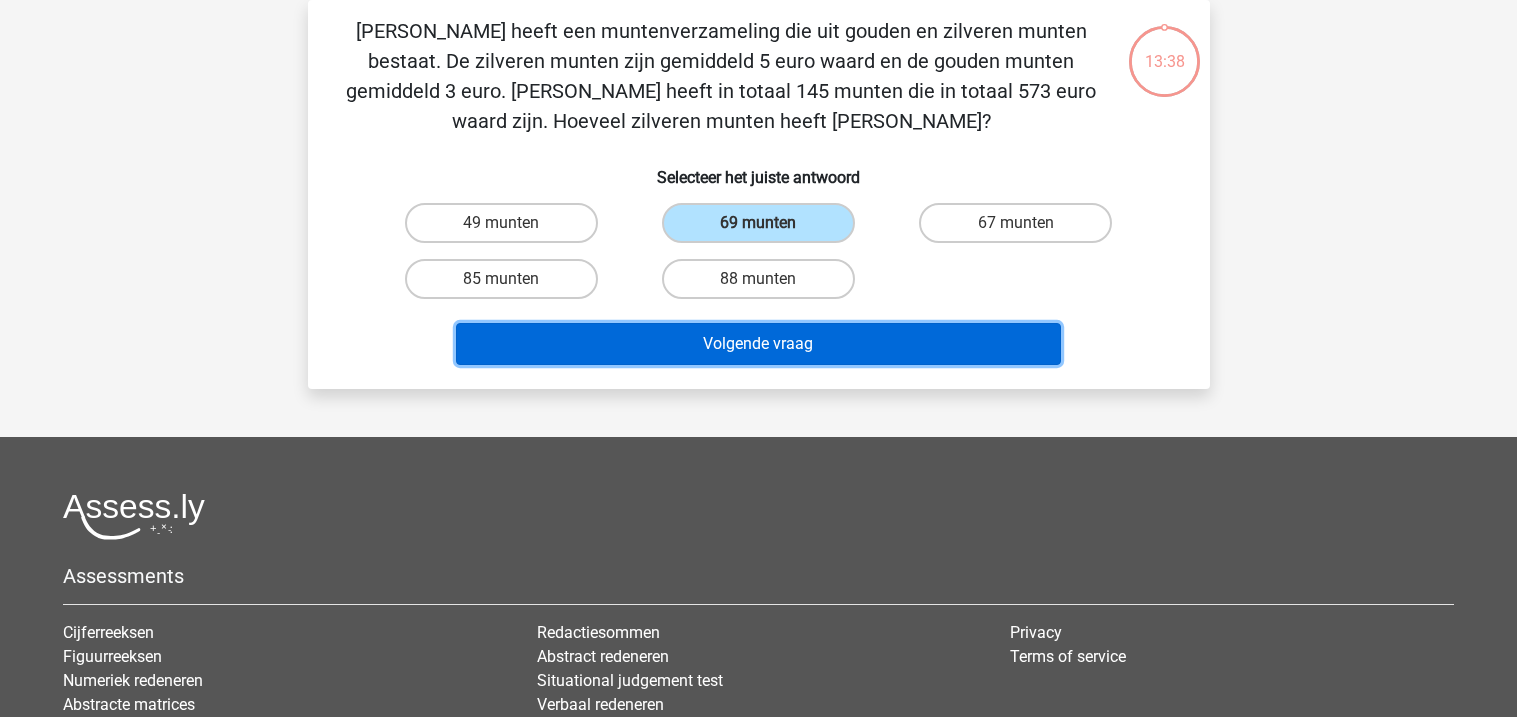 click on "Volgende vraag" at bounding box center (758, 344) 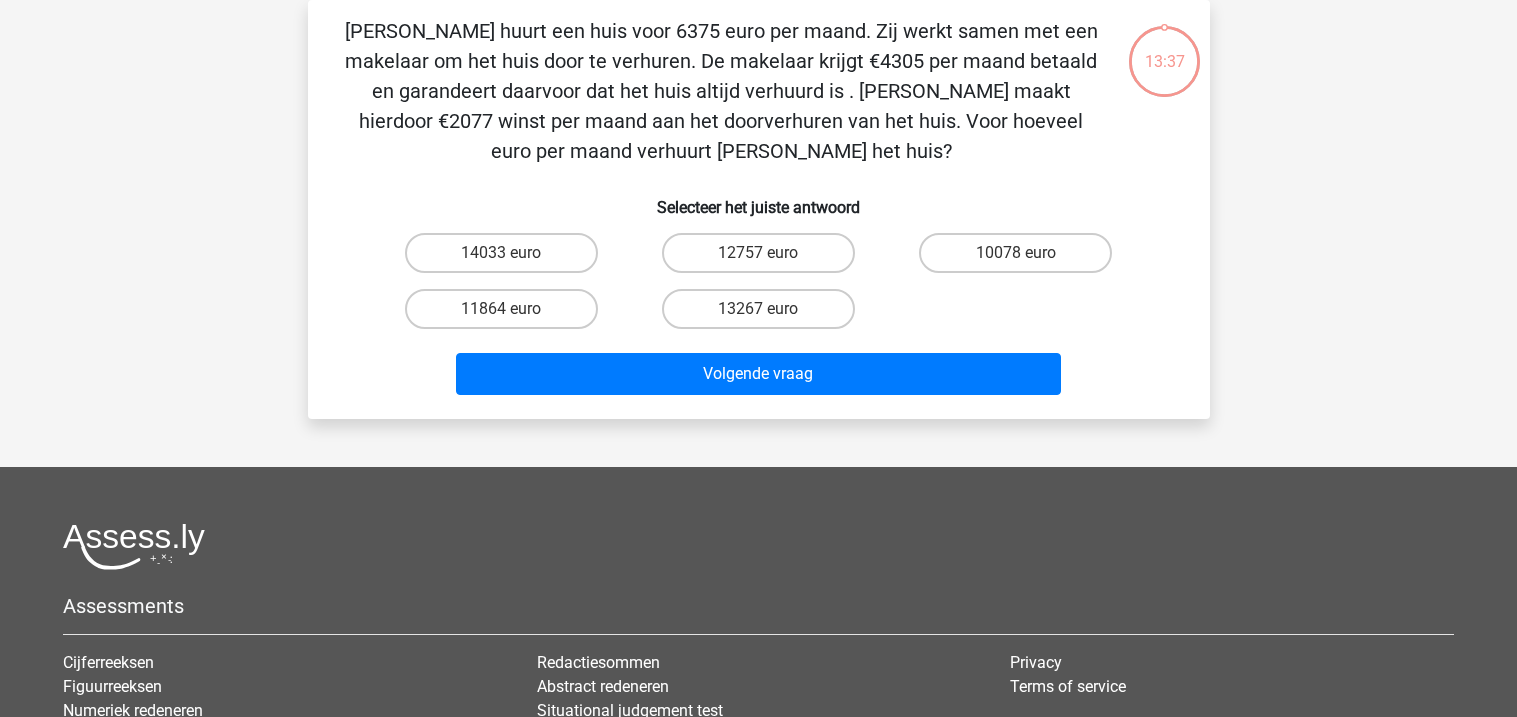 click on "12757 euro" at bounding box center [764, 259] 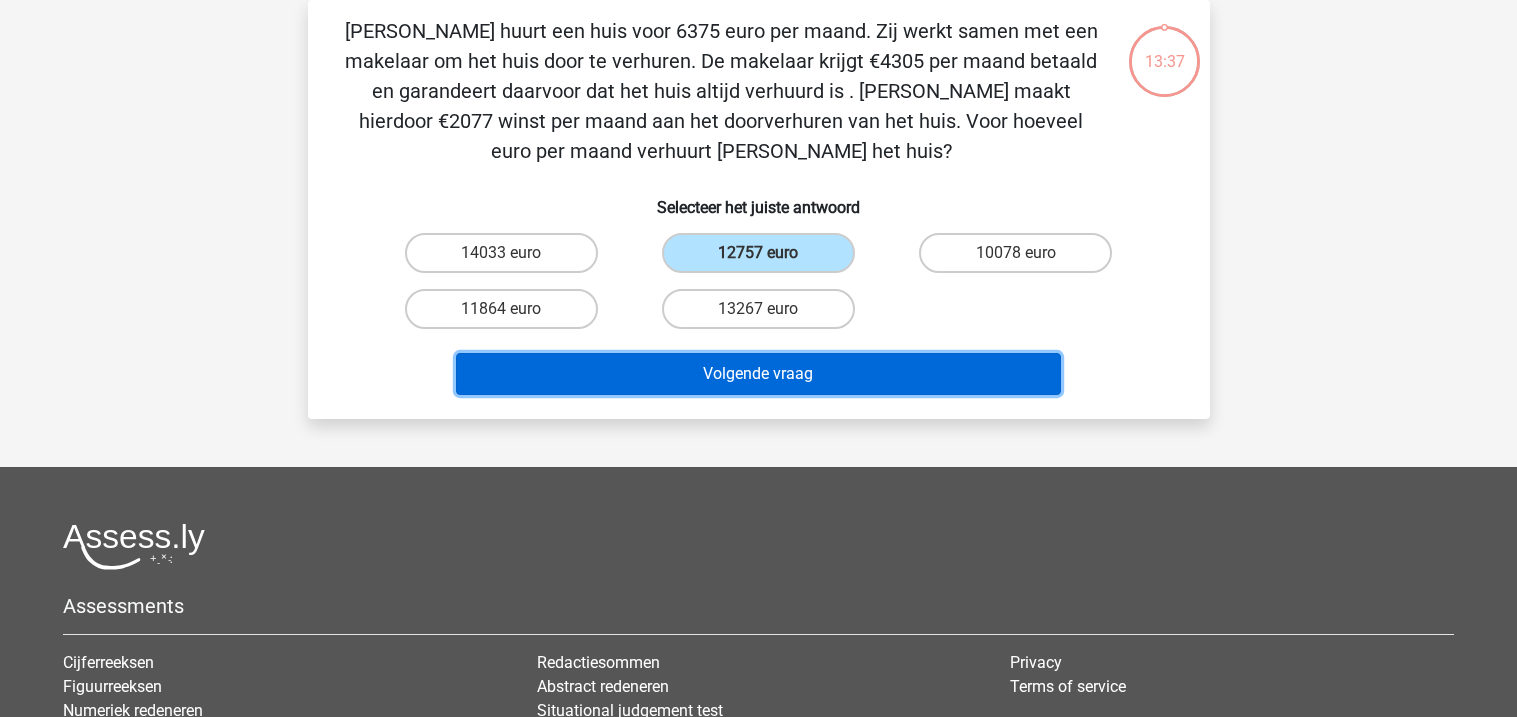 click on "Volgende vraag" at bounding box center (758, 374) 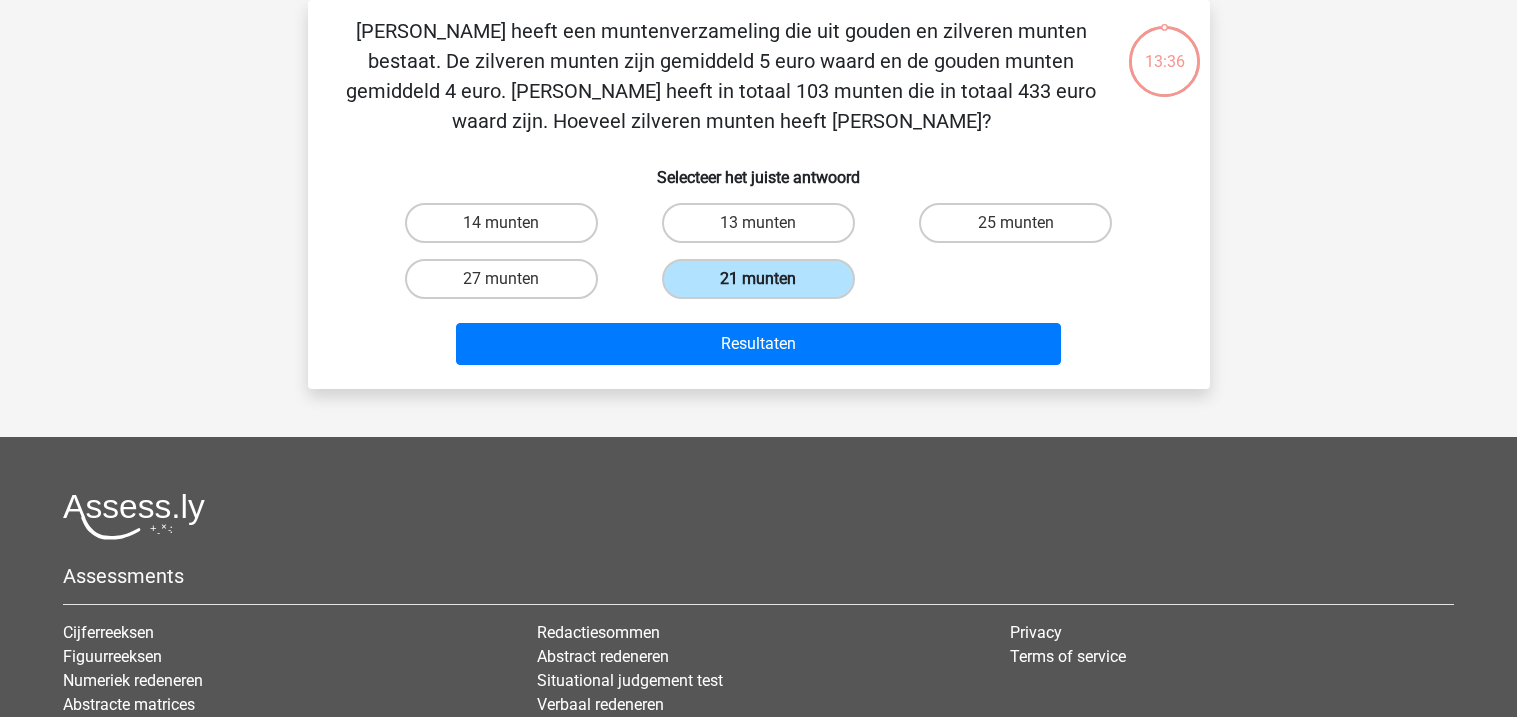 click on "21 munten" at bounding box center [758, 279] 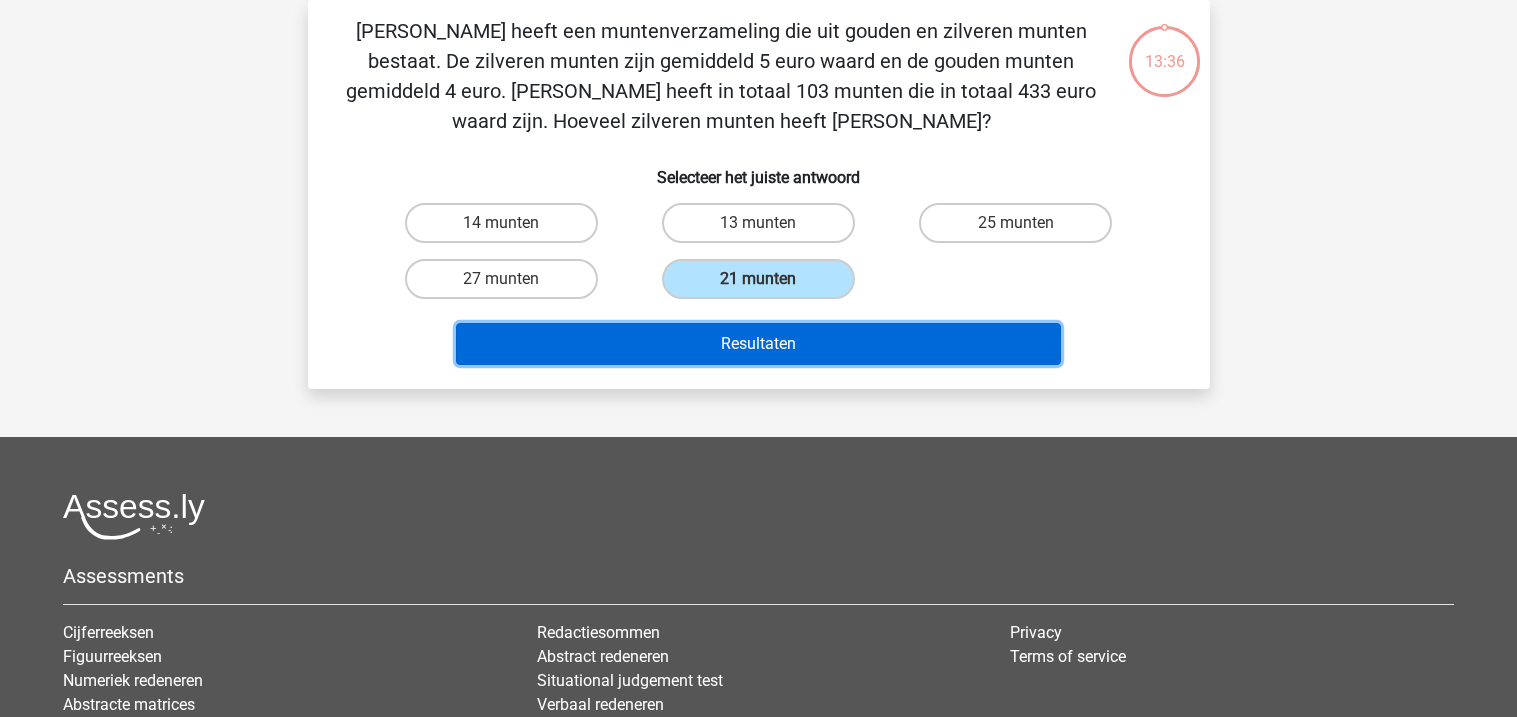 click on "Resultaten" at bounding box center (758, 344) 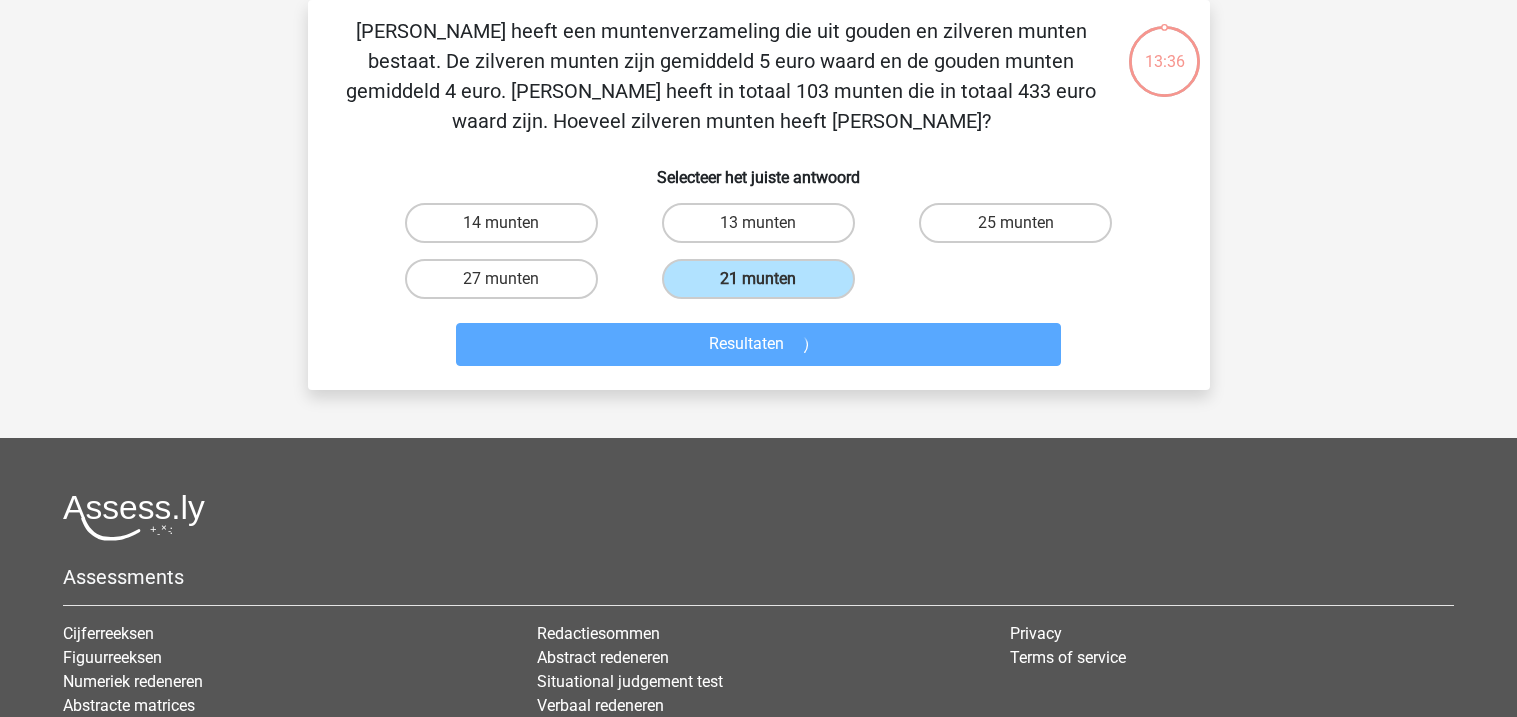 click on "21 munten" at bounding box center [758, 279] 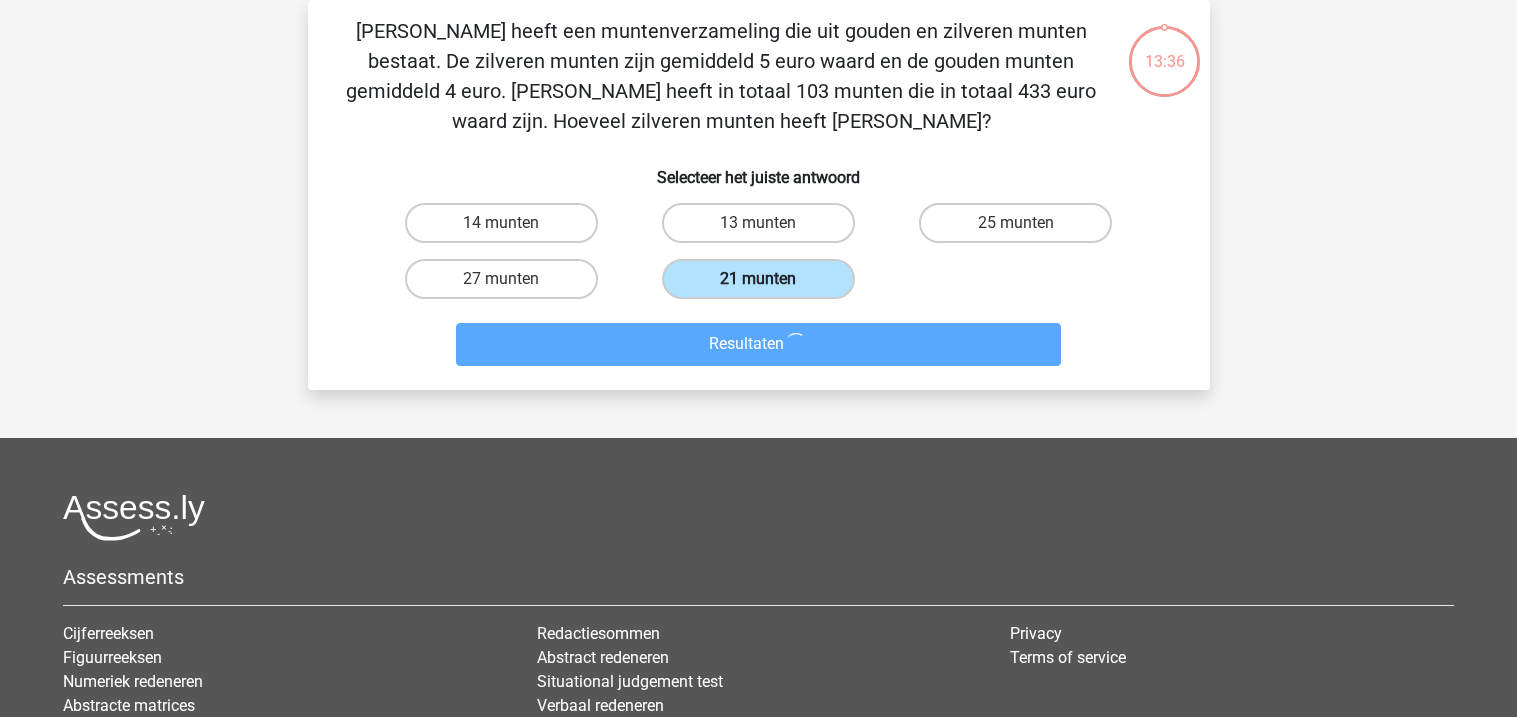 click on "21 munten" at bounding box center (764, 285) 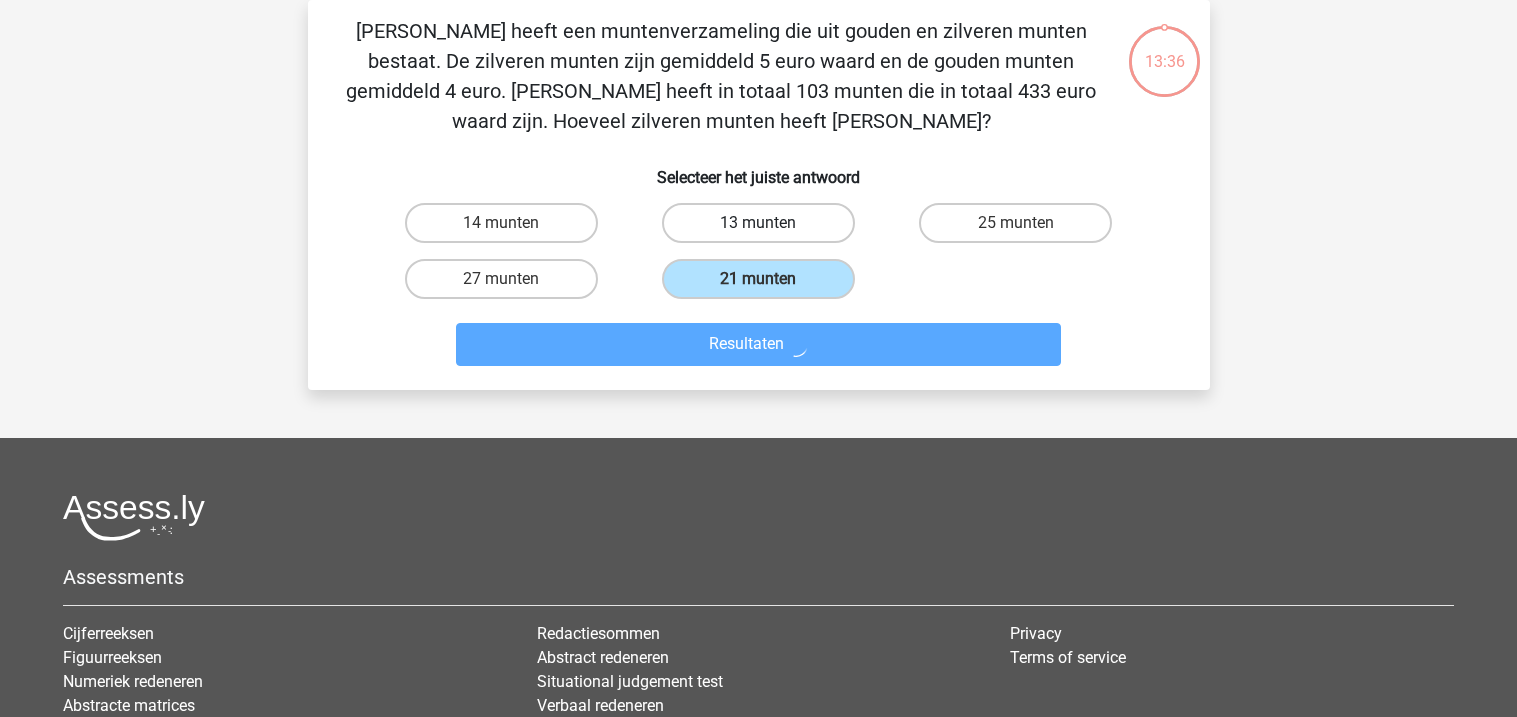 click on "13 munten" at bounding box center (758, 223) 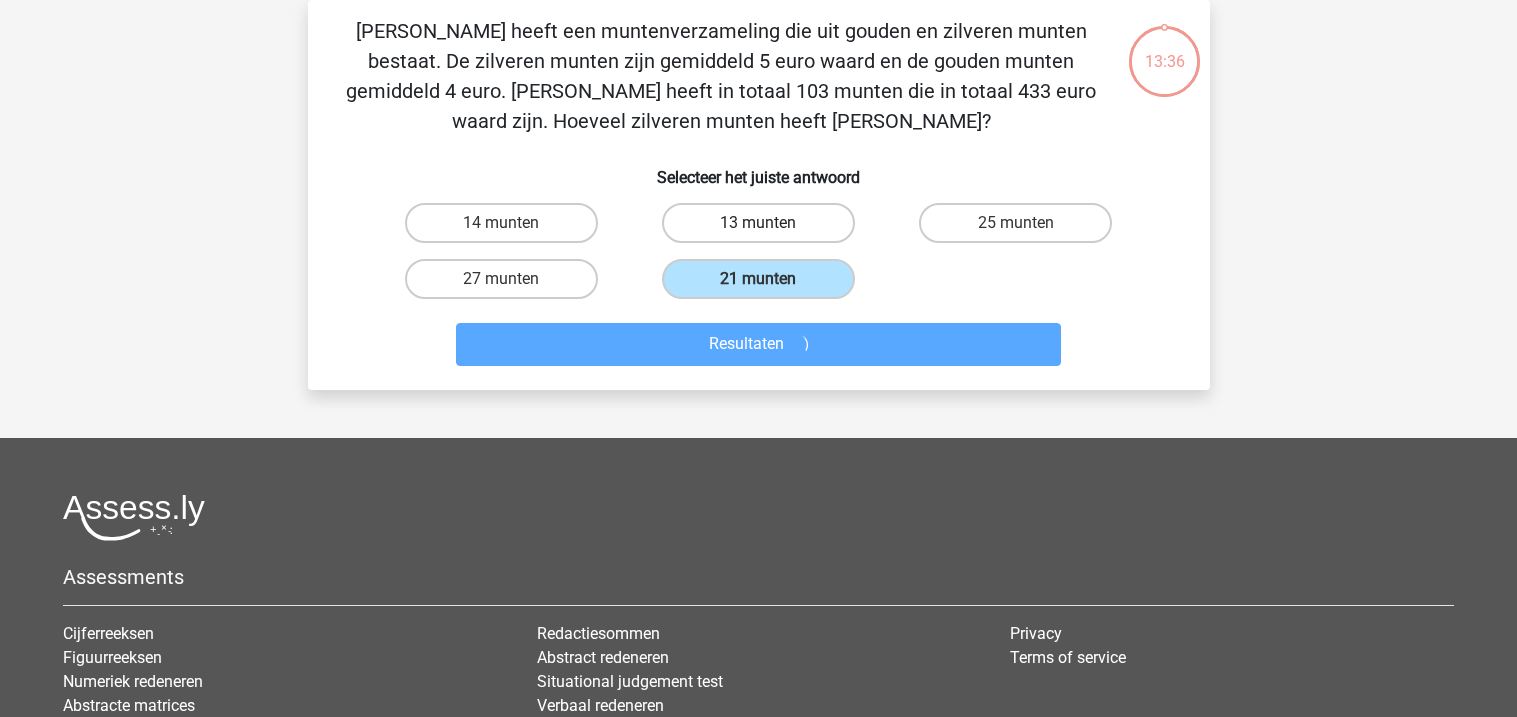 click on "13 munten" at bounding box center [764, 229] 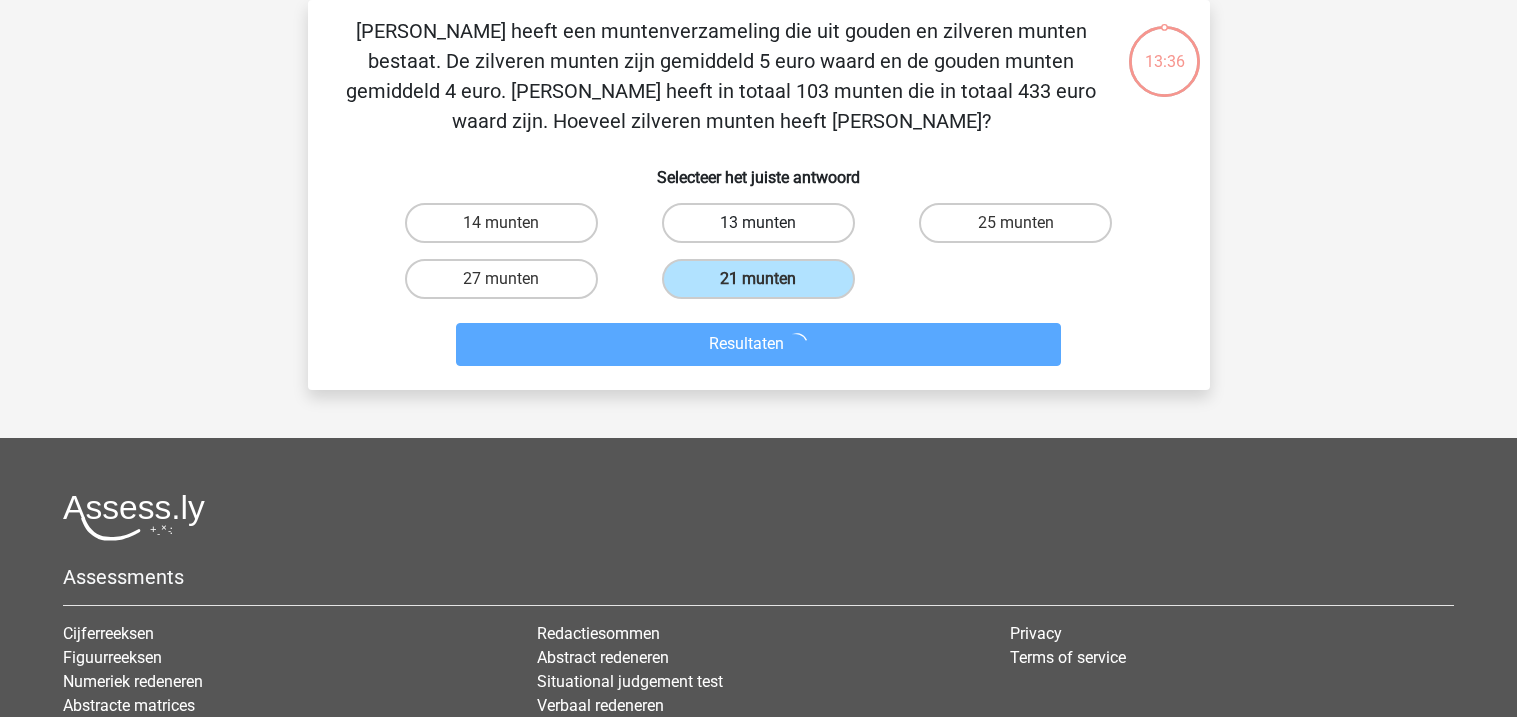 radio on "true" 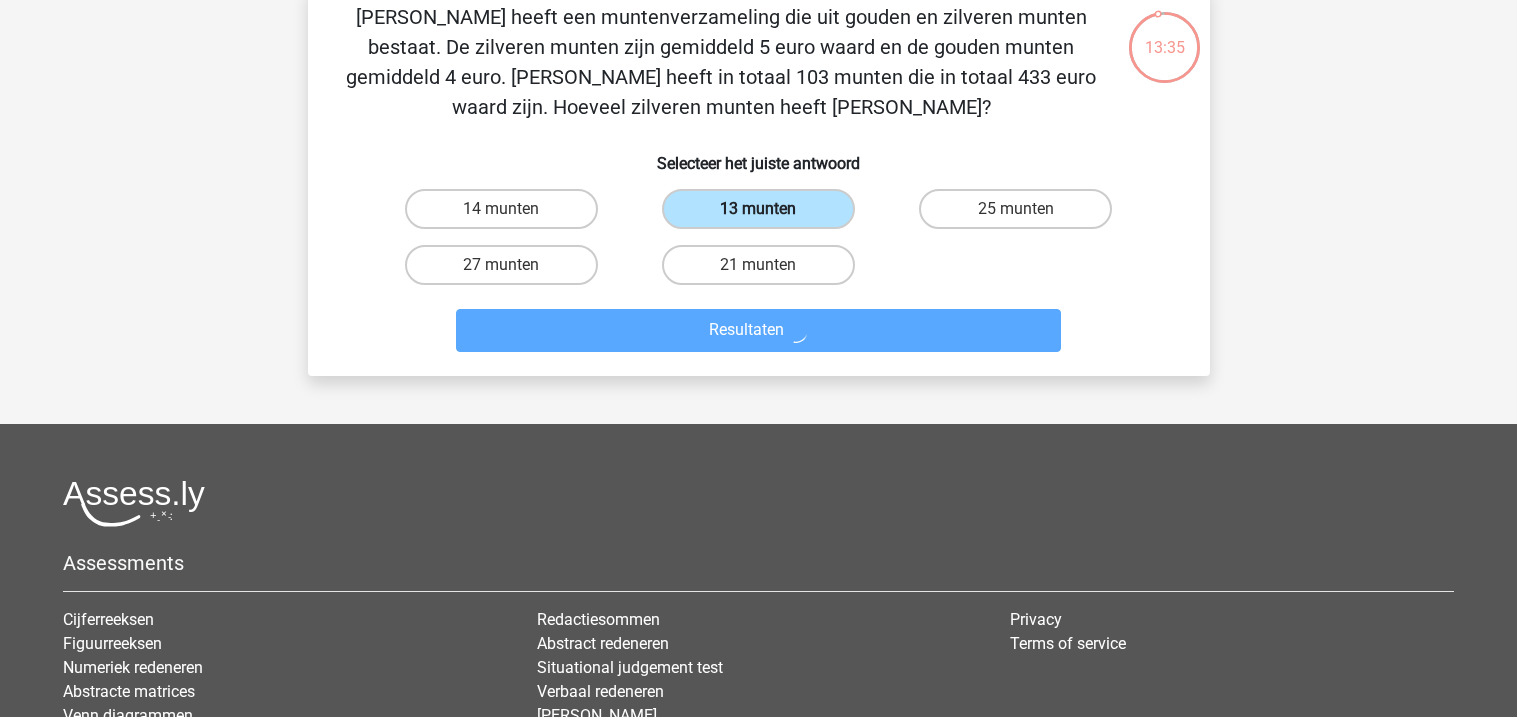 scroll, scrollTop: 116, scrollLeft: 0, axis: vertical 